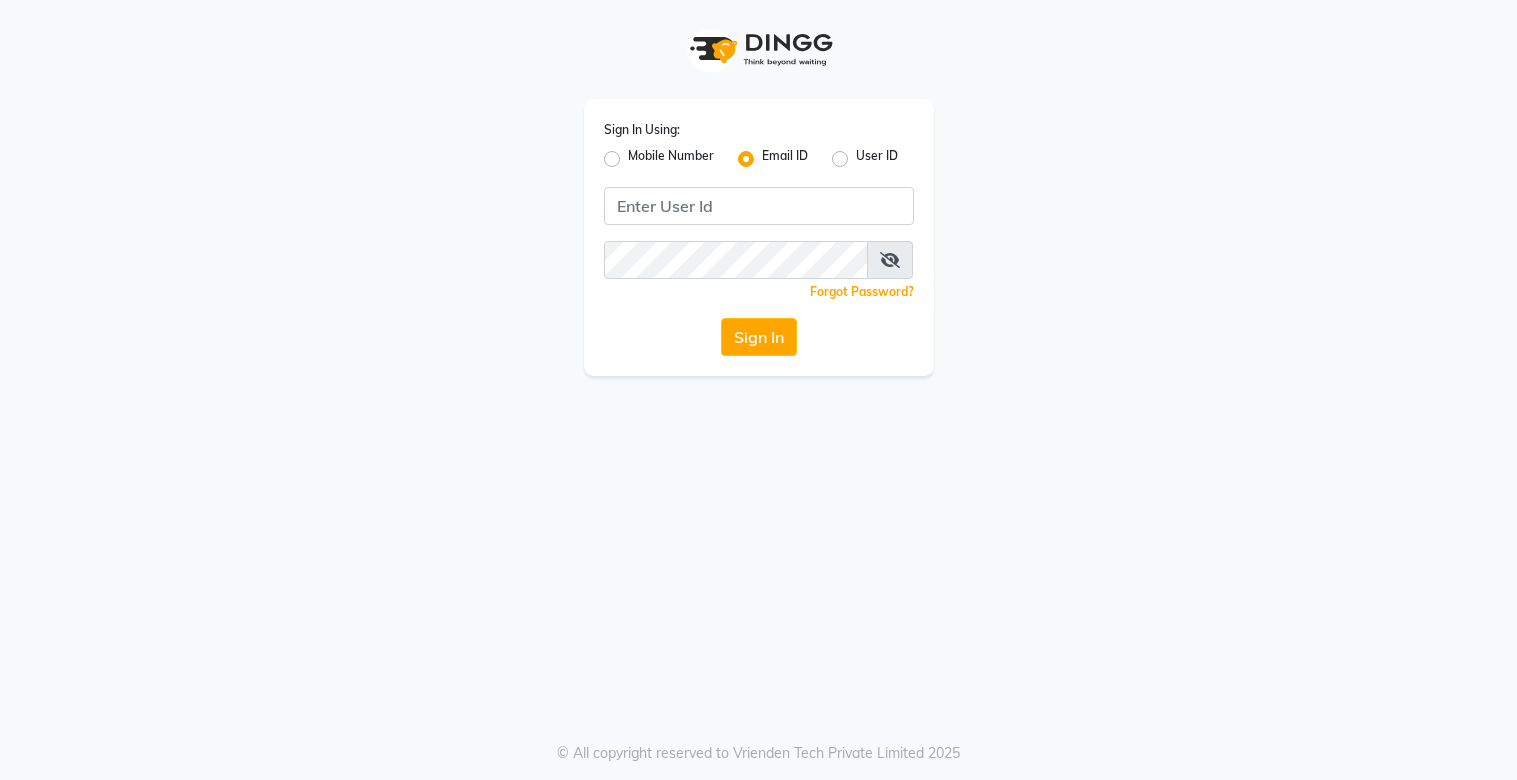 scroll, scrollTop: 0, scrollLeft: 0, axis: both 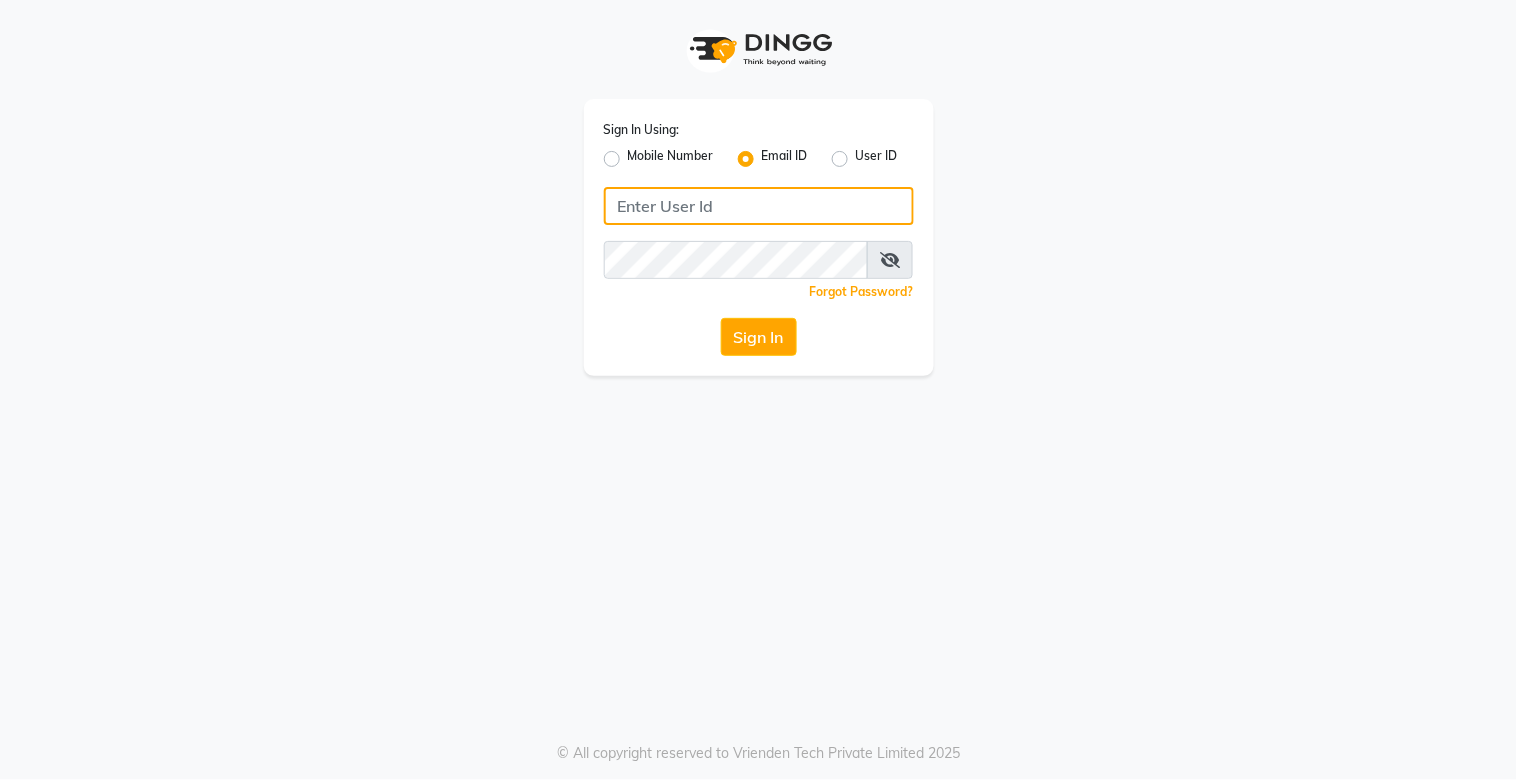 click 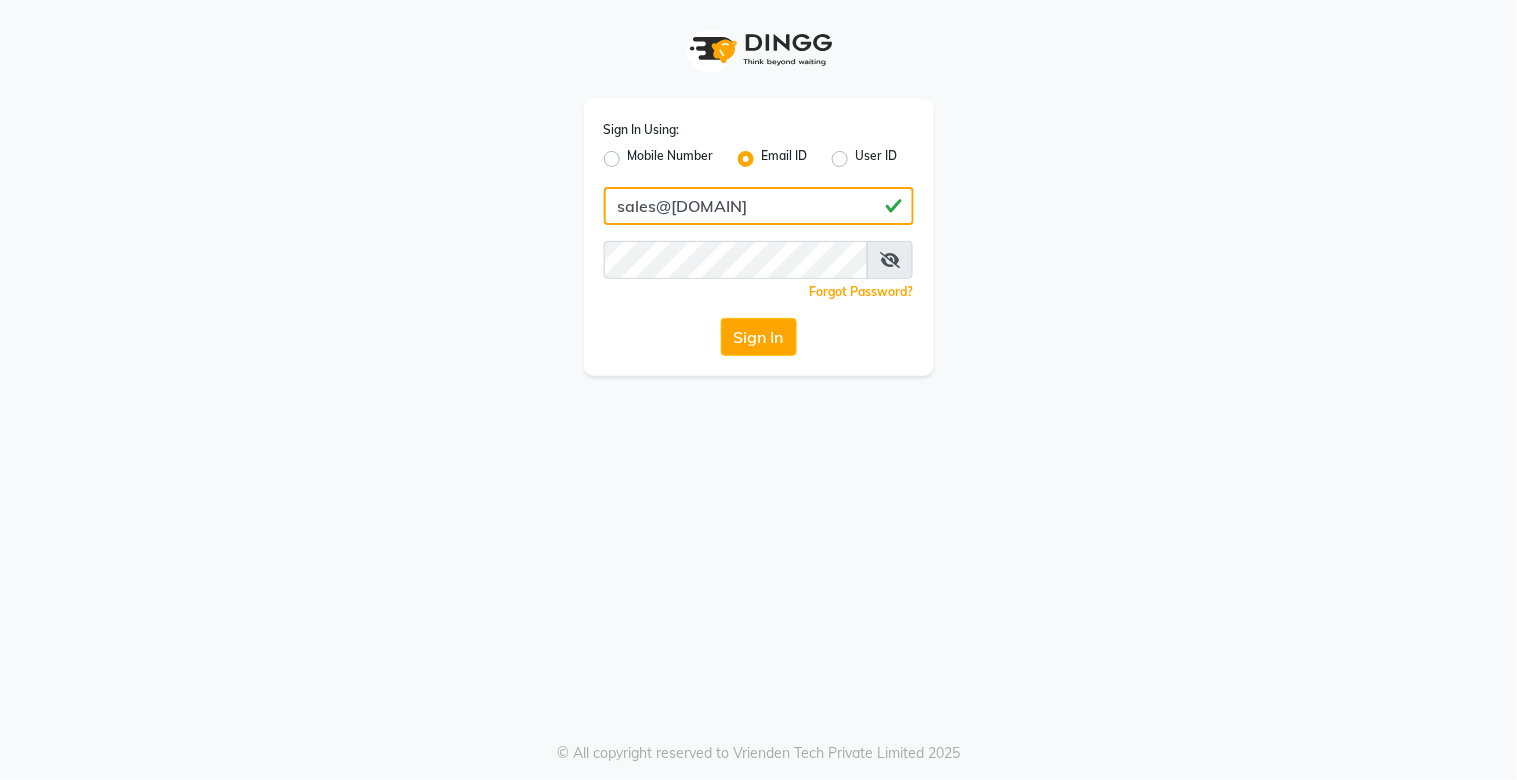type on "sales@[DOMAIN]" 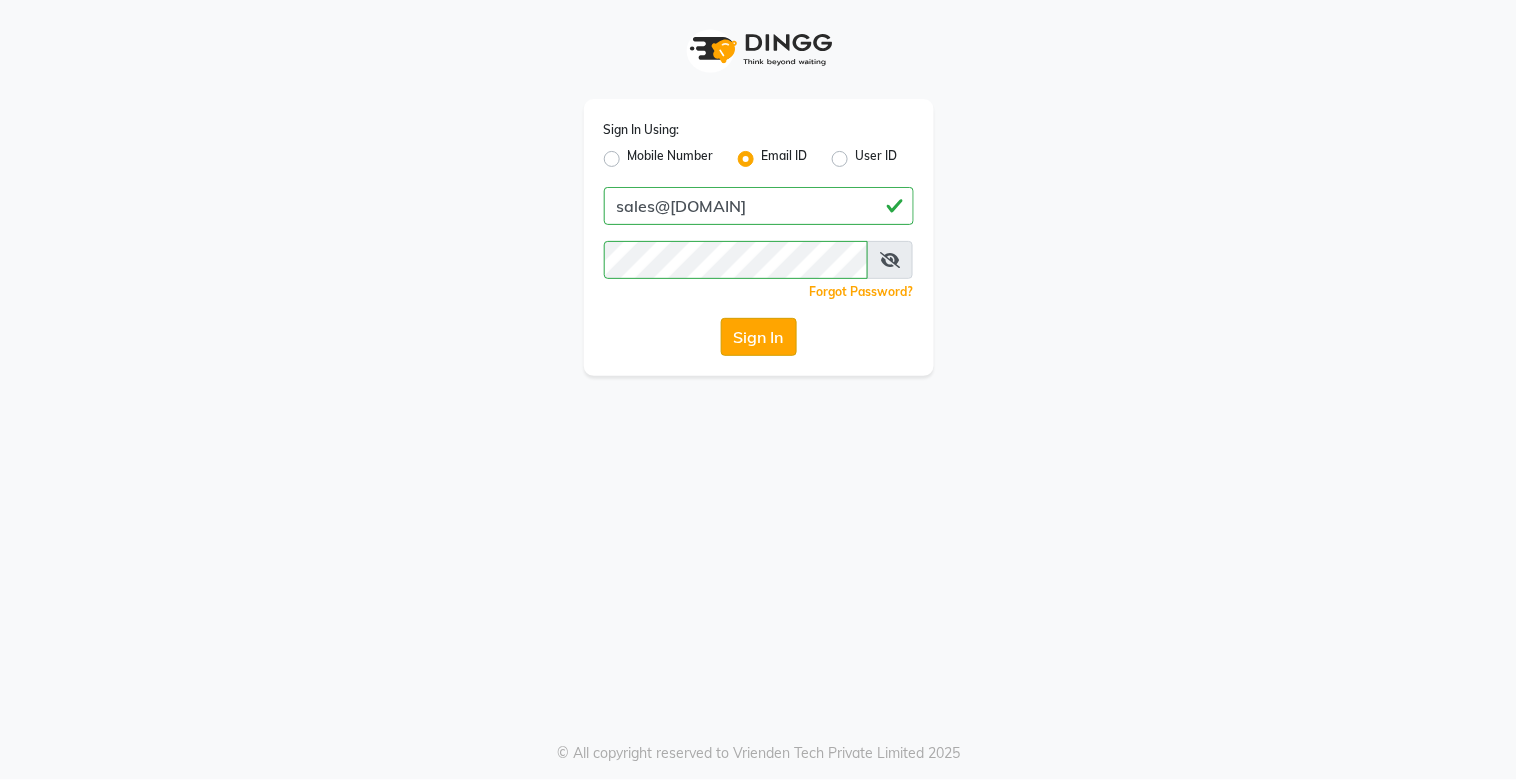 click on "Sign In" 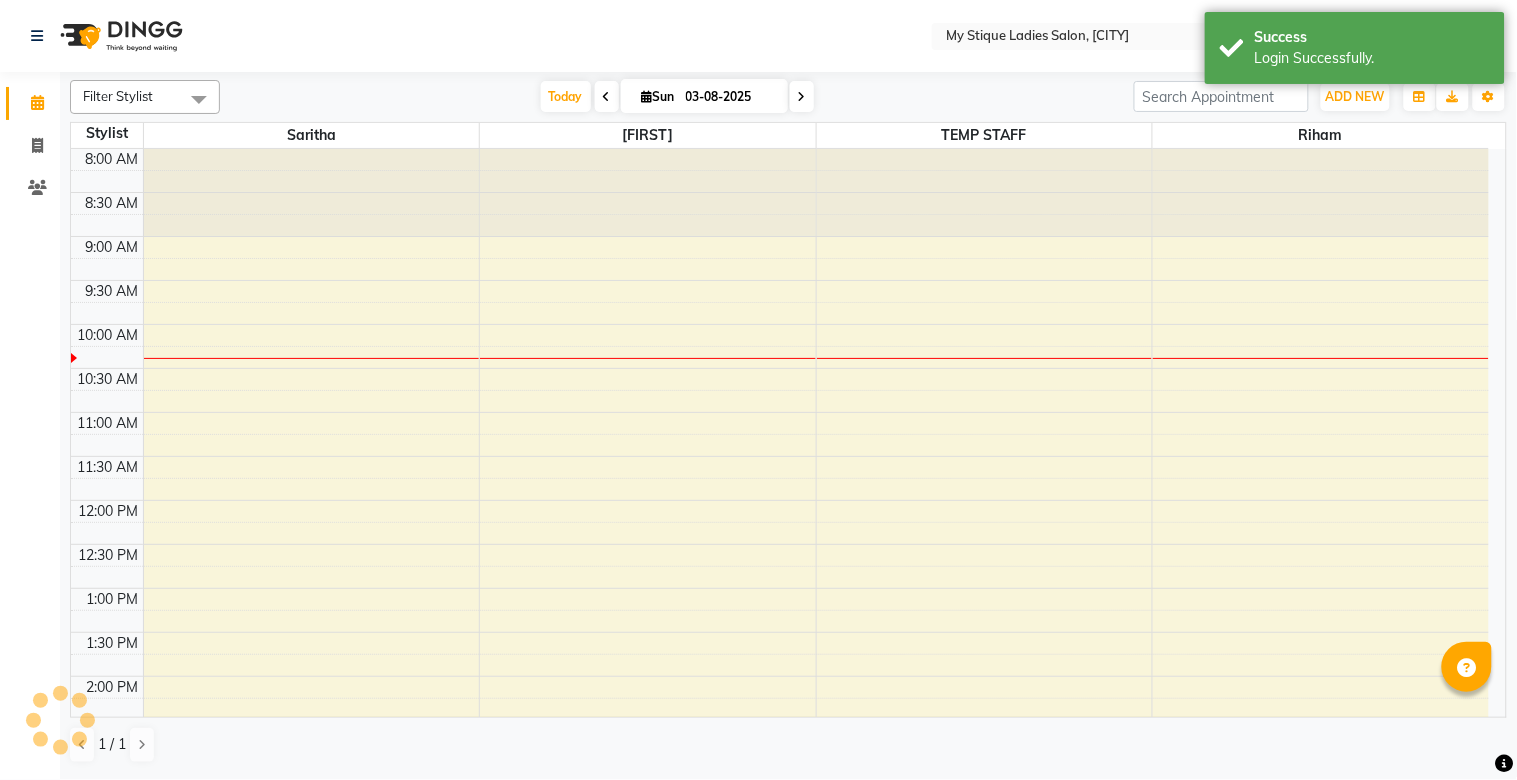 scroll, scrollTop: 0, scrollLeft: 0, axis: both 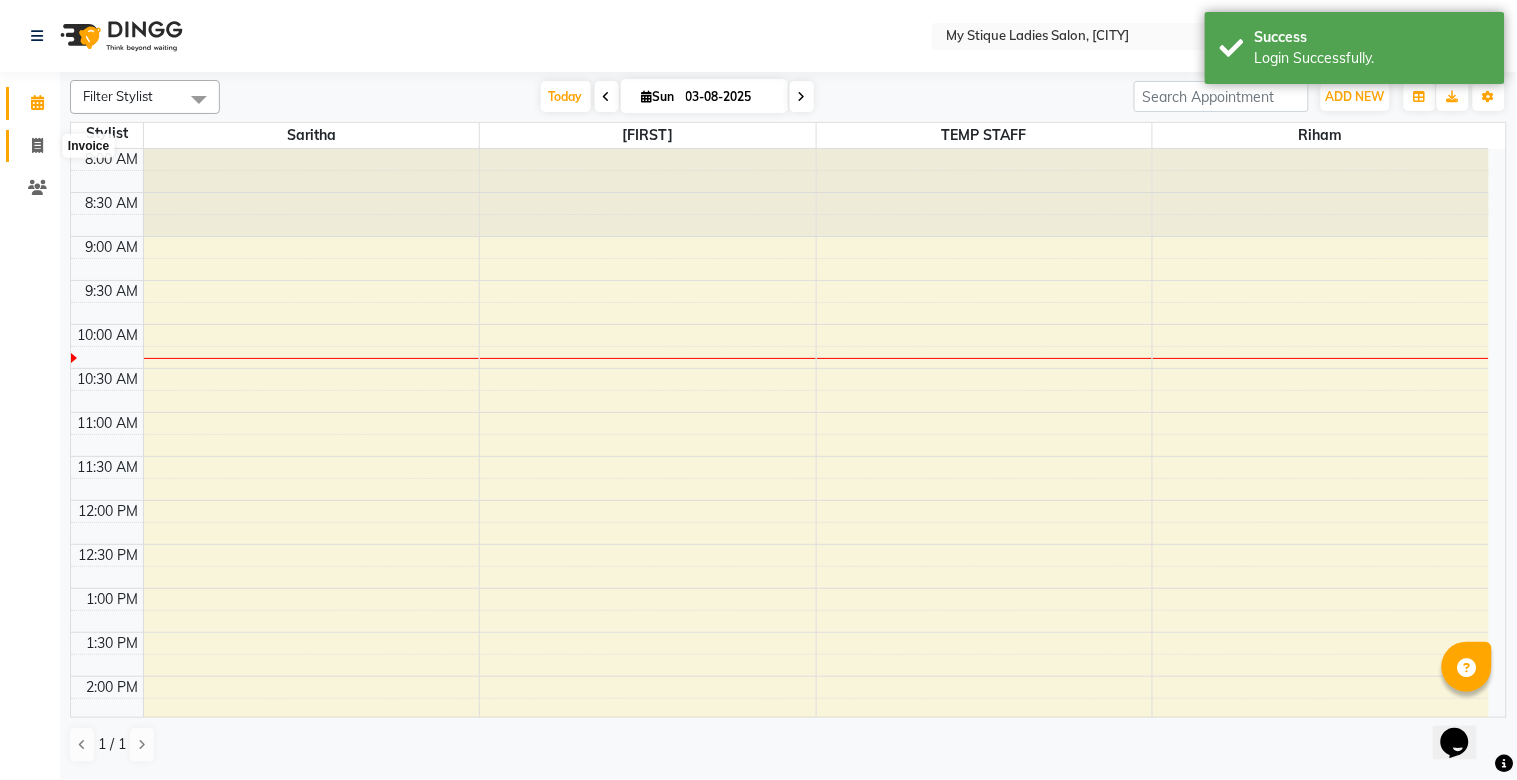 click 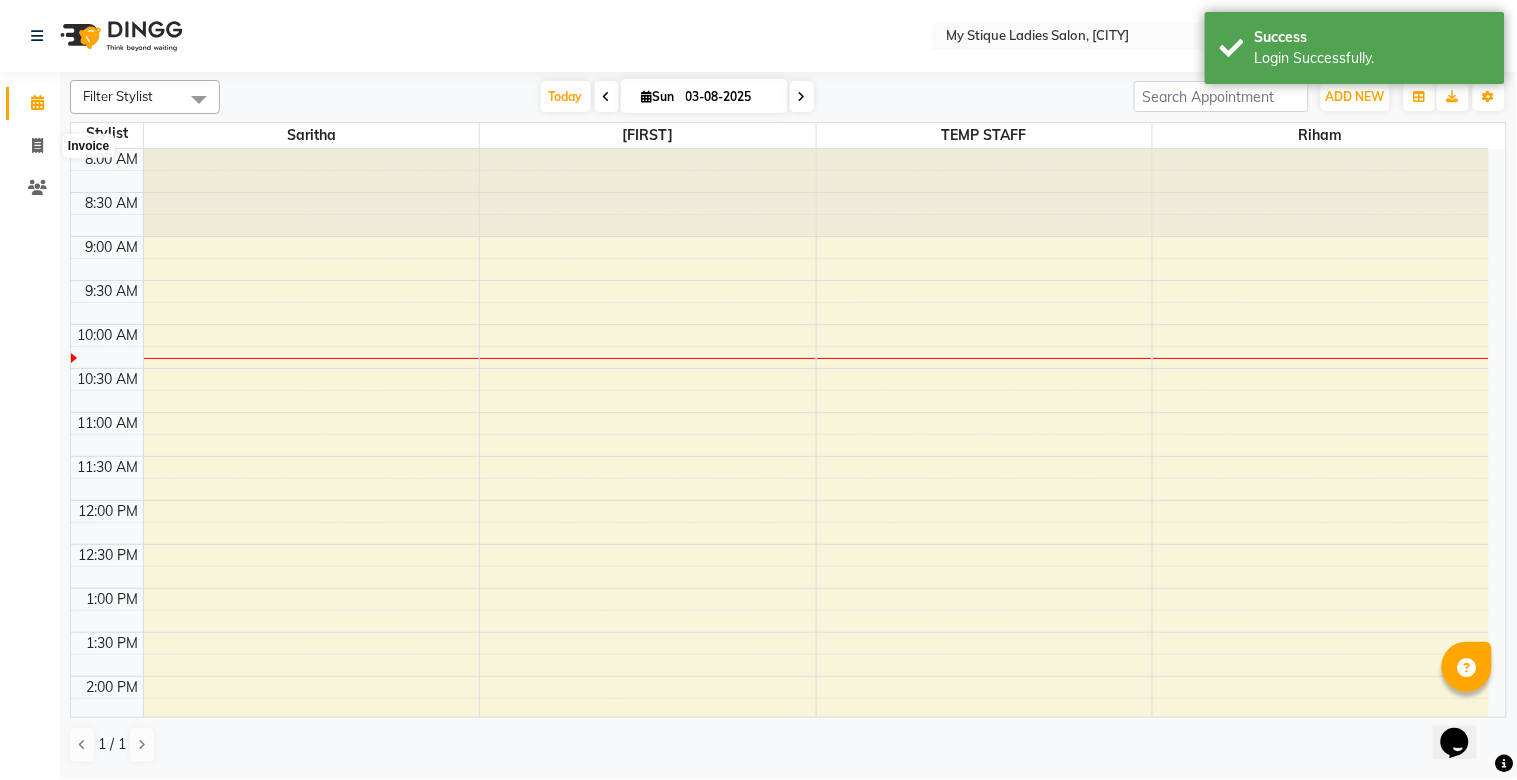 select on "7457" 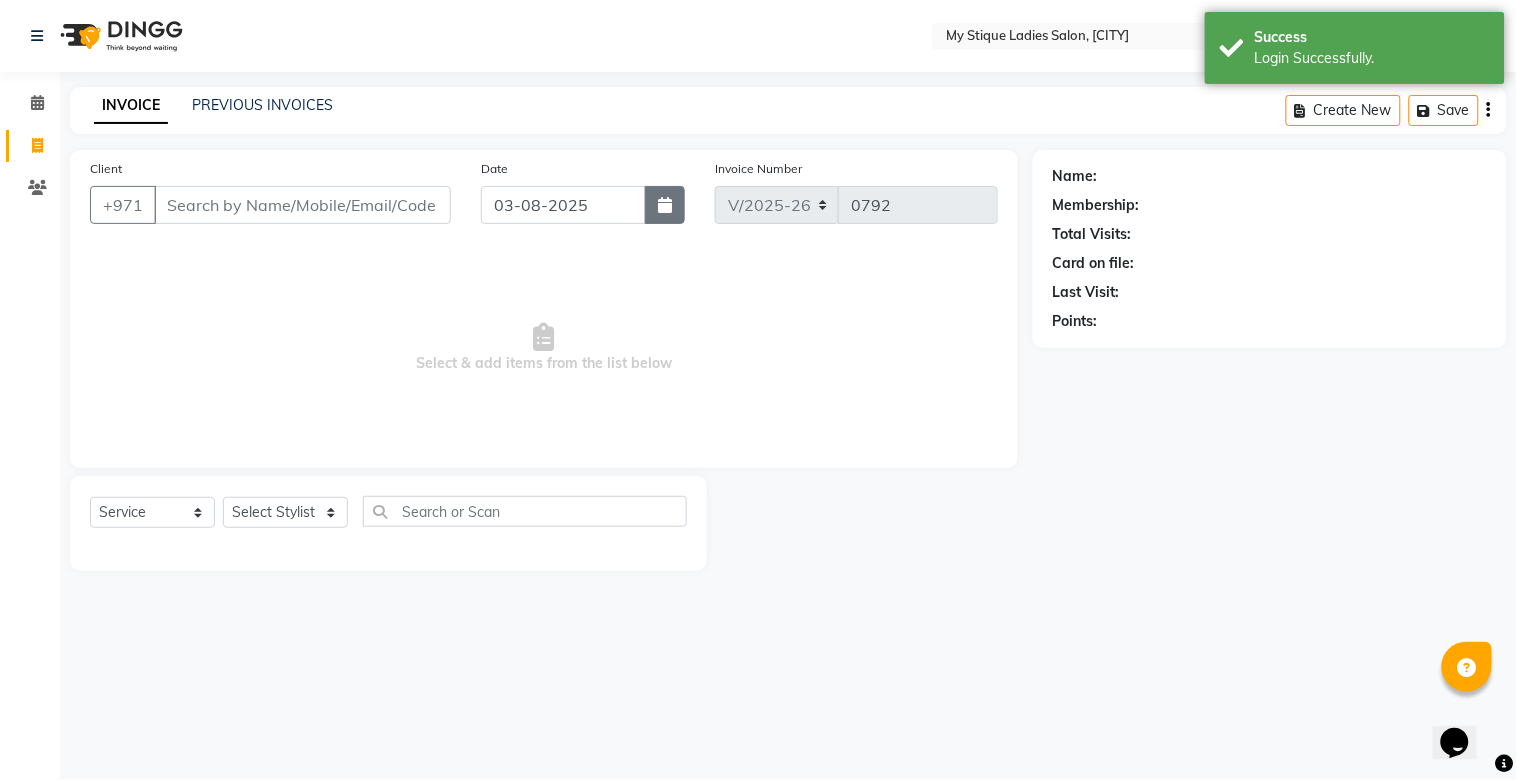 click 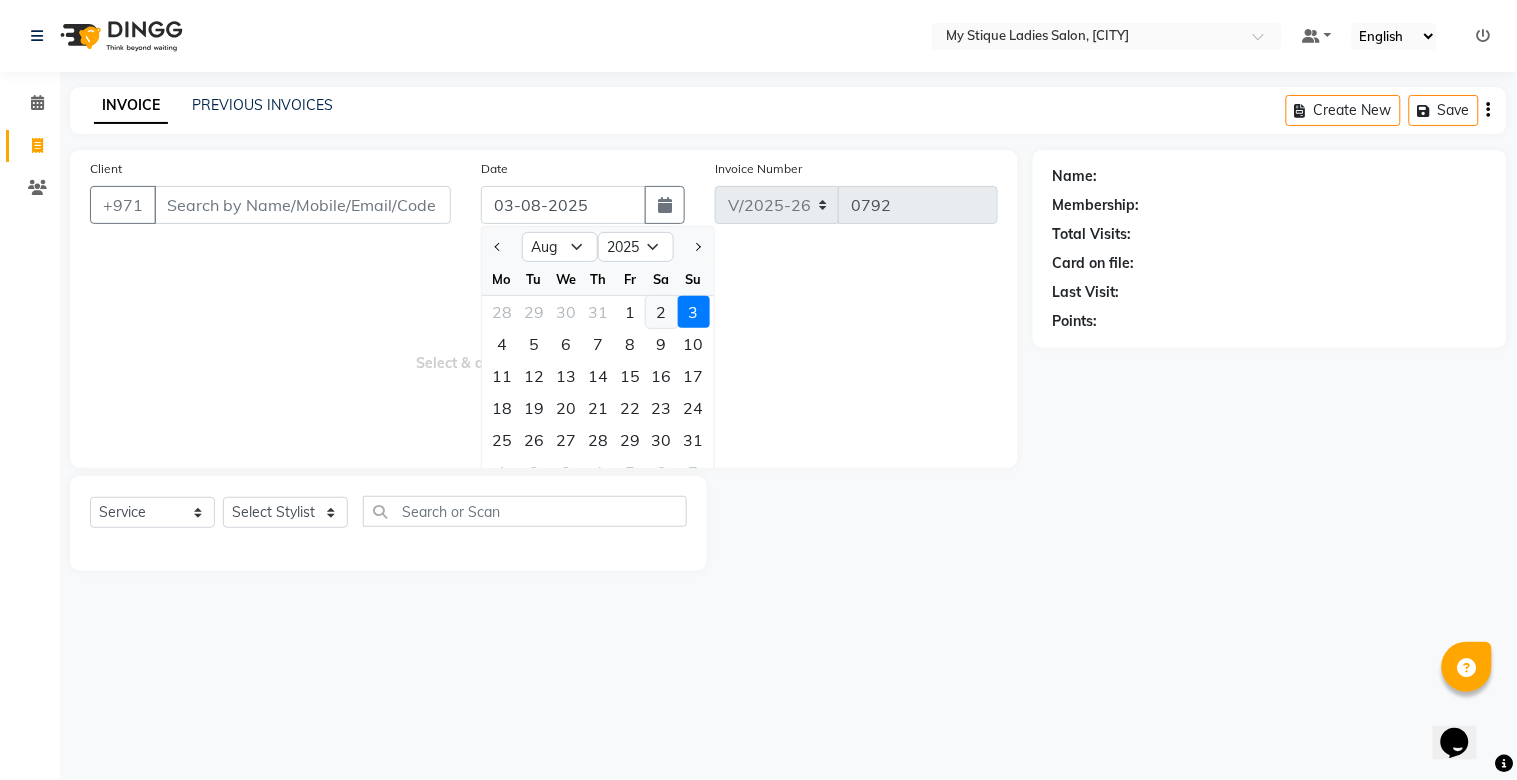 click on "2" 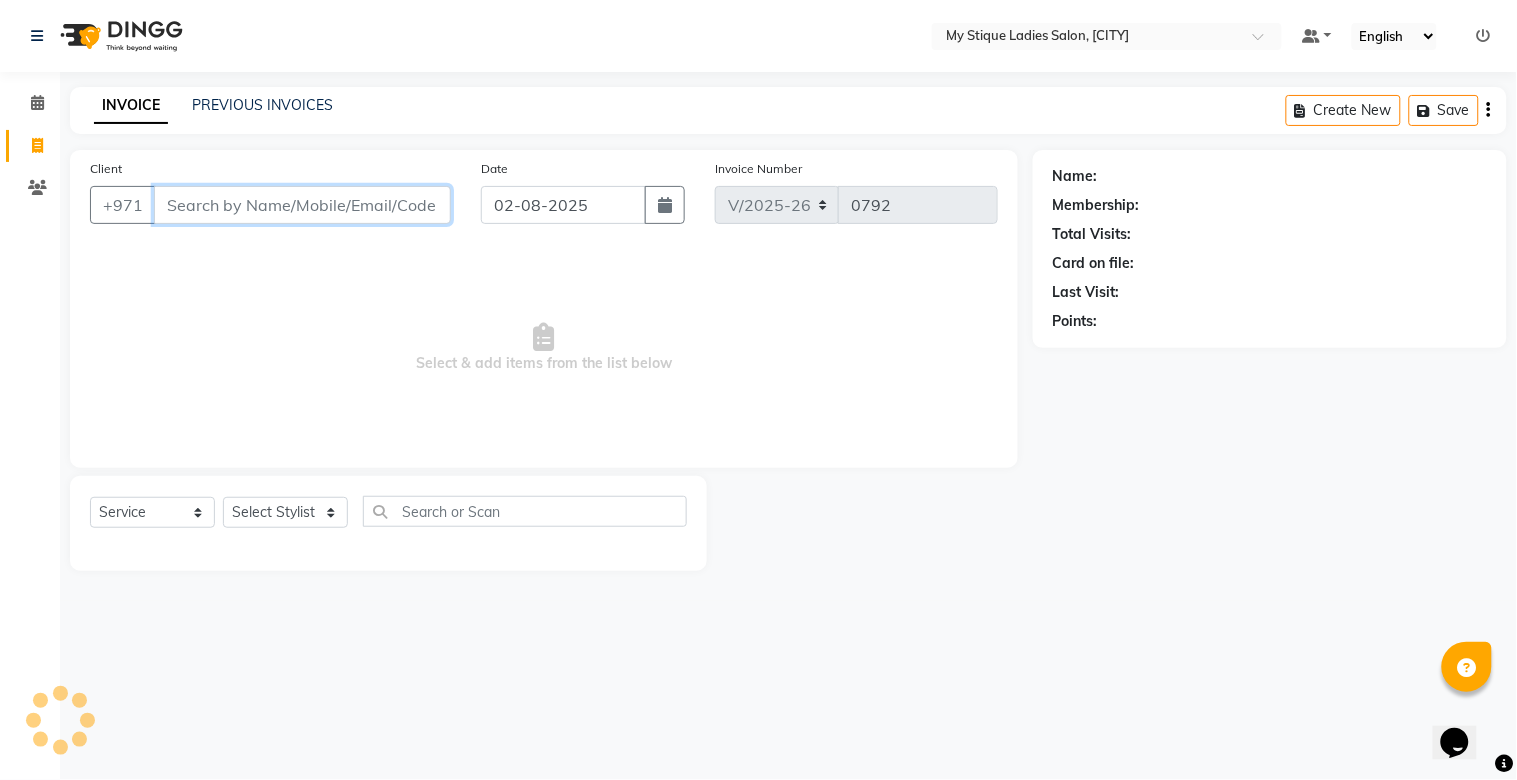 click on "Client" at bounding box center [302, 205] 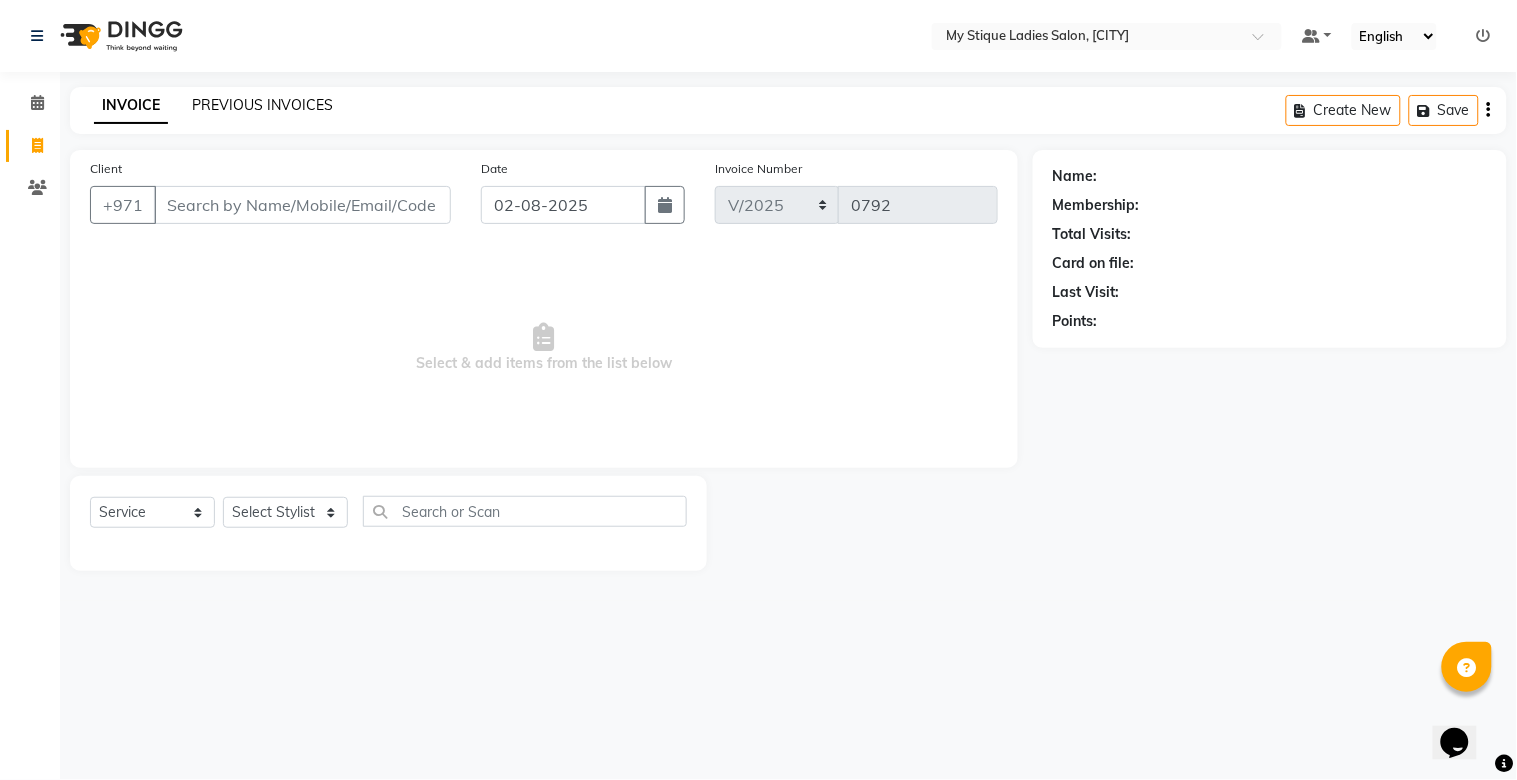 click on "PREVIOUS INVOICES" 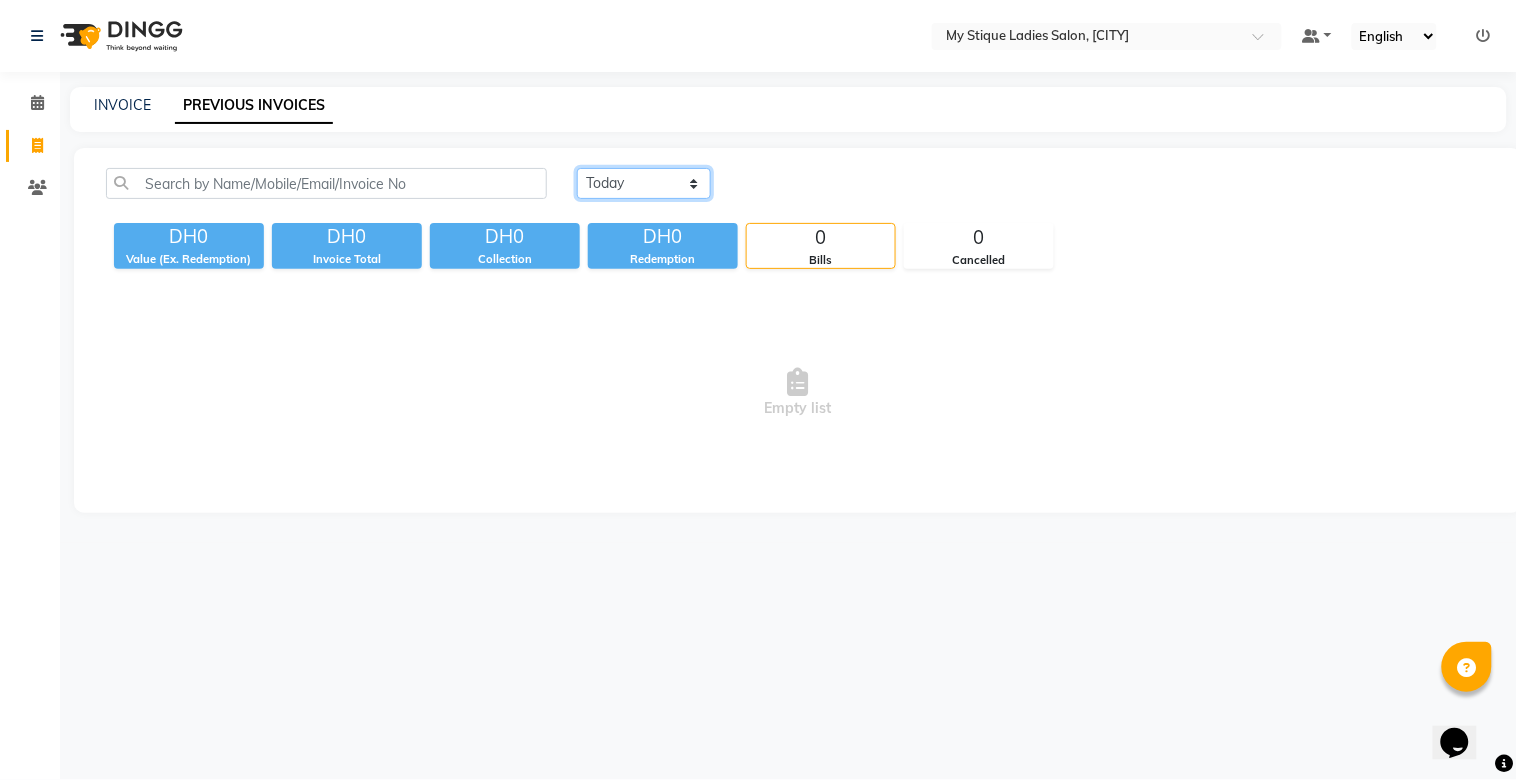 drag, startPoint x: 638, startPoint y: 180, endPoint x: 641, endPoint y: 194, distance: 14.3178215 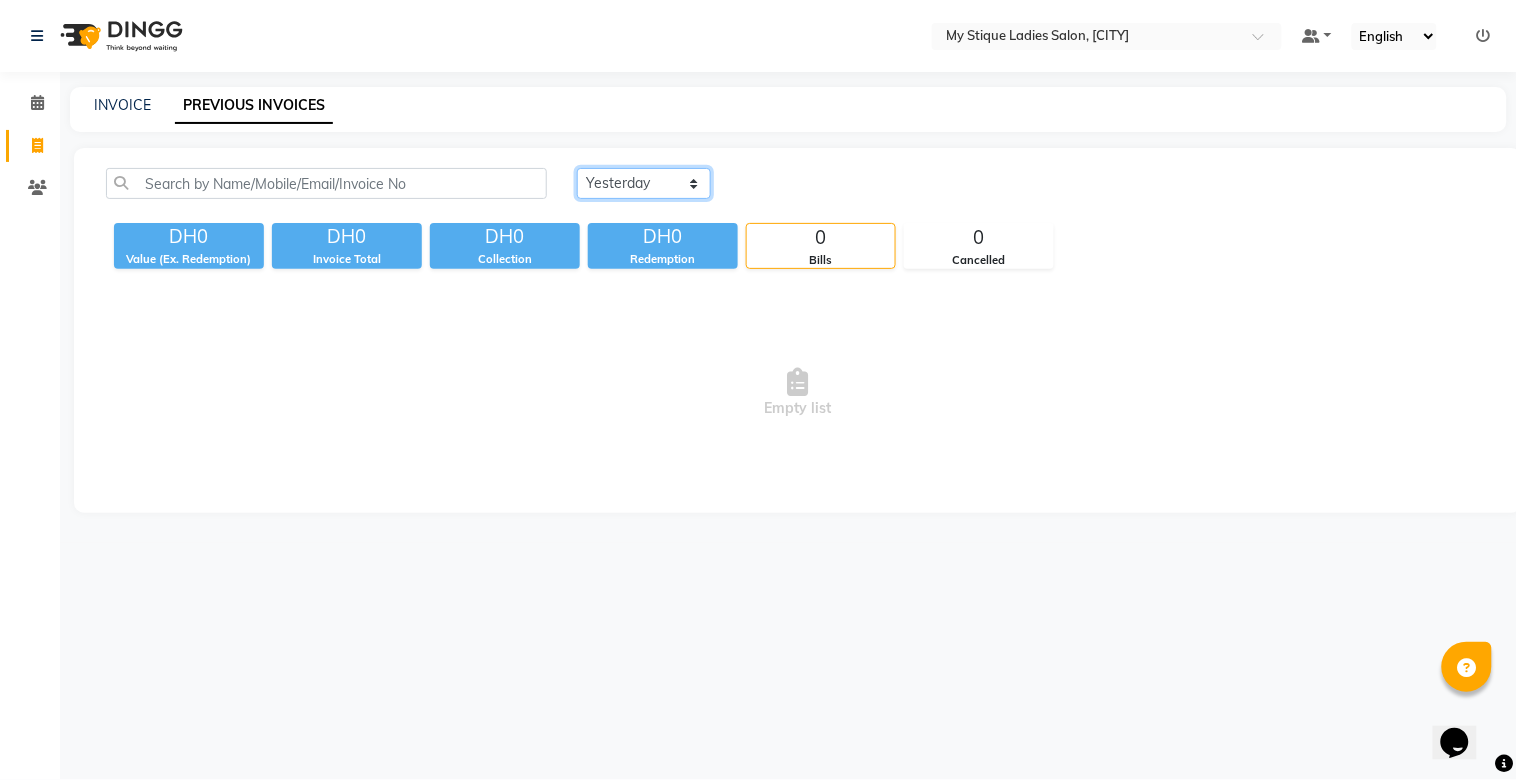 click on "Today Yesterday Custom Range" 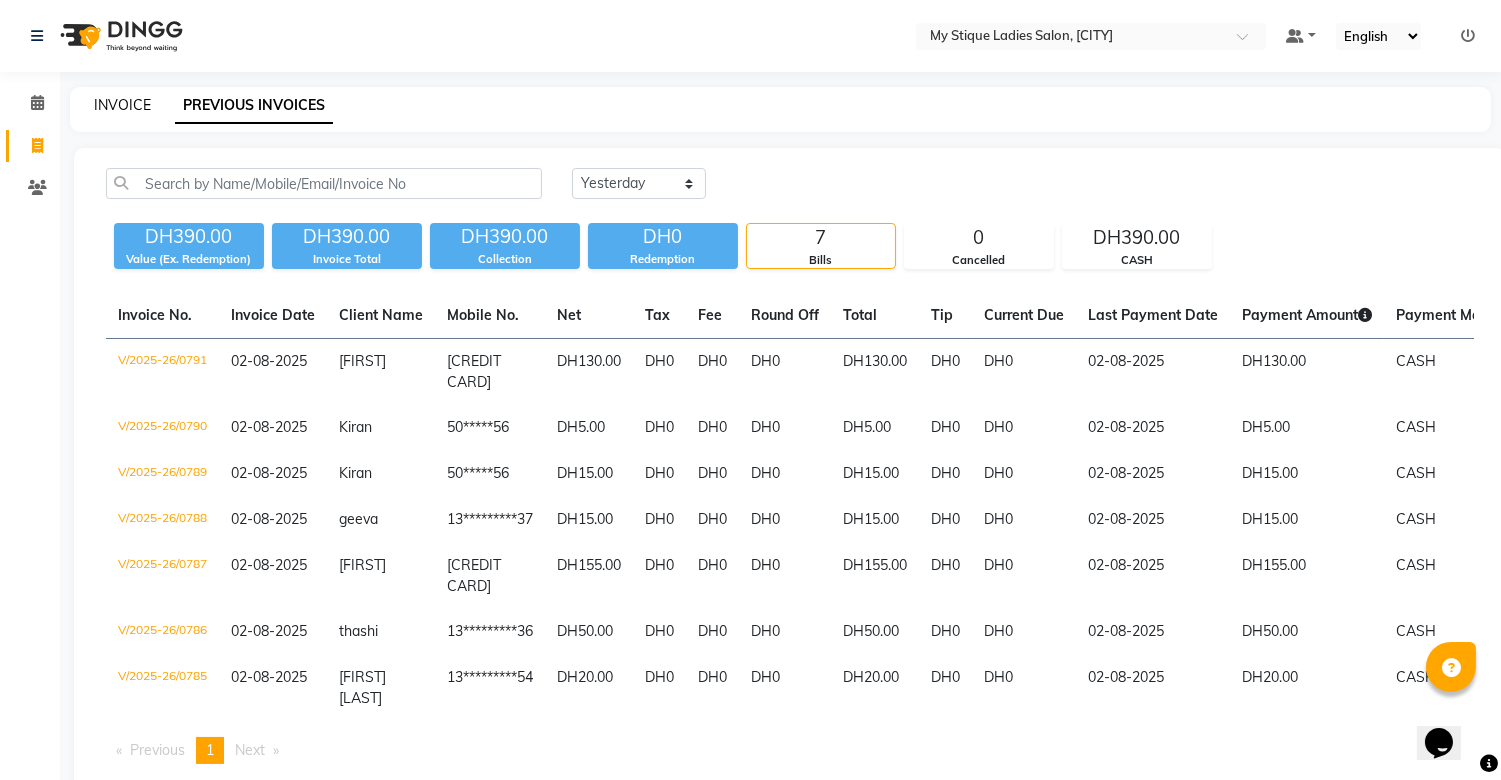 click on "INVOICE" 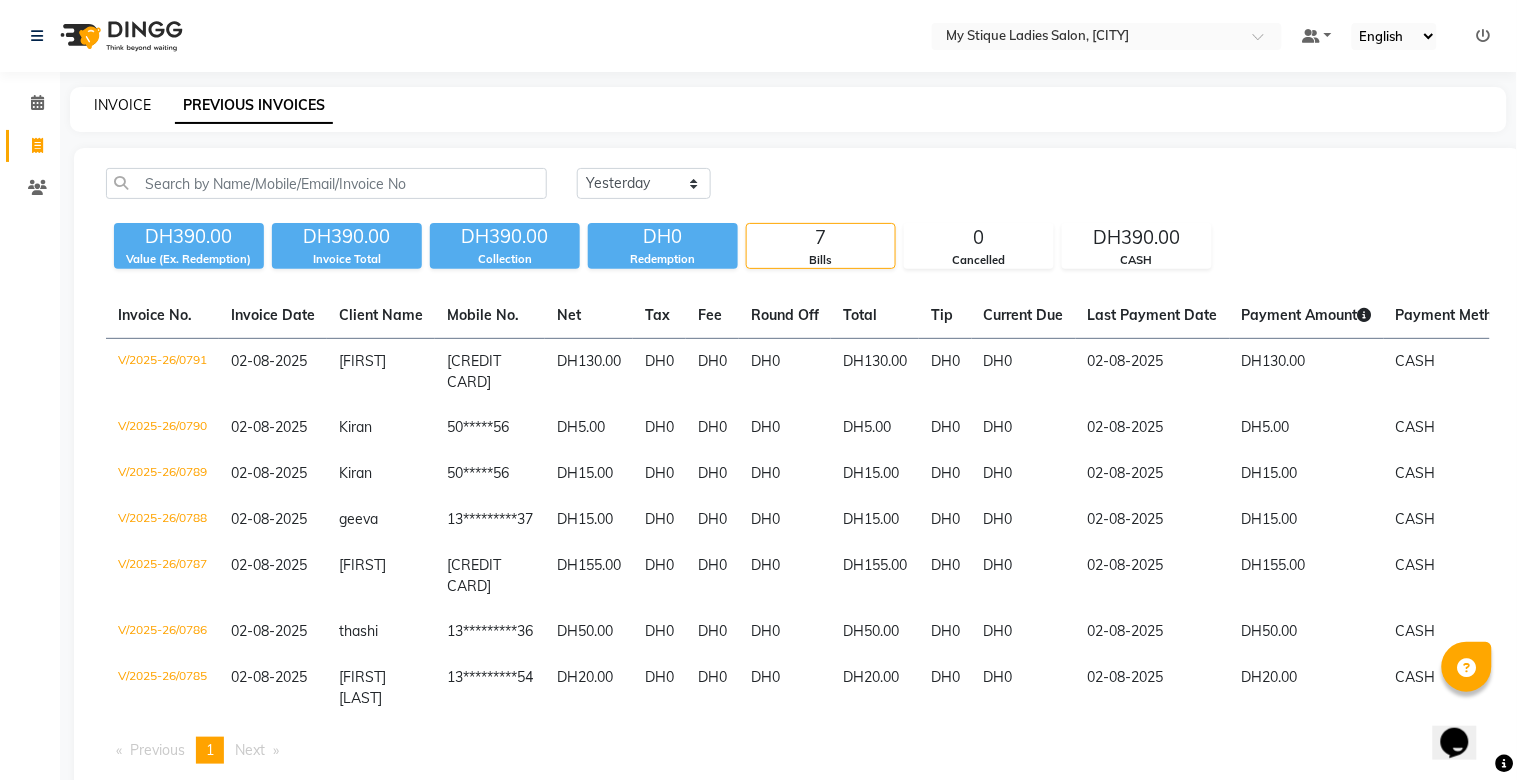 select on "service" 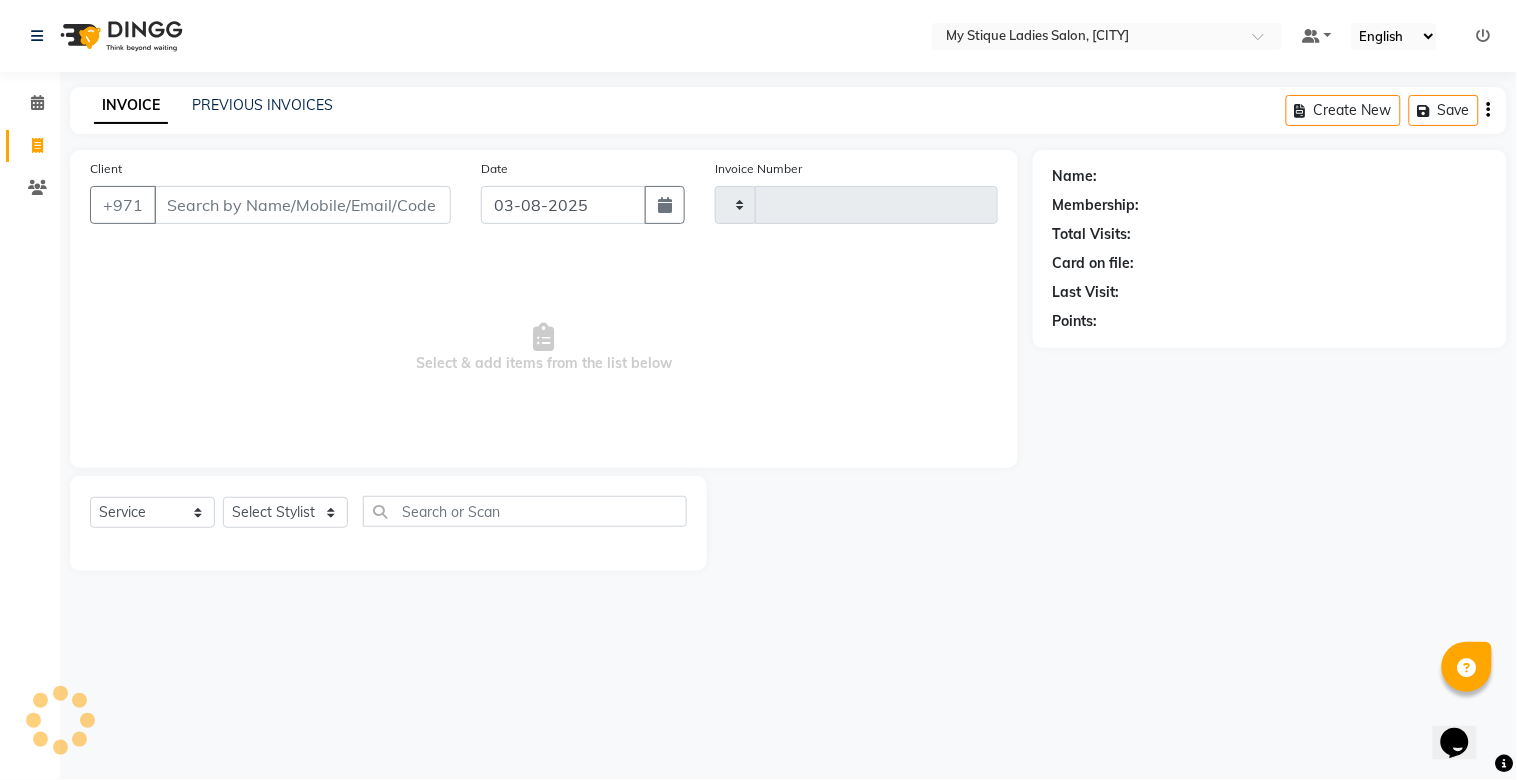 type on "0792" 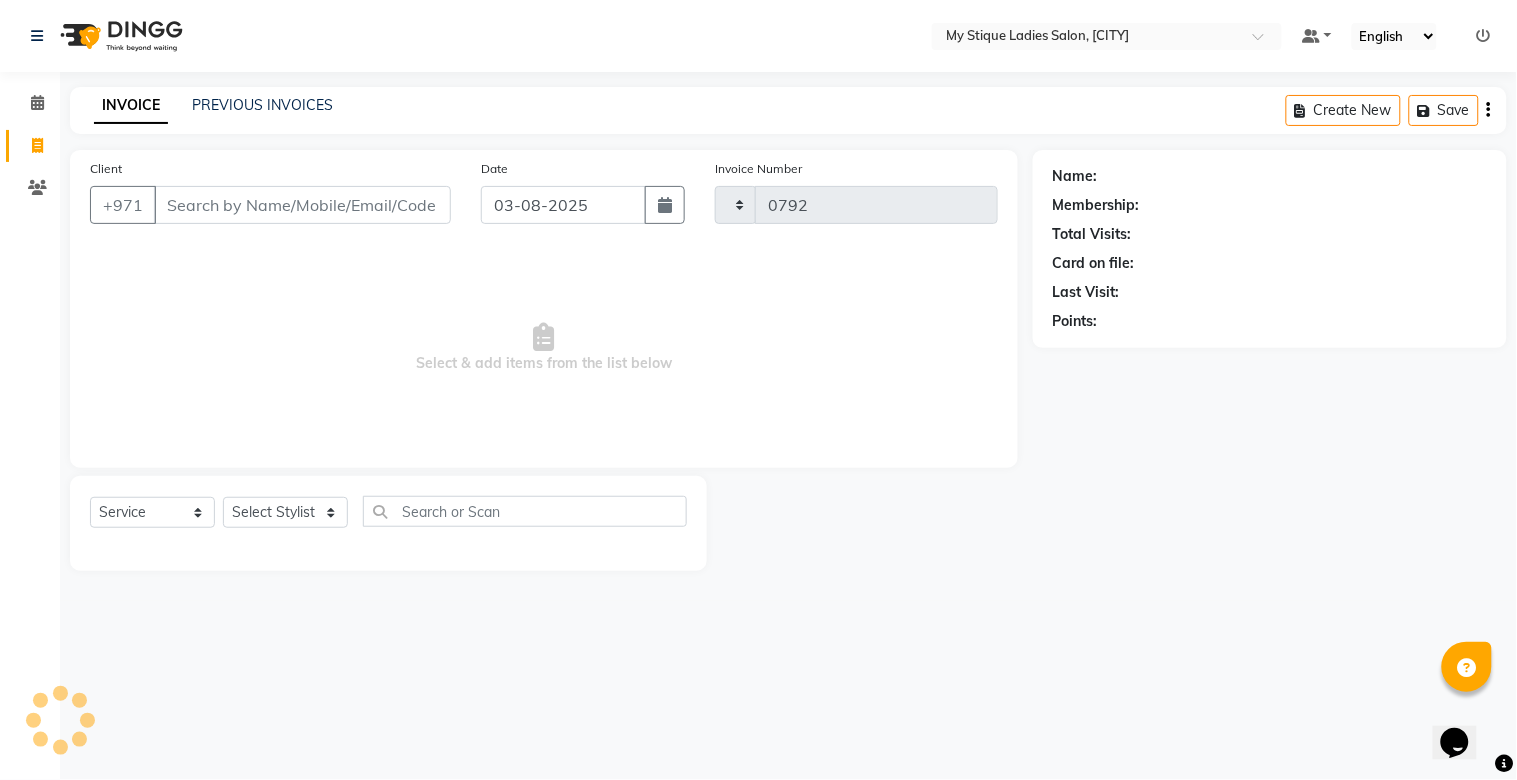 select on "7457" 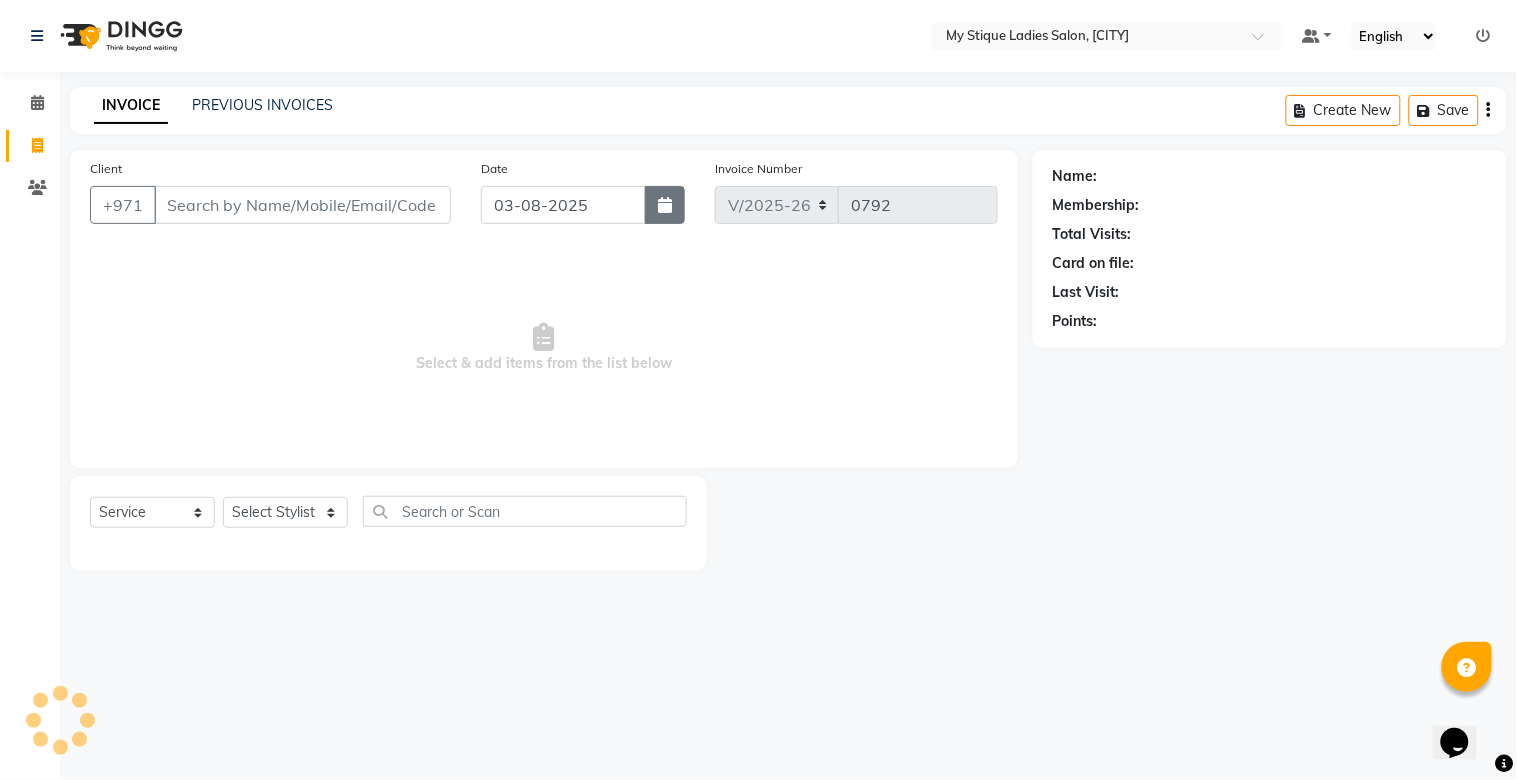 click 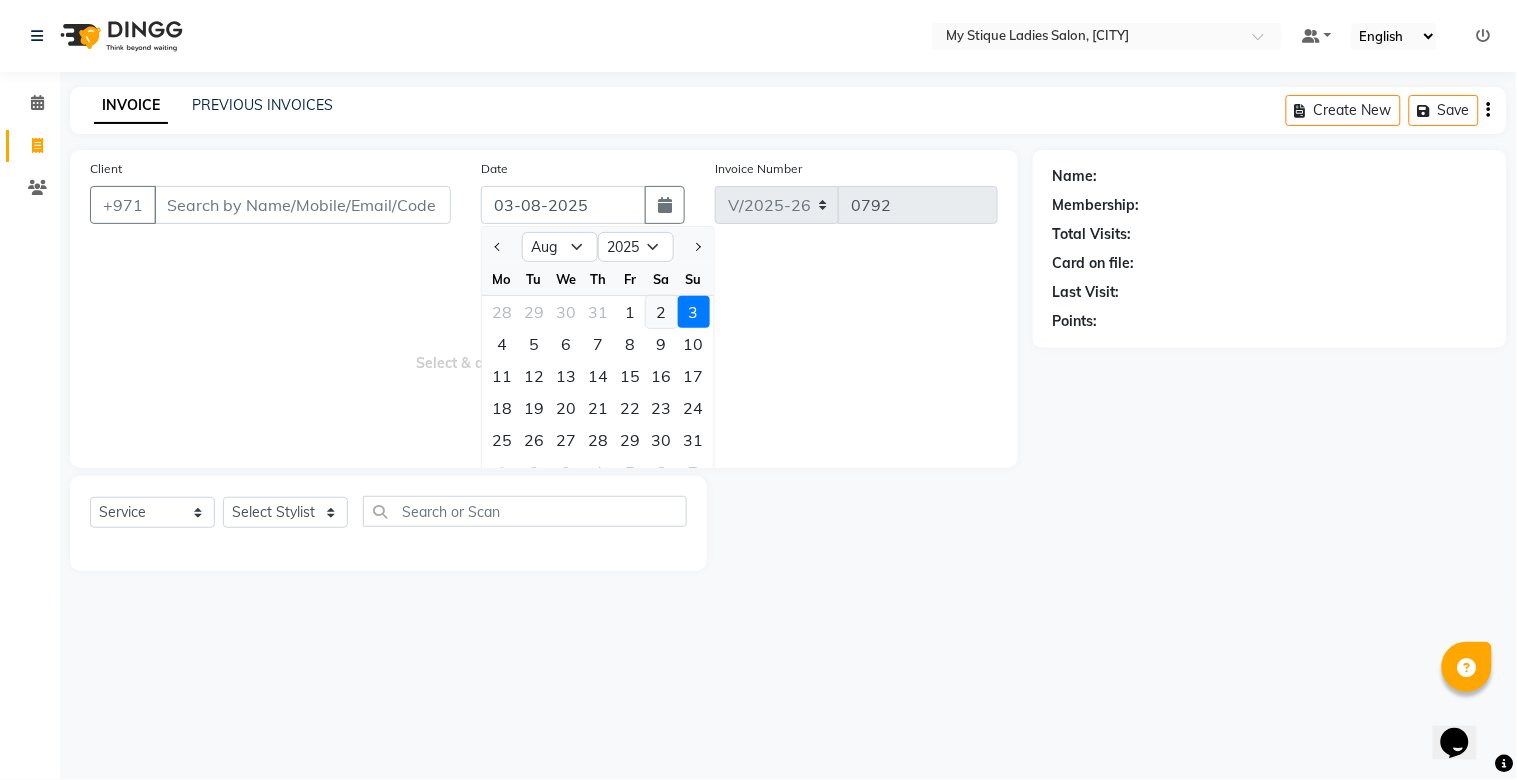 click on "2" 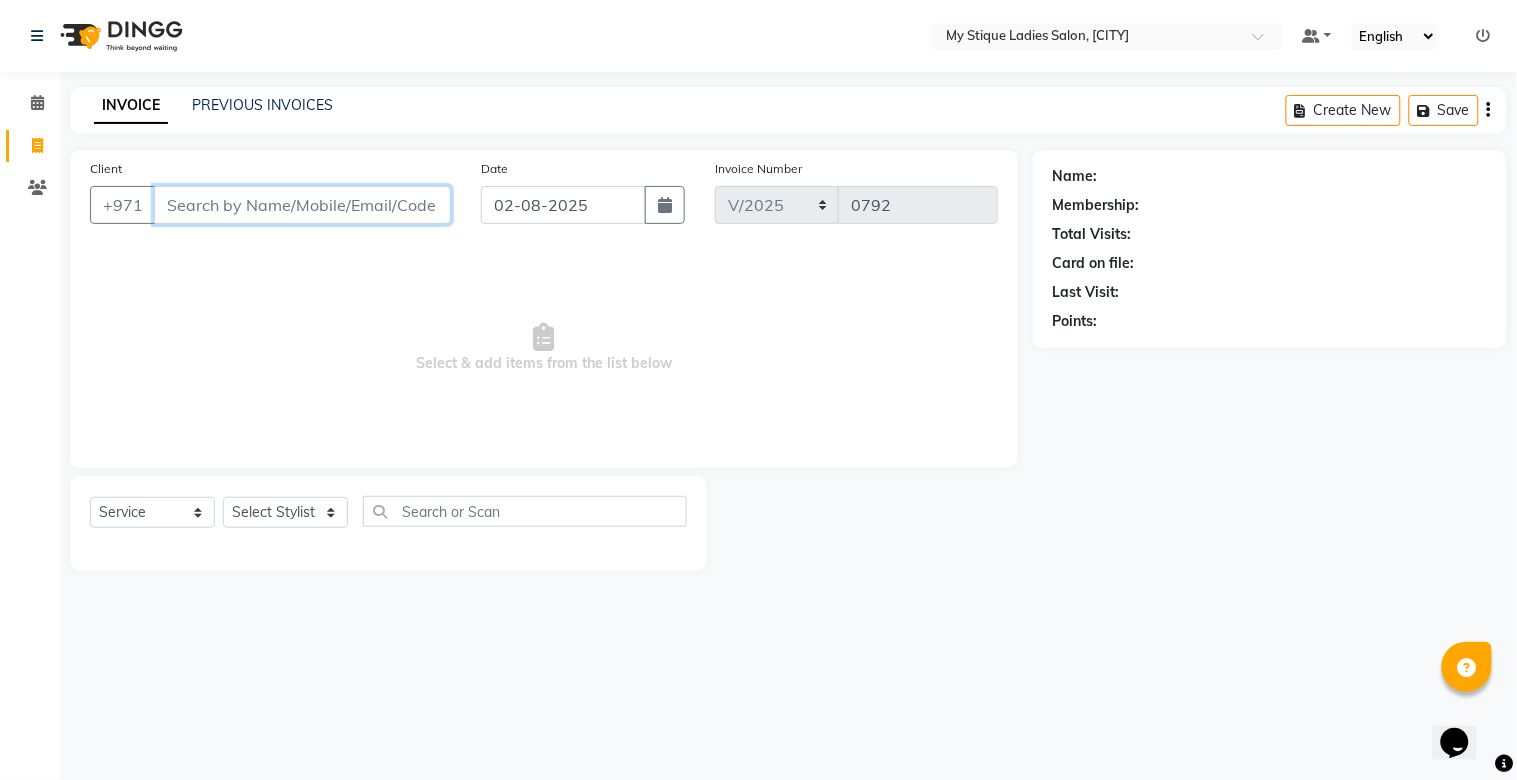 click on "Client" at bounding box center [302, 205] 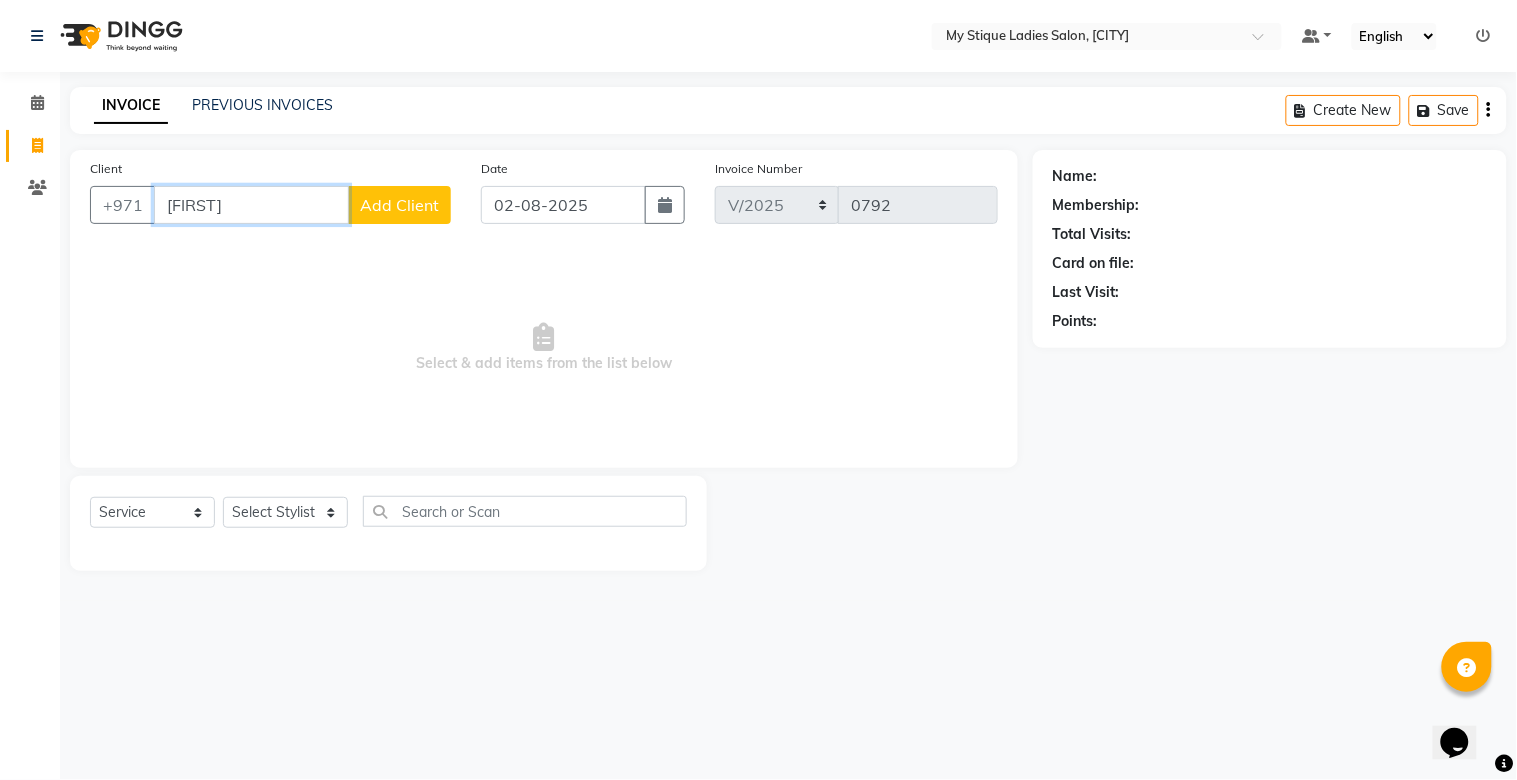 type on "[FIRST]" 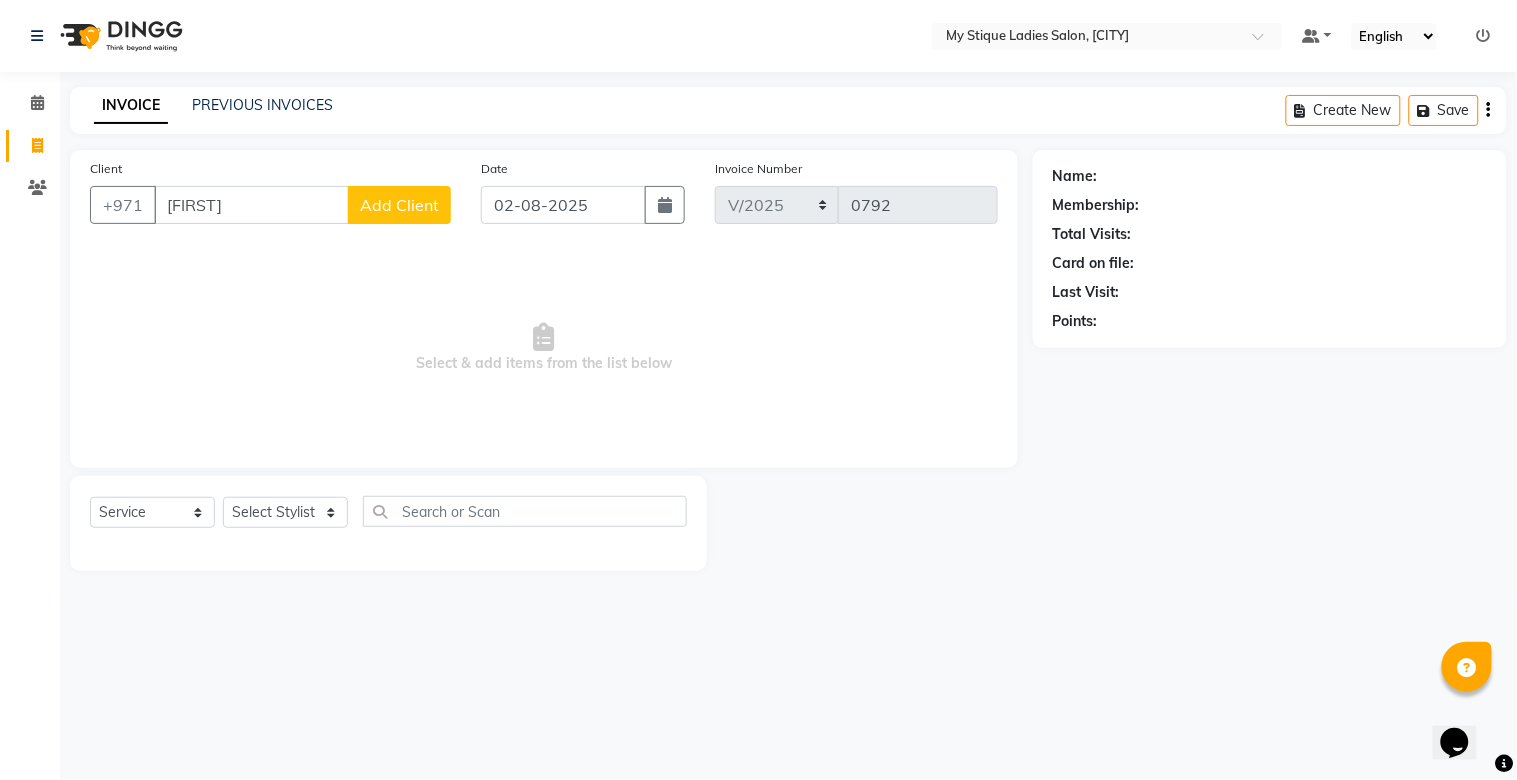 click on "Add Client" 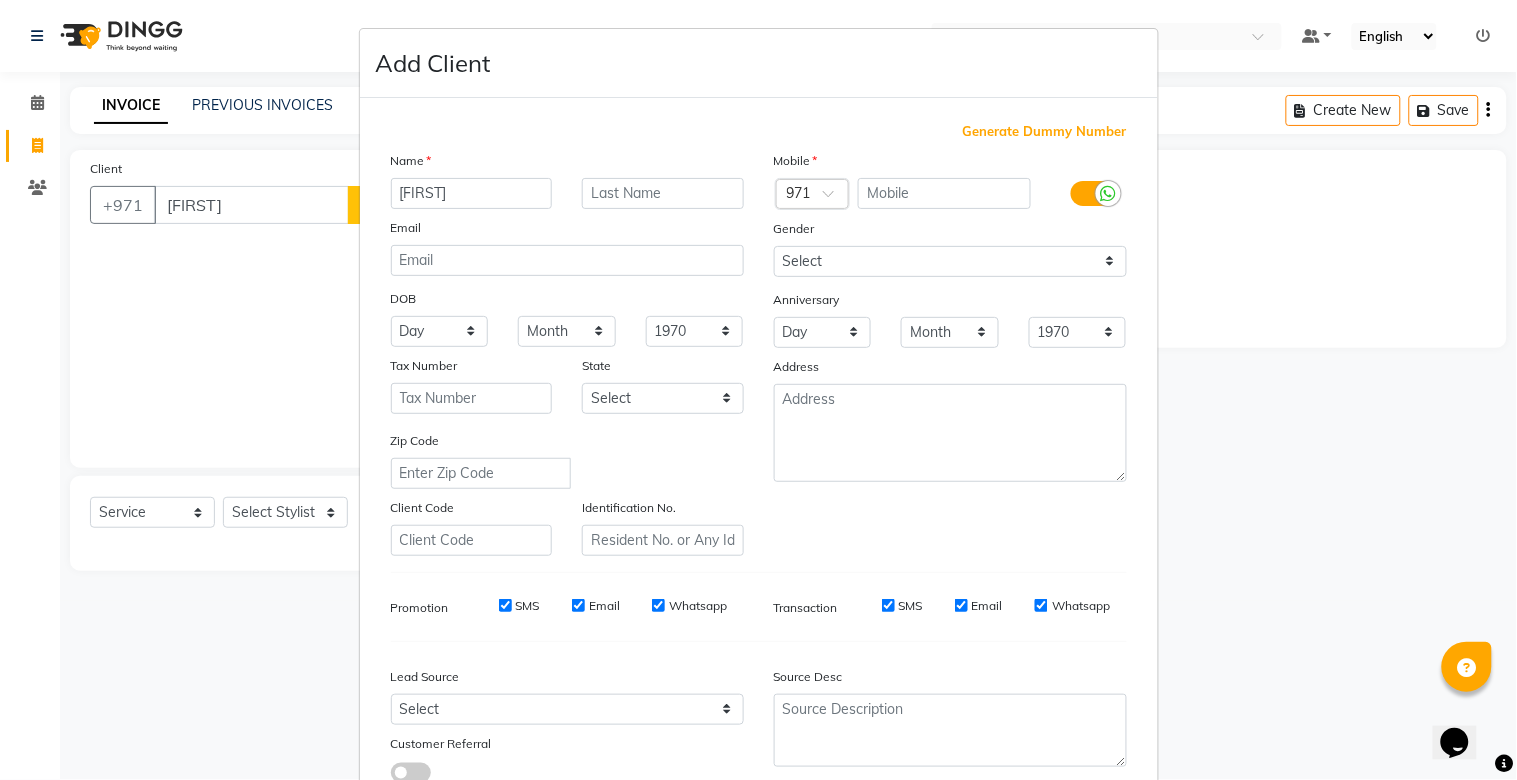 click on "Generate Dummy Number" at bounding box center [1045, 132] 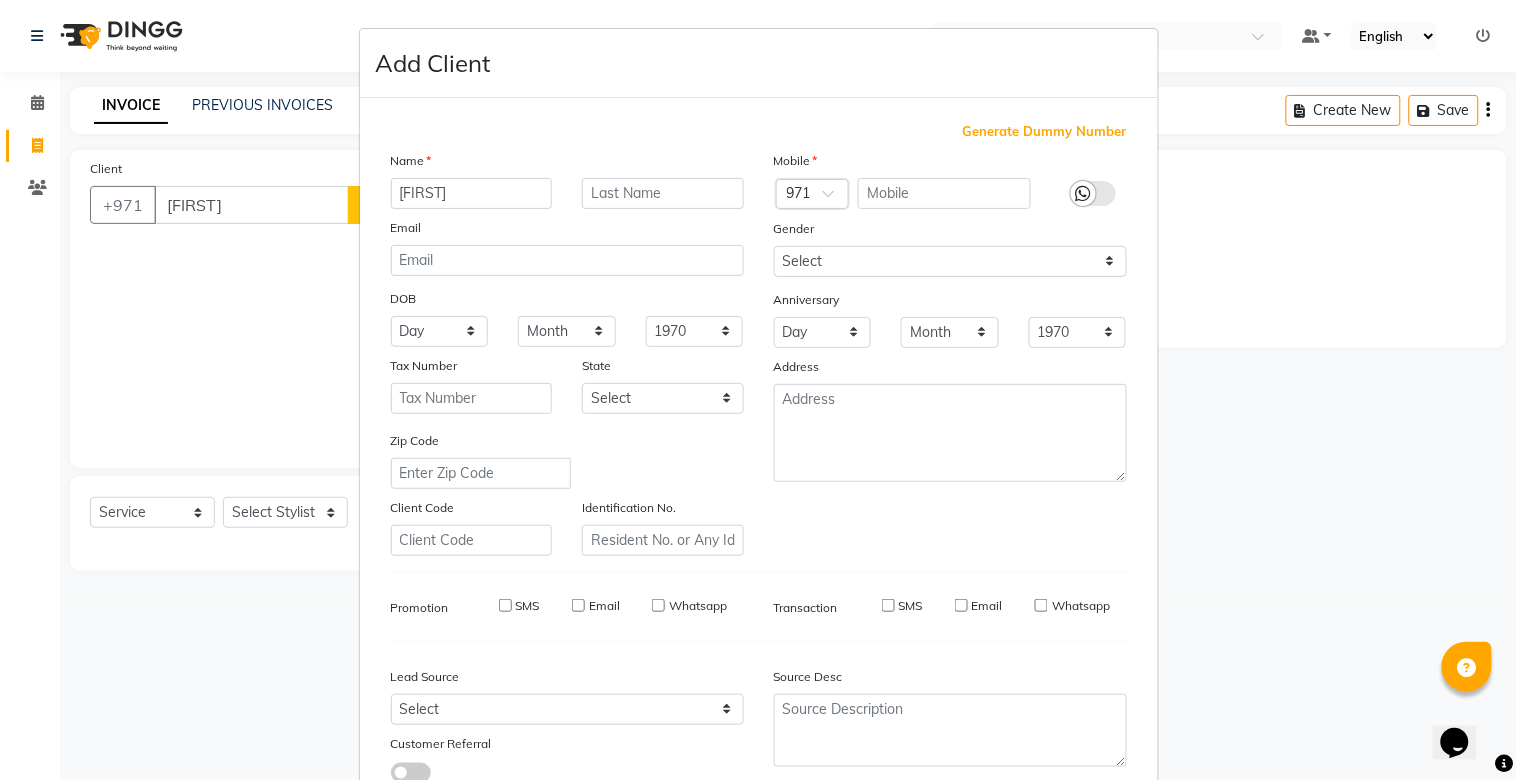 type on "[CREDIT CARD]" 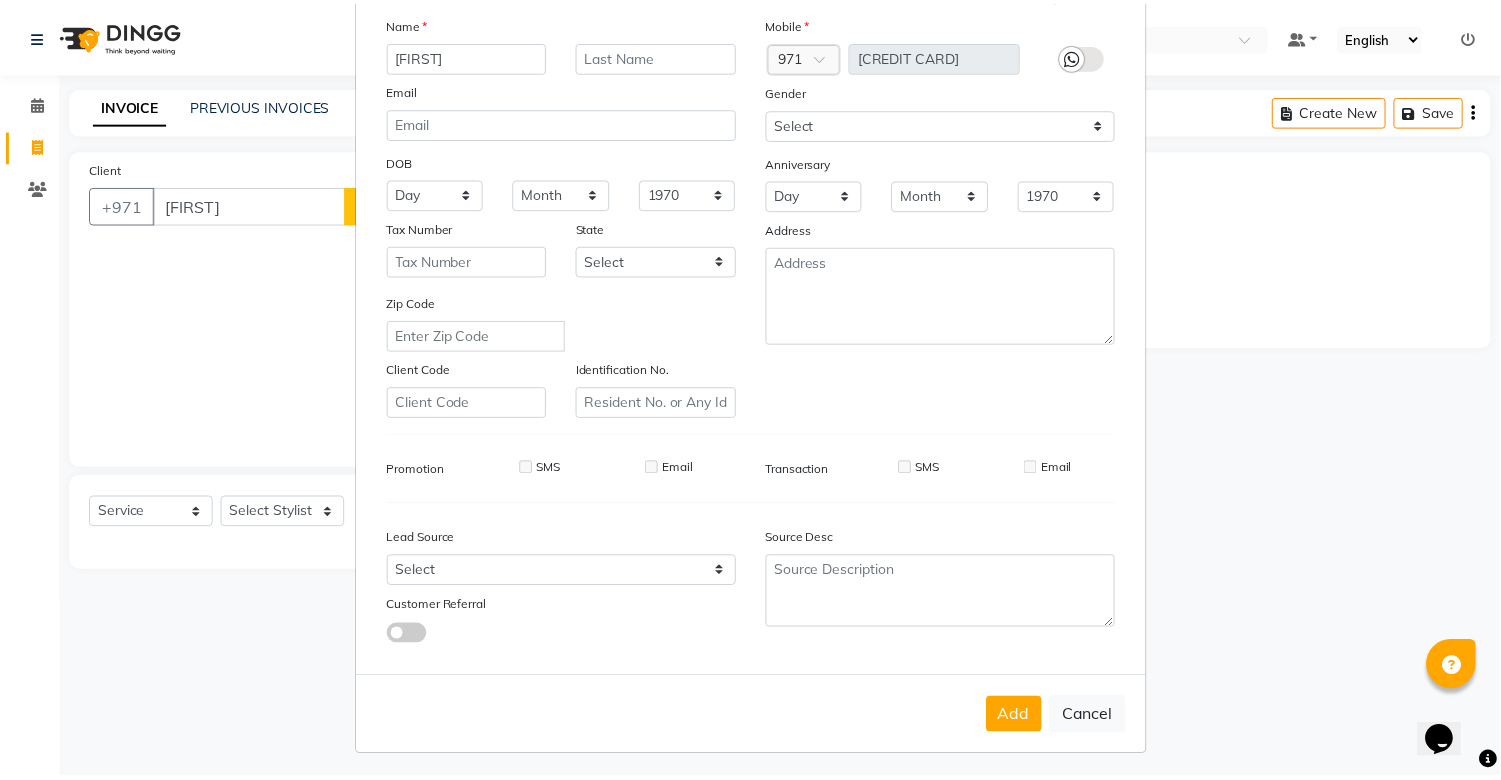scroll, scrollTop: 144, scrollLeft: 0, axis: vertical 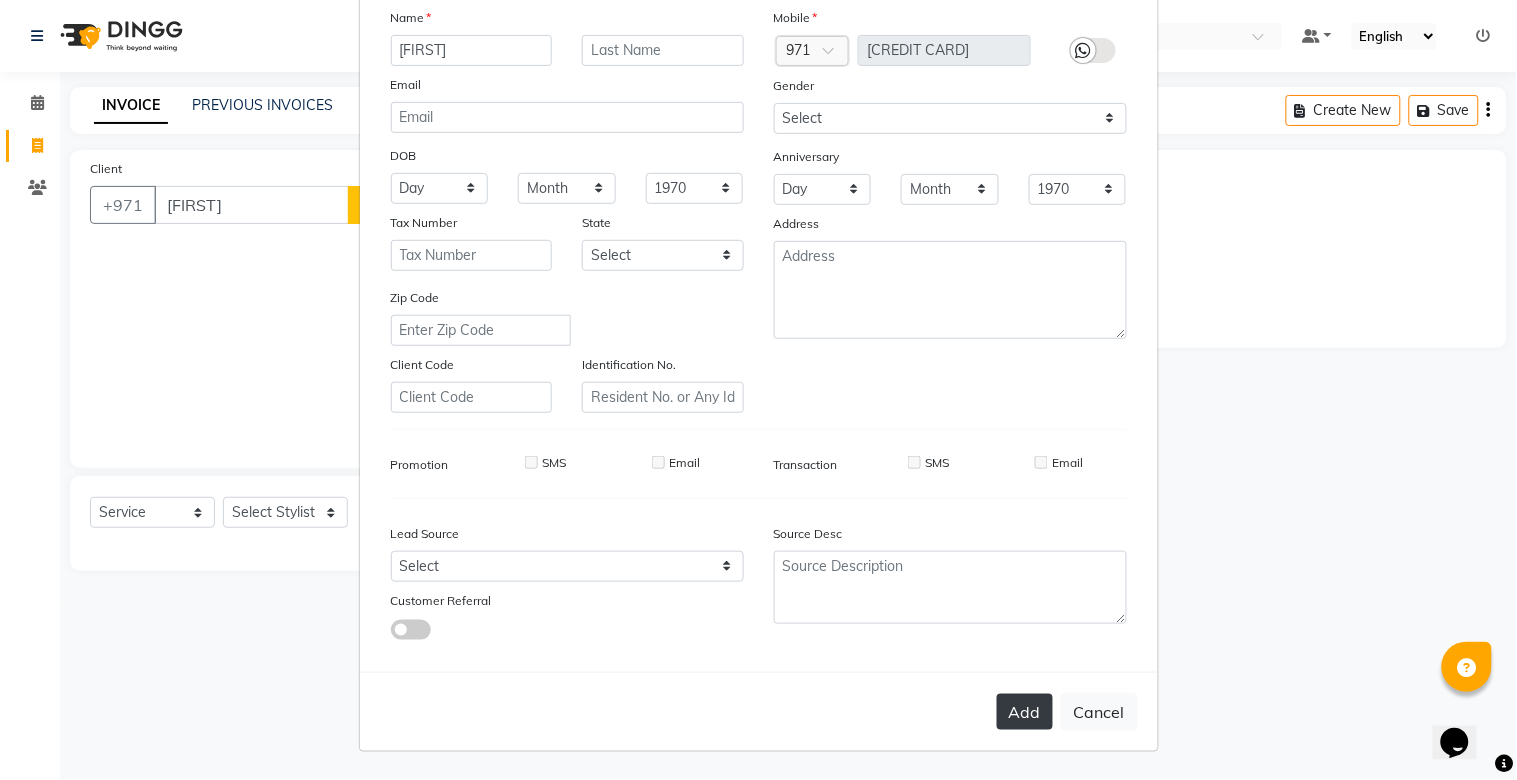 click on "Add" at bounding box center (1025, 712) 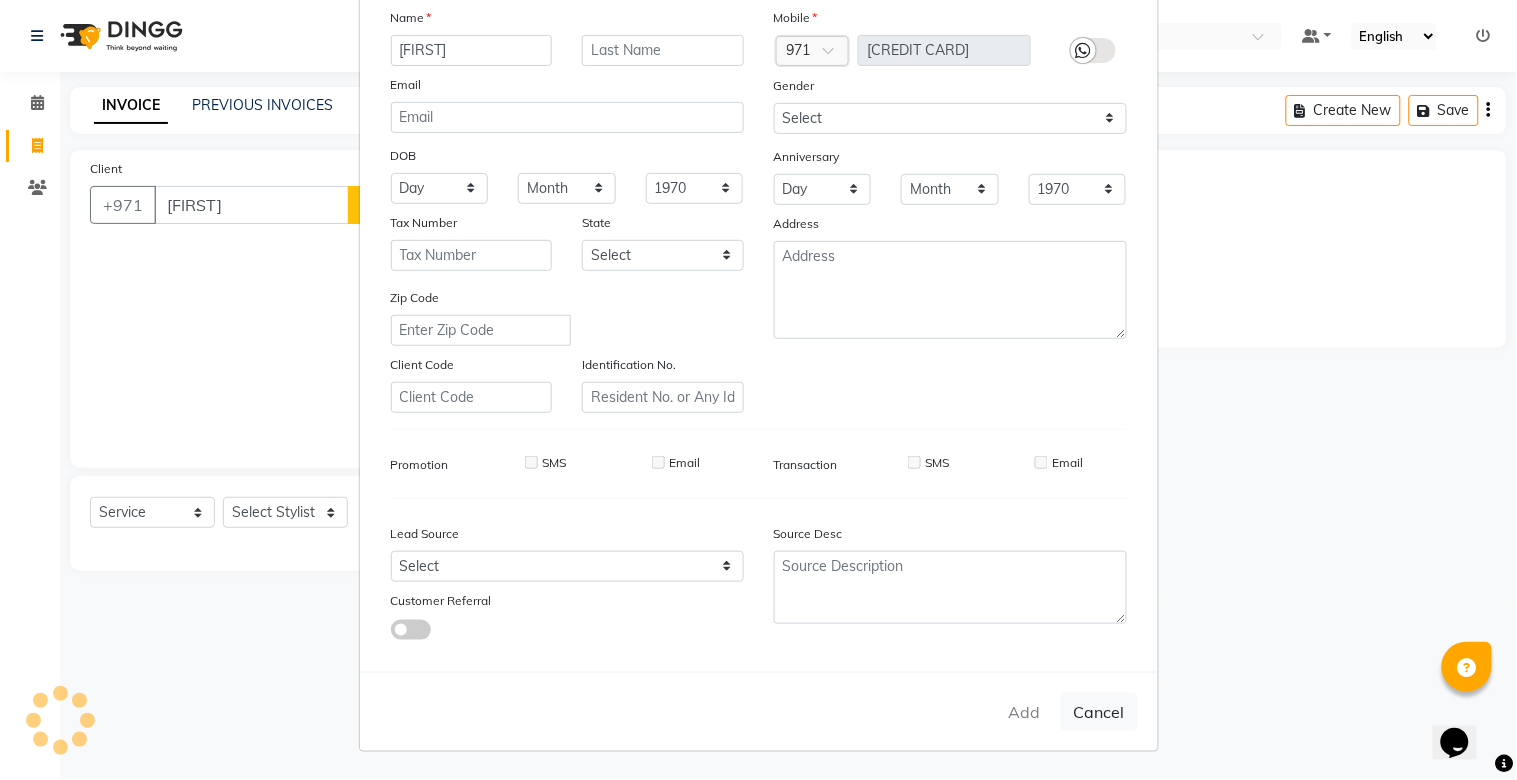 type on "13*********38" 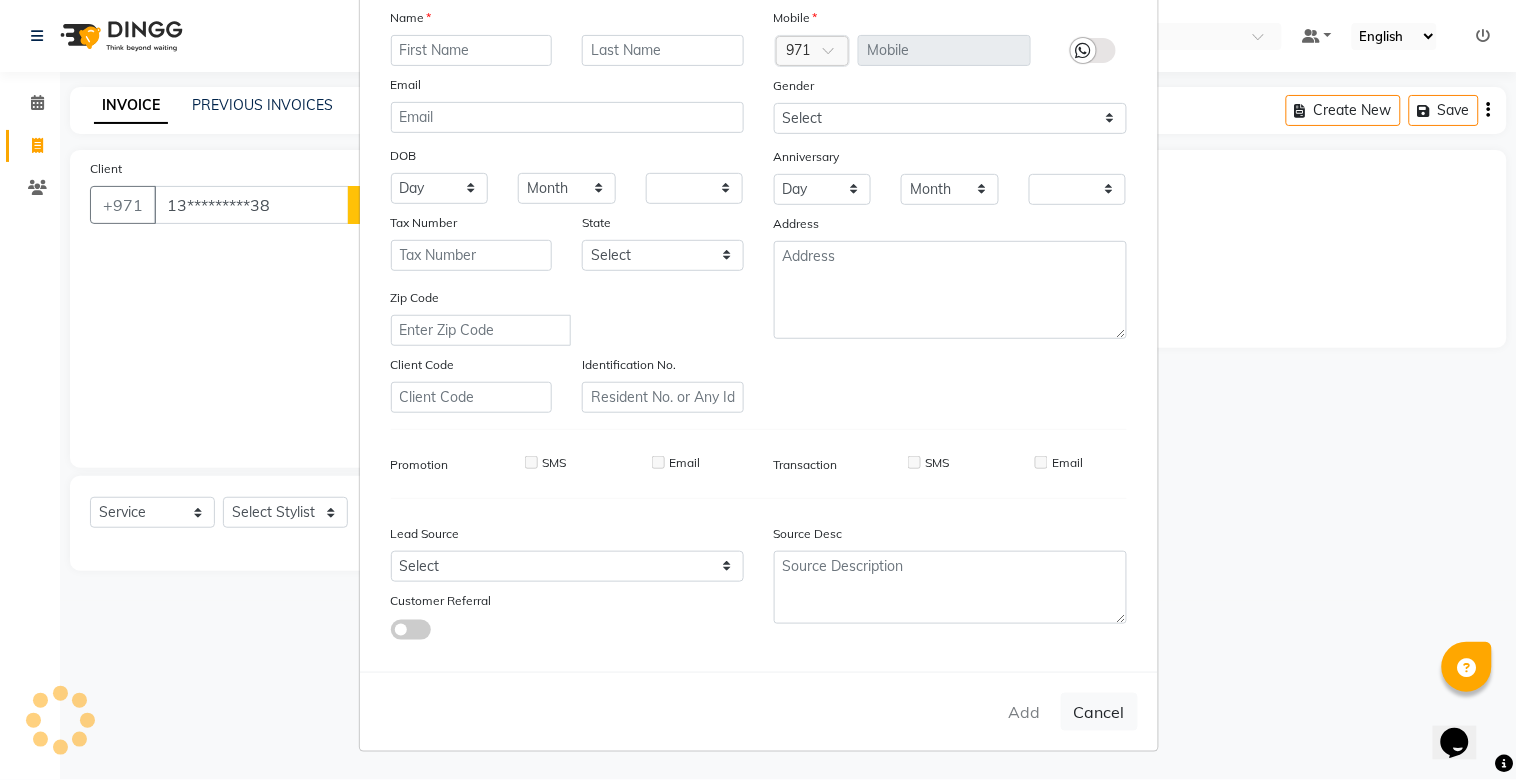 checkbox on "false" 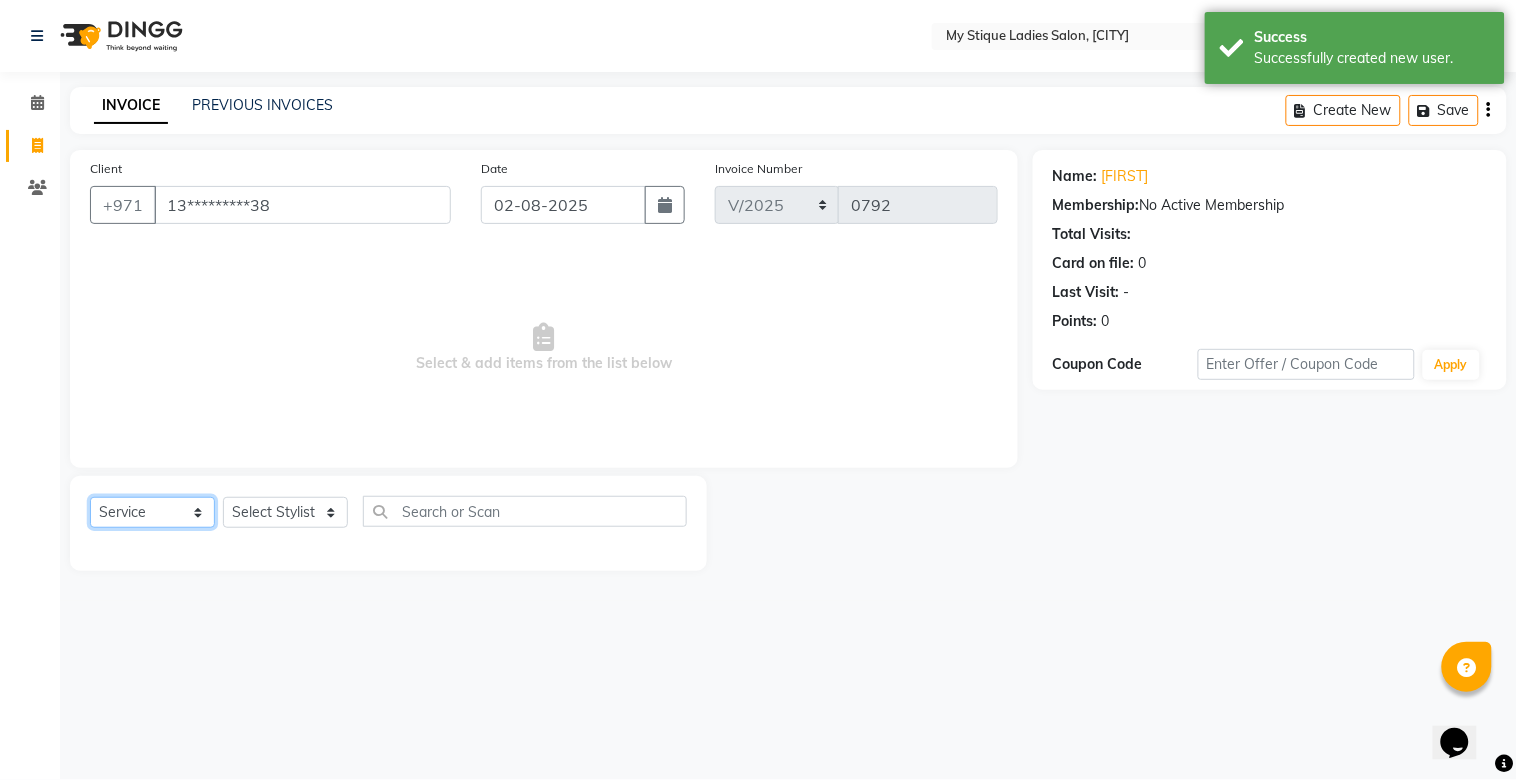 click on "Select  Service  Product  Membership  Package Voucher Prepaid Gift Card" 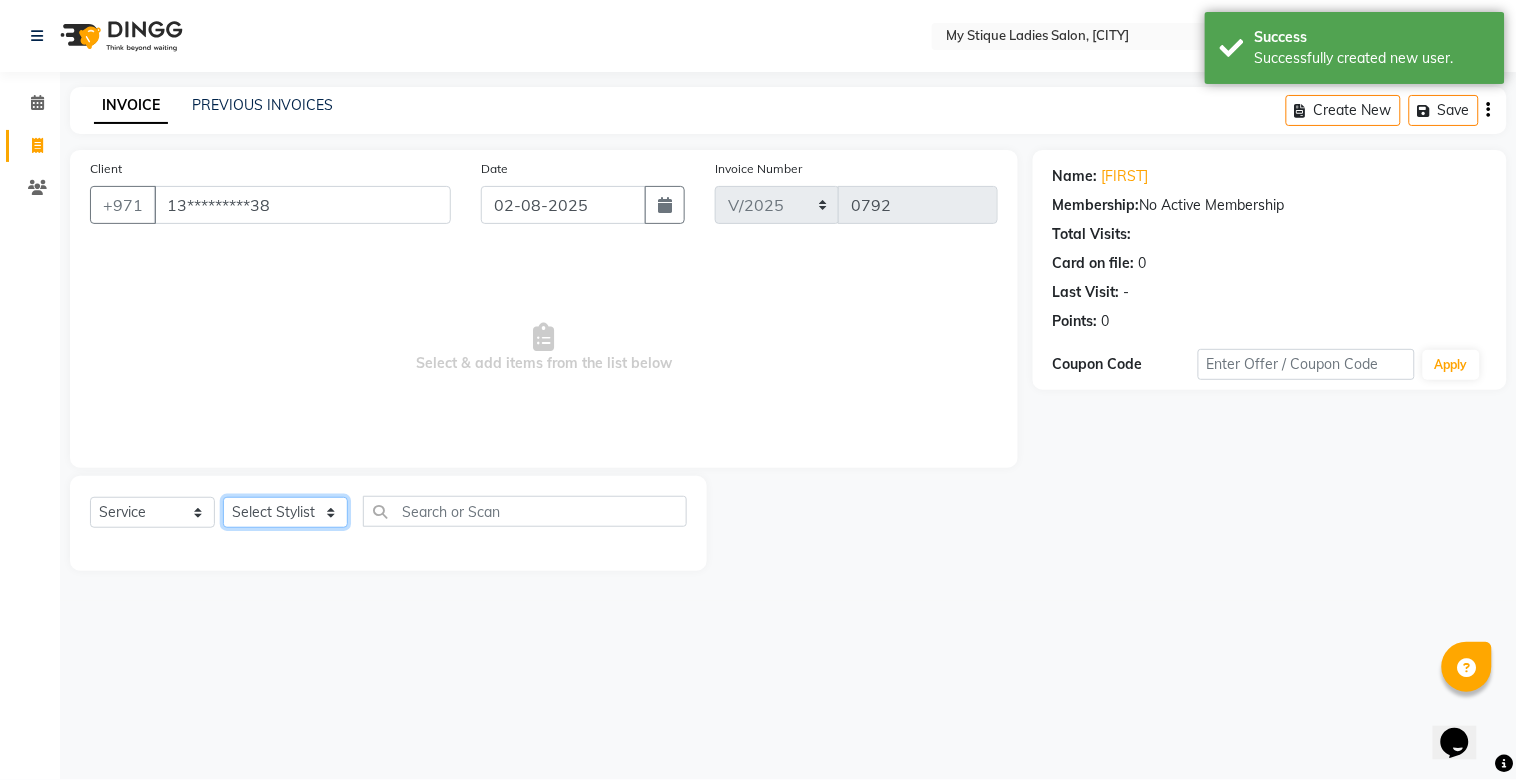 click on "Select Stylist [FIRST] [FIRST] [FIRST] [FIRST] [FIRST] [FIRST]" 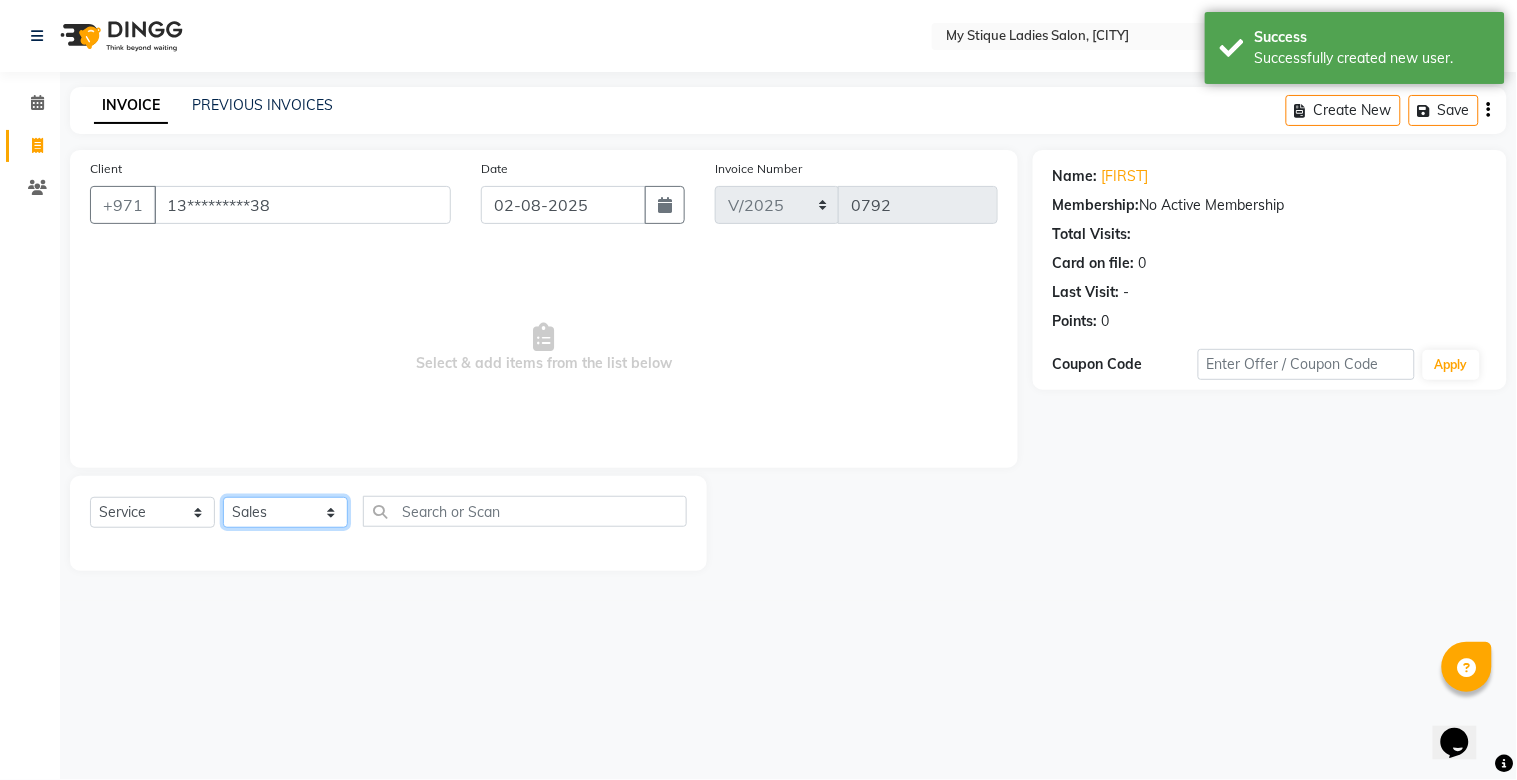 click on "Select Stylist [FIRST] [FIRST] [FIRST] [FIRST] [FIRST] [FIRST]" 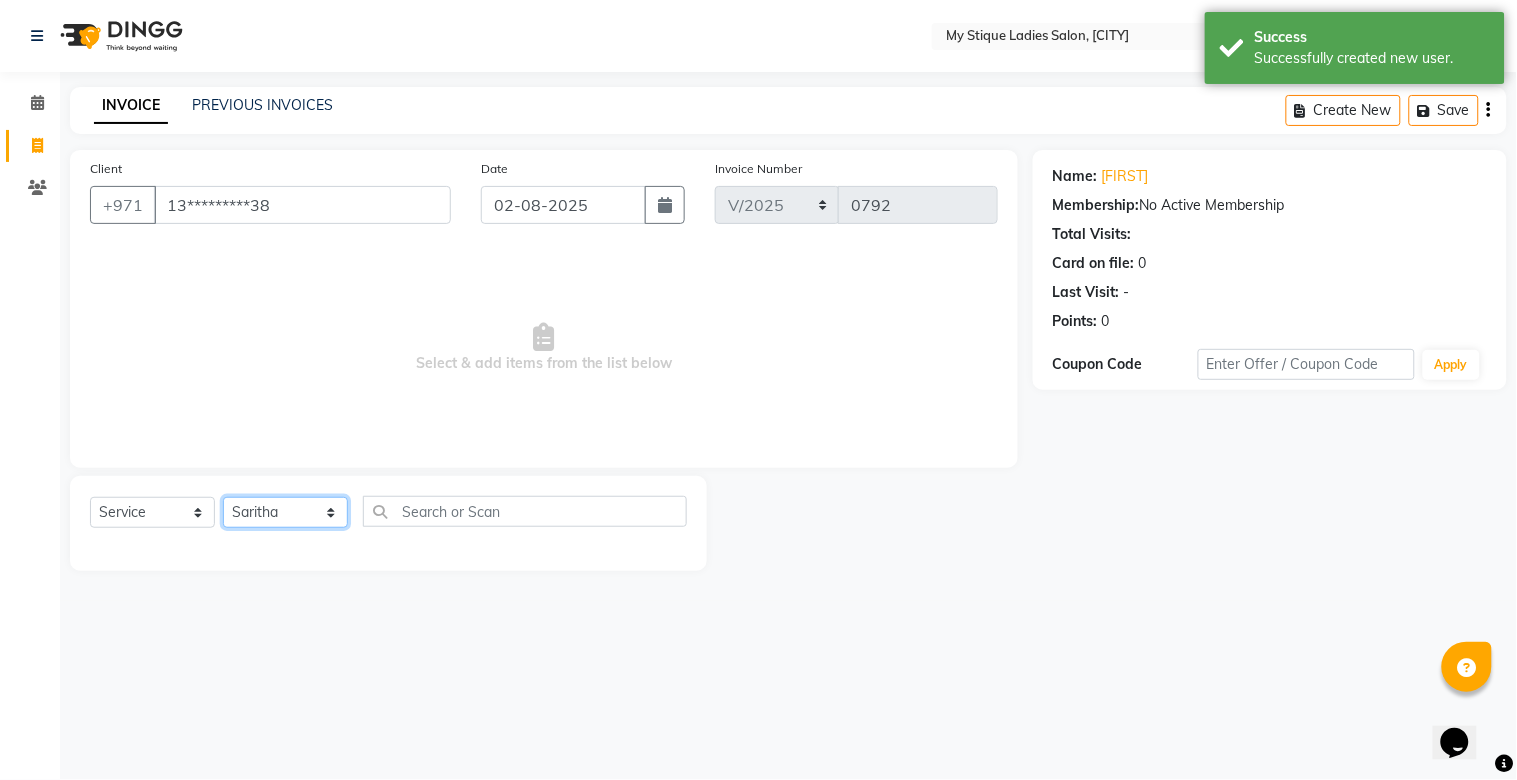 click on "Select Stylist [FIRST] [FIRST] [FIRST] [FIRST] [FIRST] [FIRST]" 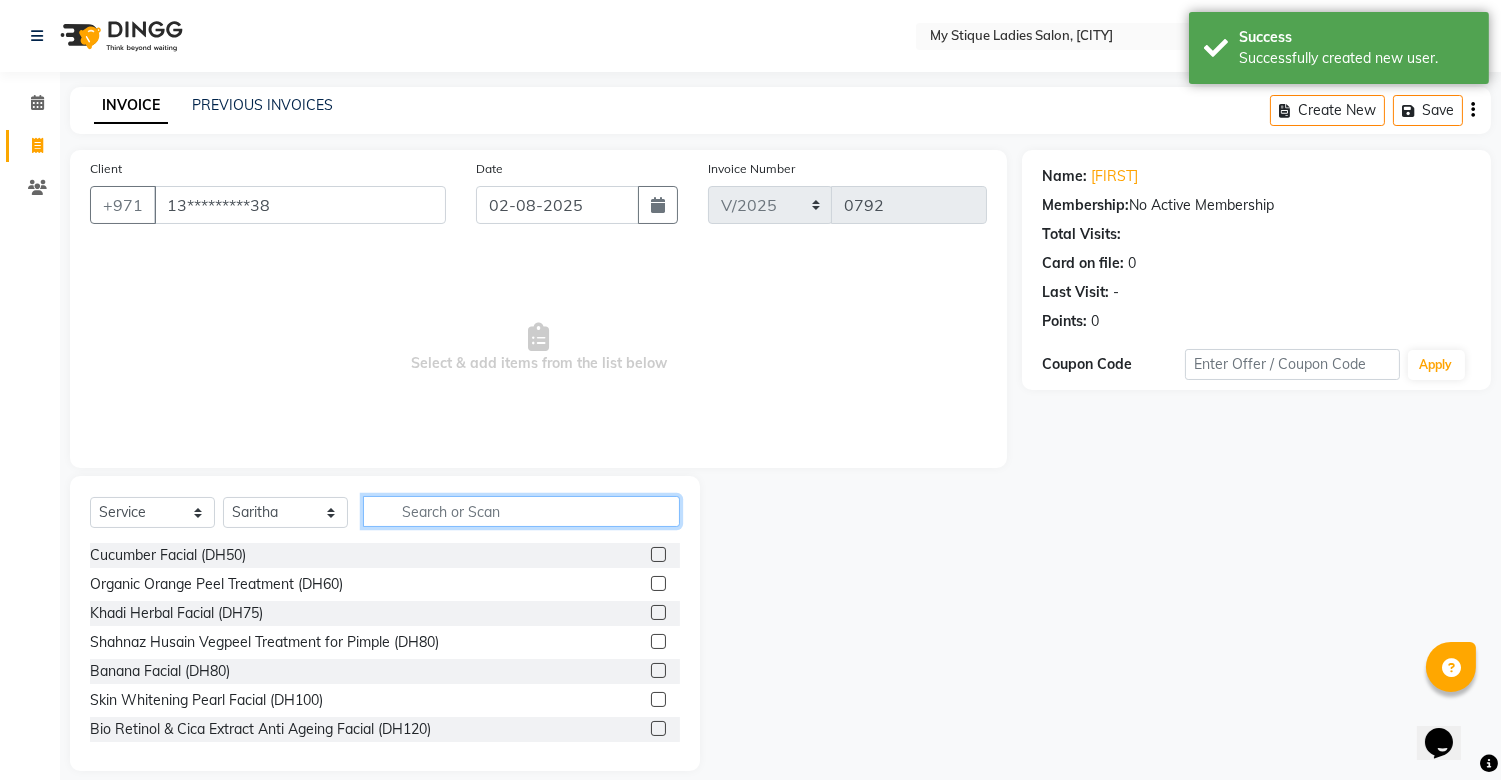 click 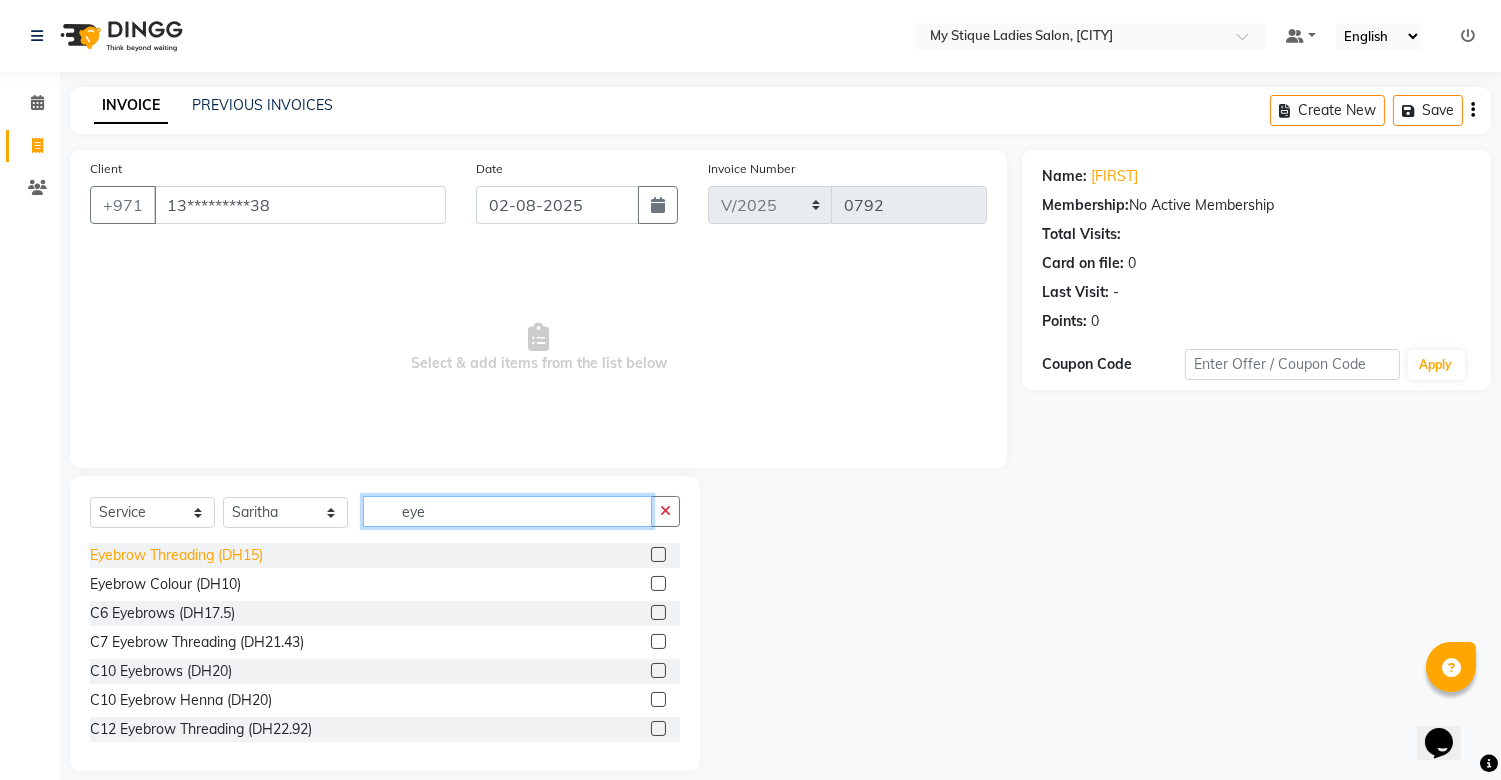 type on "eye" 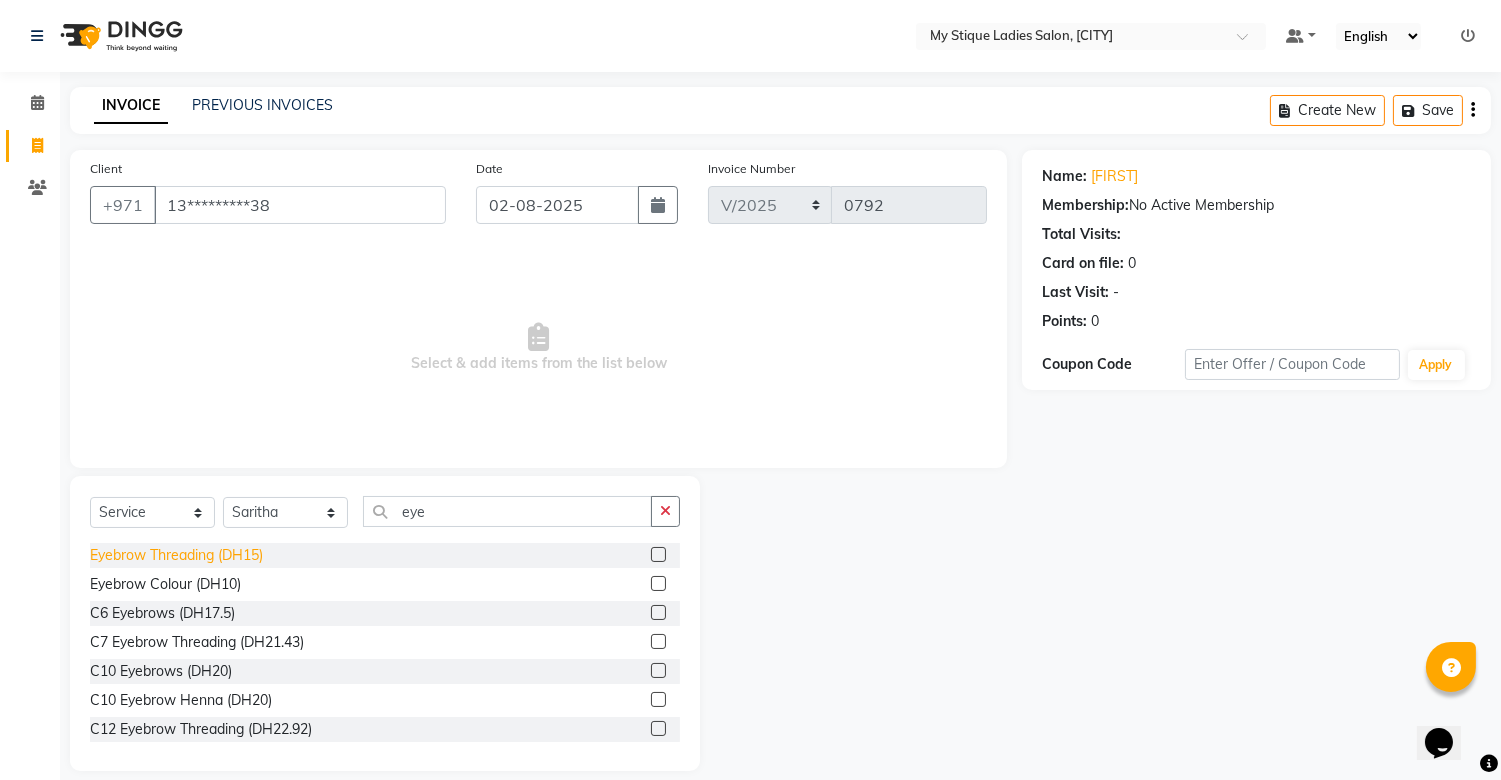 click on "Eyebrow Threading (DH15)" 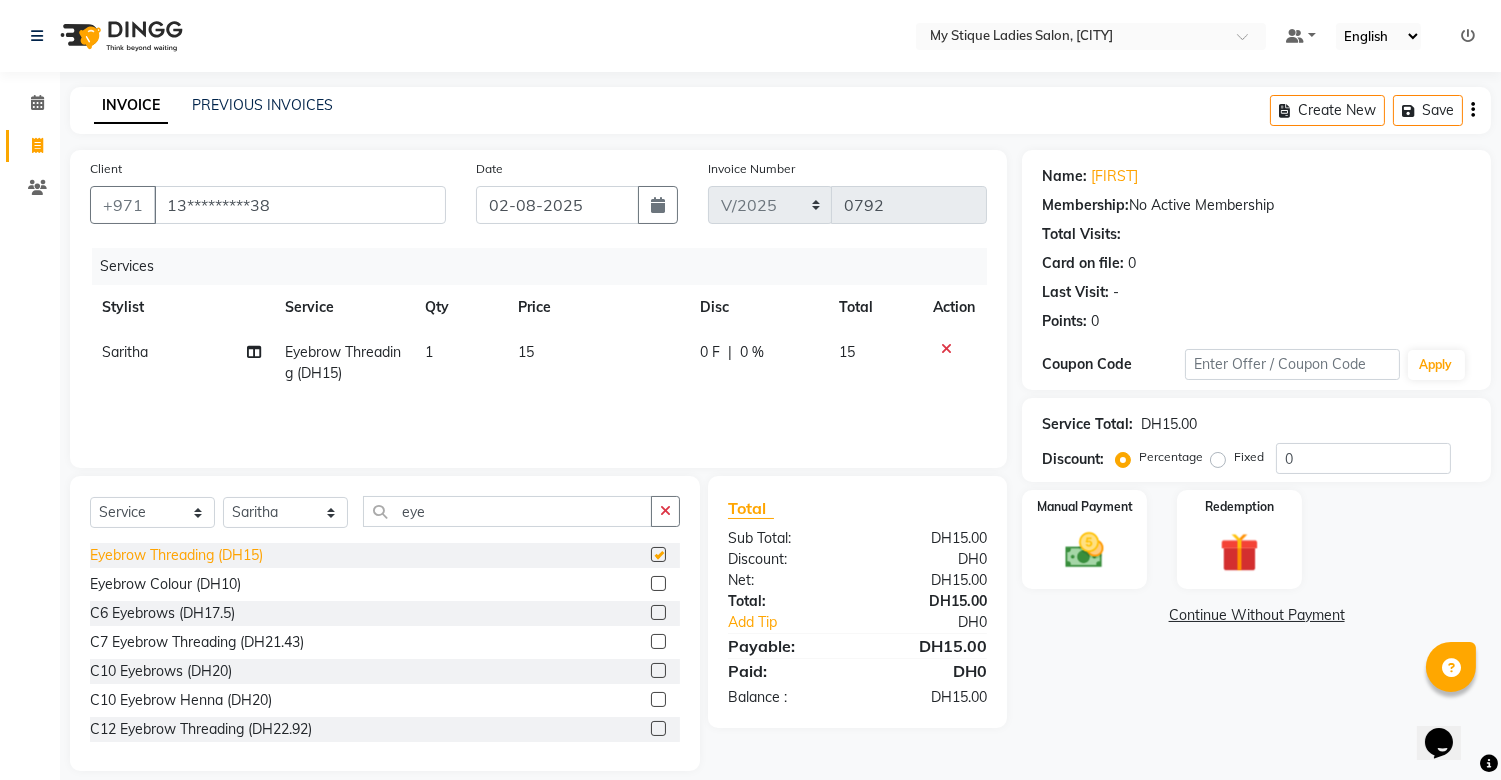 checkbox on "false" 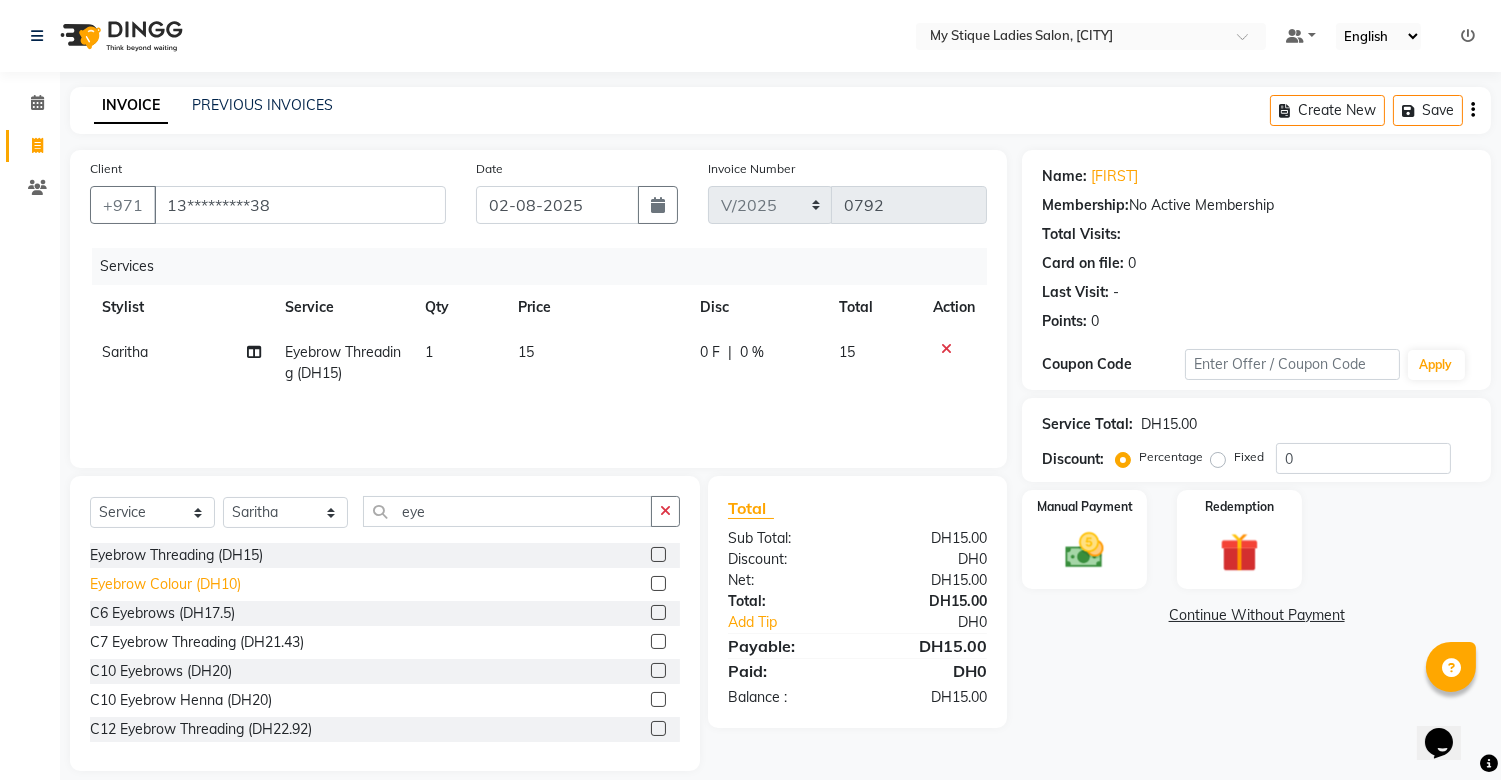 click on "Eyebrow Colour (DH10)" 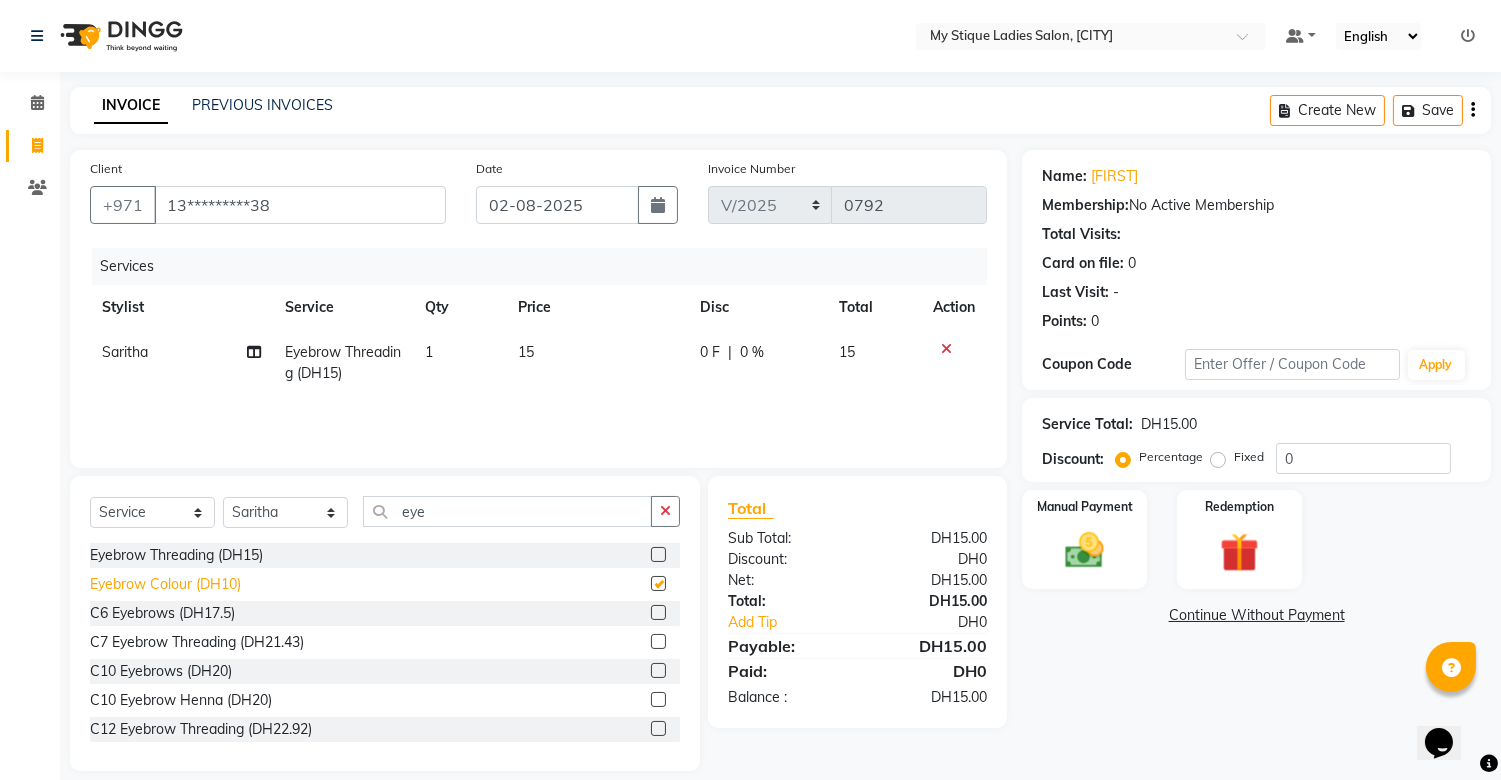 checkbox on "false" 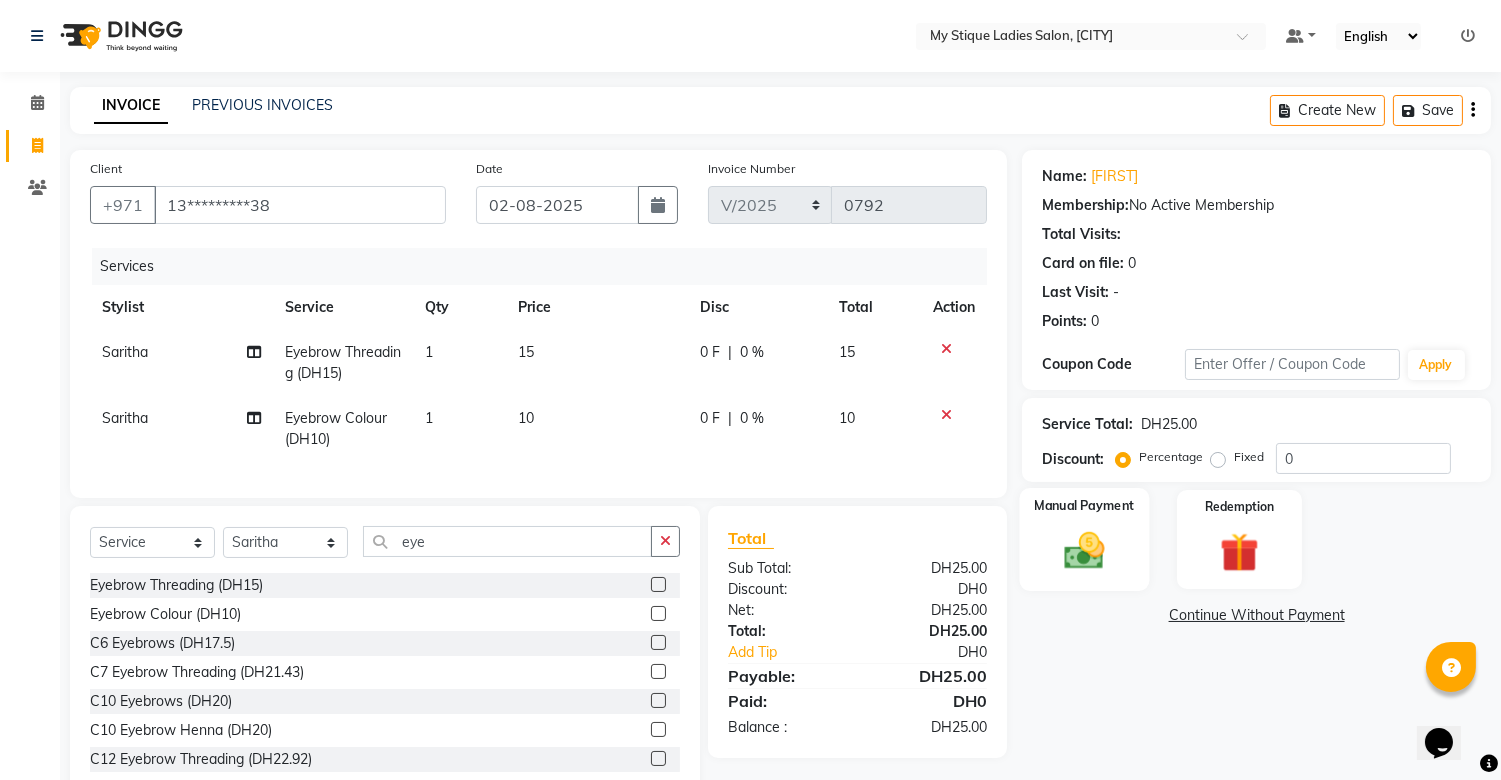 click on "Manual Payment" 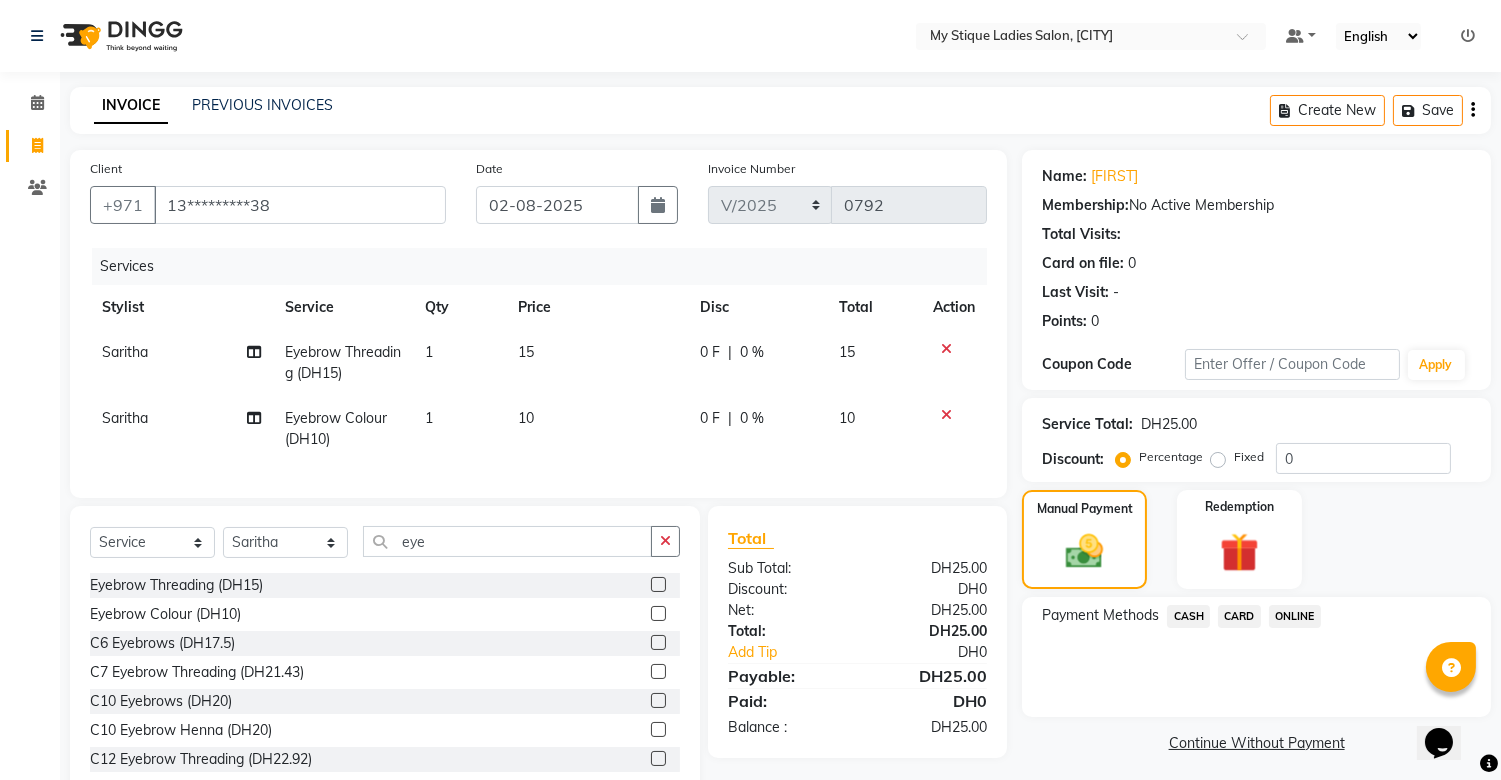 click on "CASH" 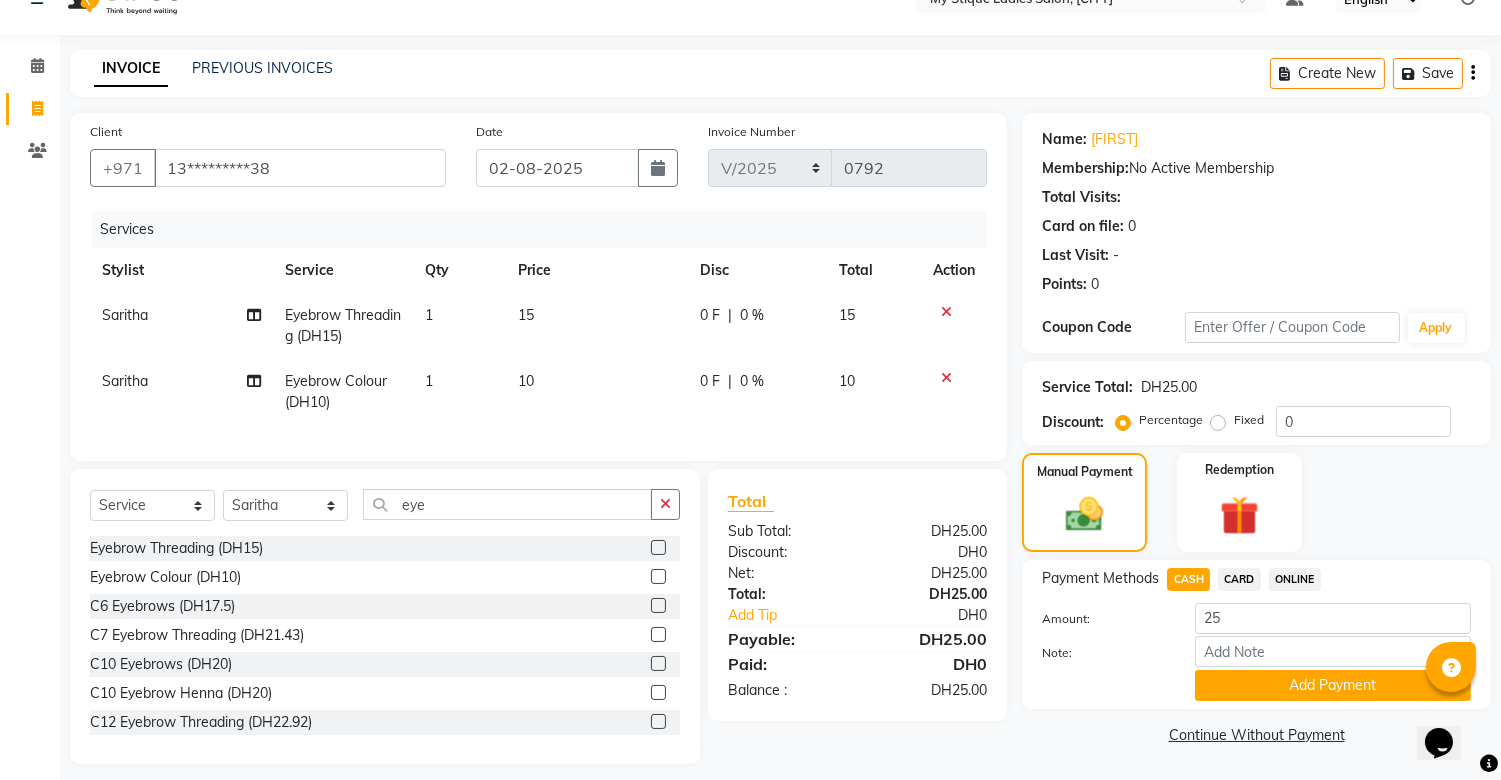 scroll, scrollTop: 67, scrollLeft: 0, axis: vertical 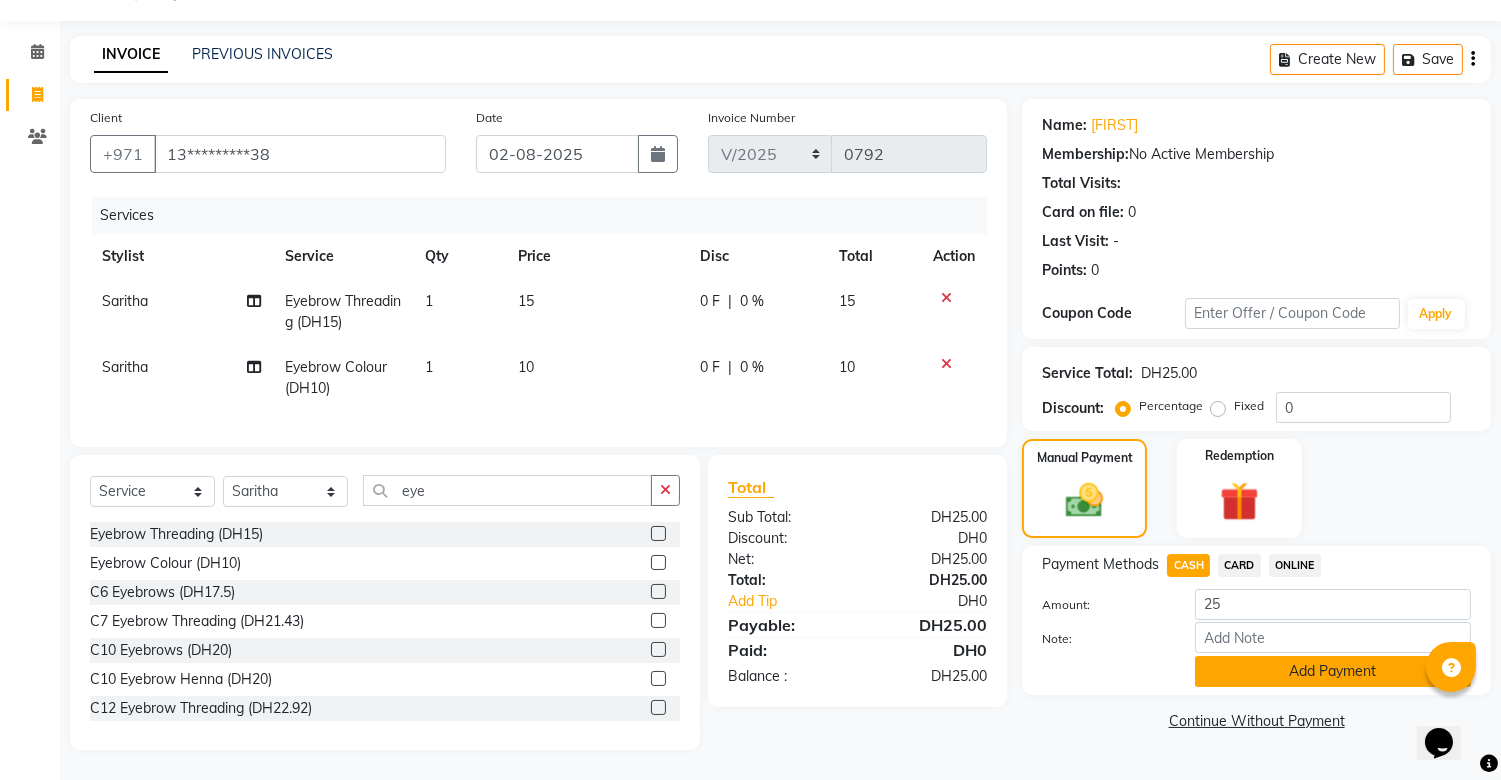 click on "Add Payment" 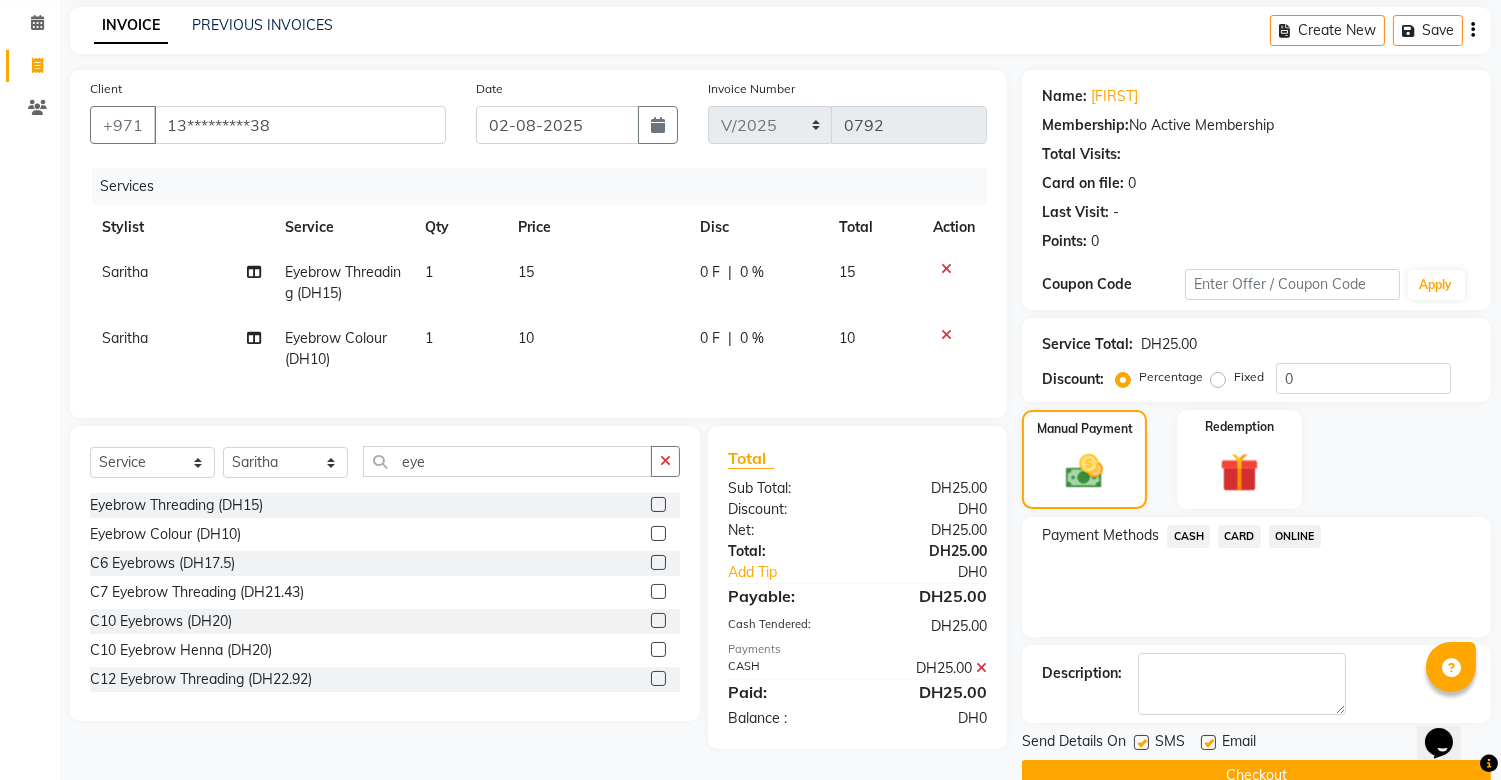 scroll, scrollTop: 120, scrollLeft: 0, axis: vertical 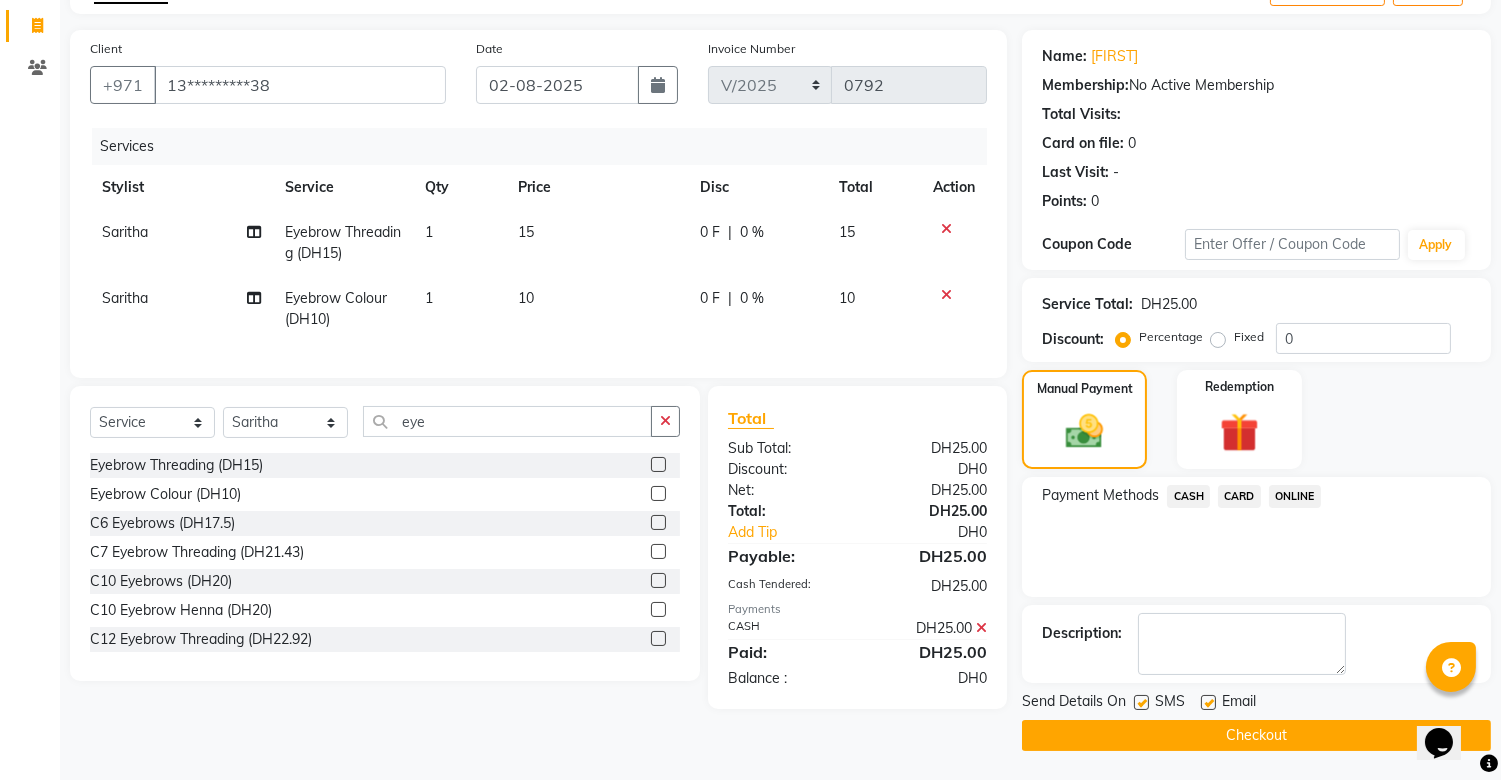 click on "Checkout" 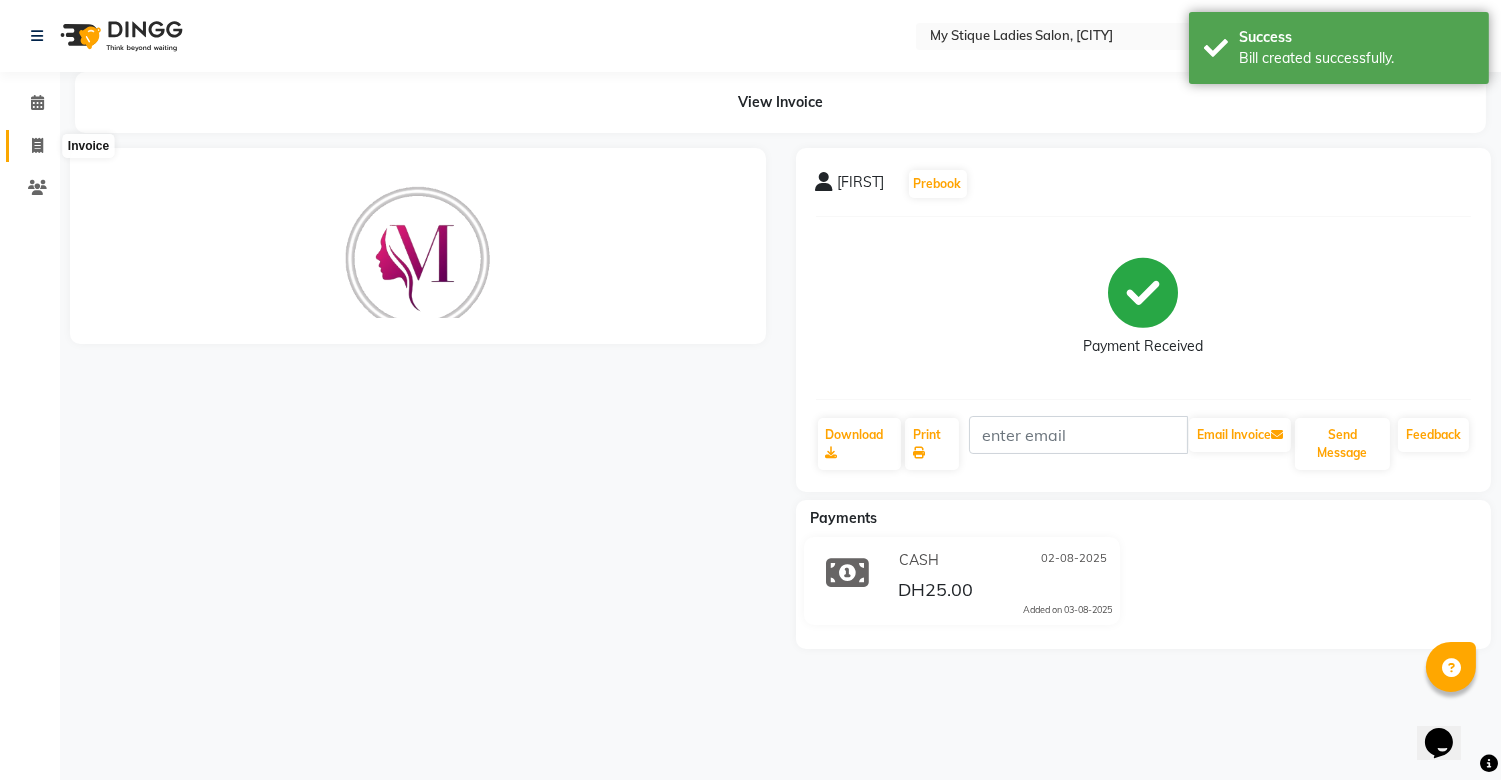 scroll, scrollTop: 0, scrollLeft: 0, axis: both 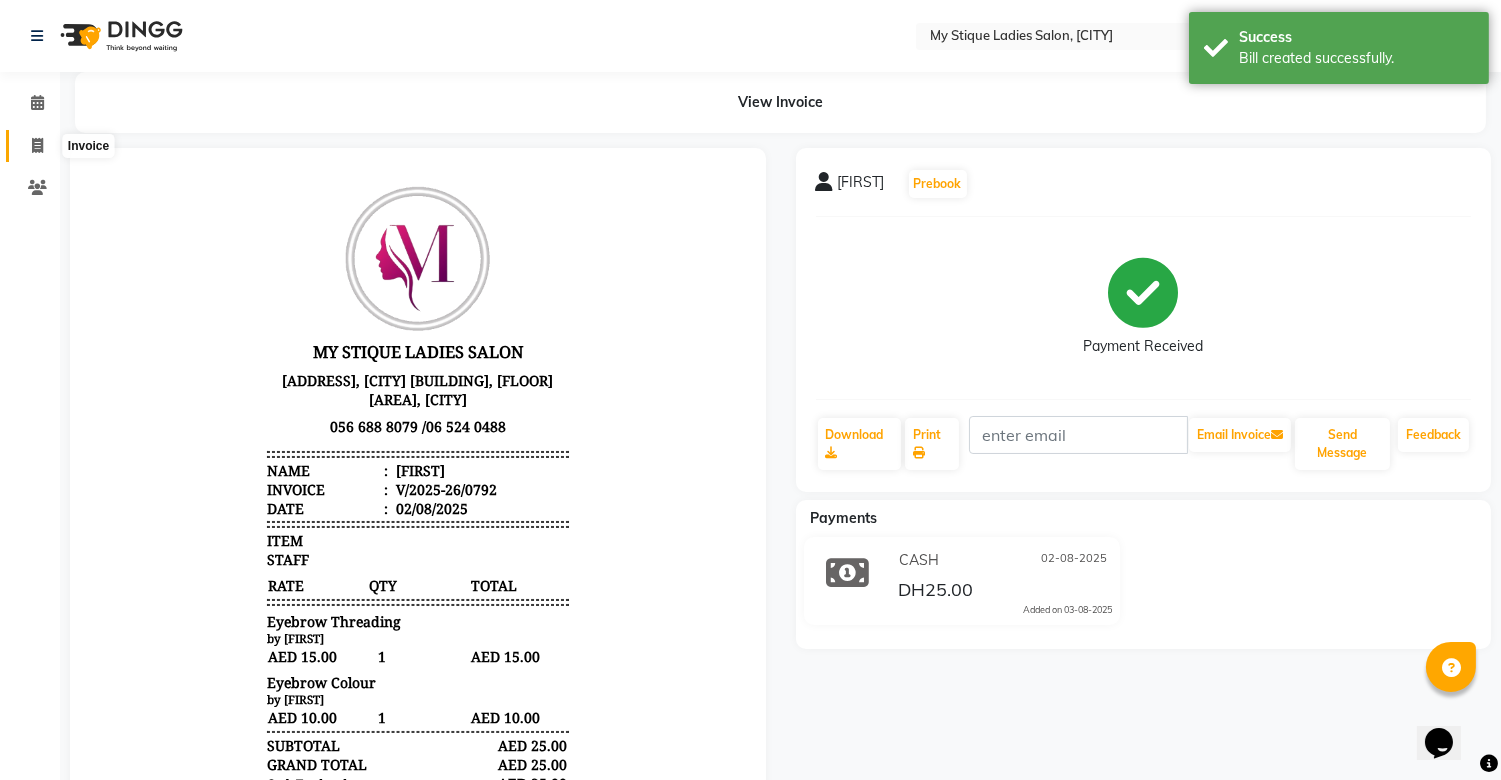 click 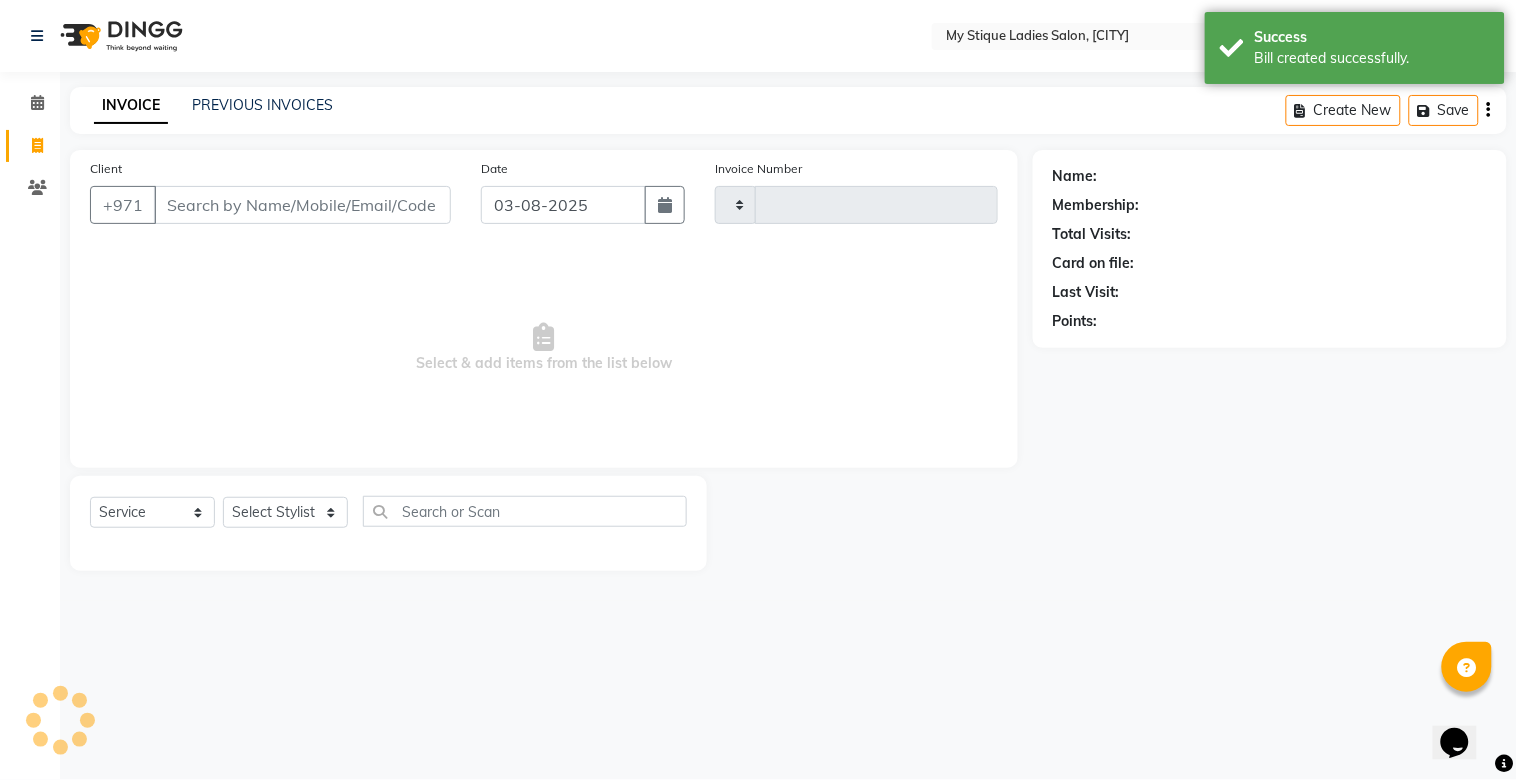 type on "0793" 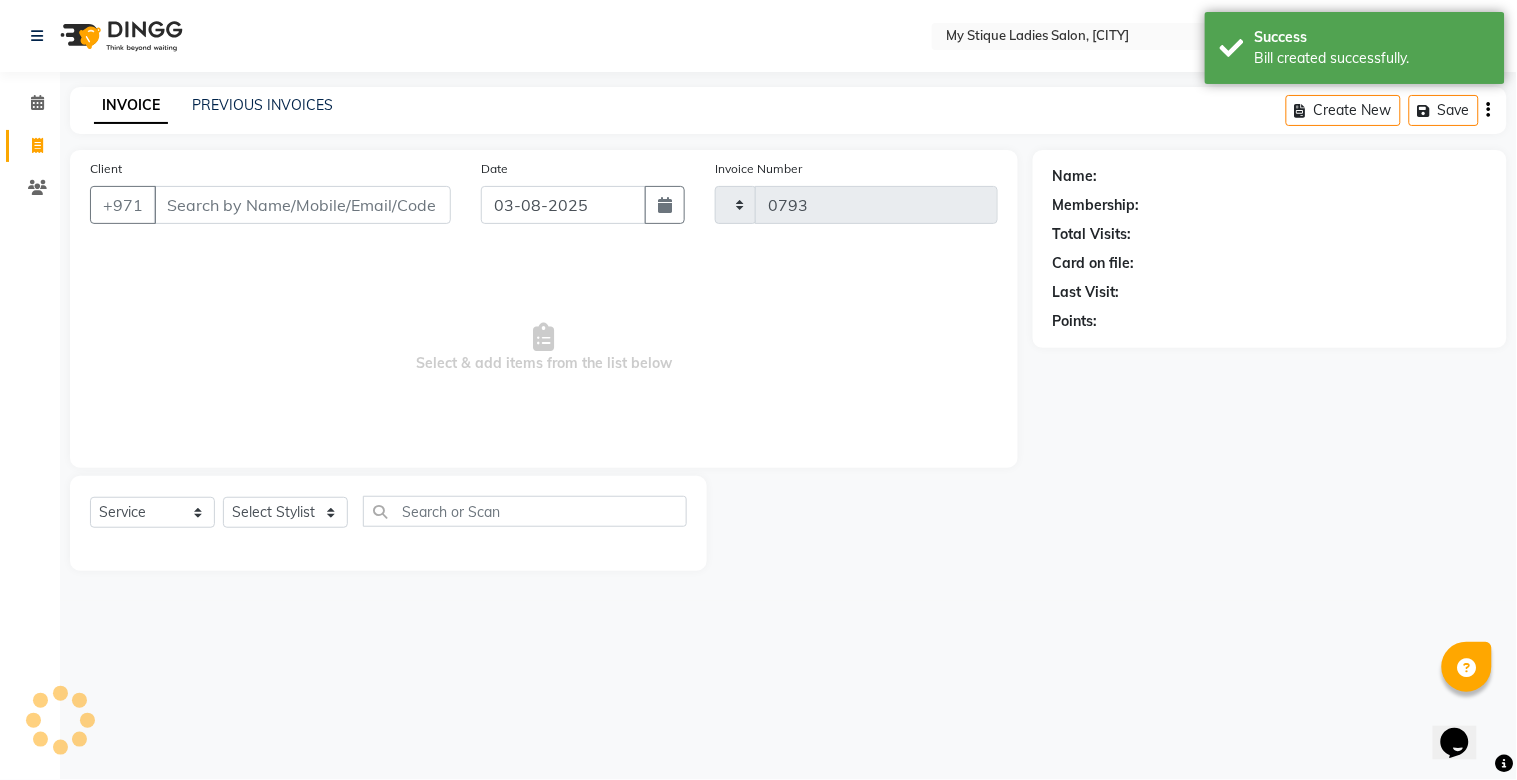 select on "7457" 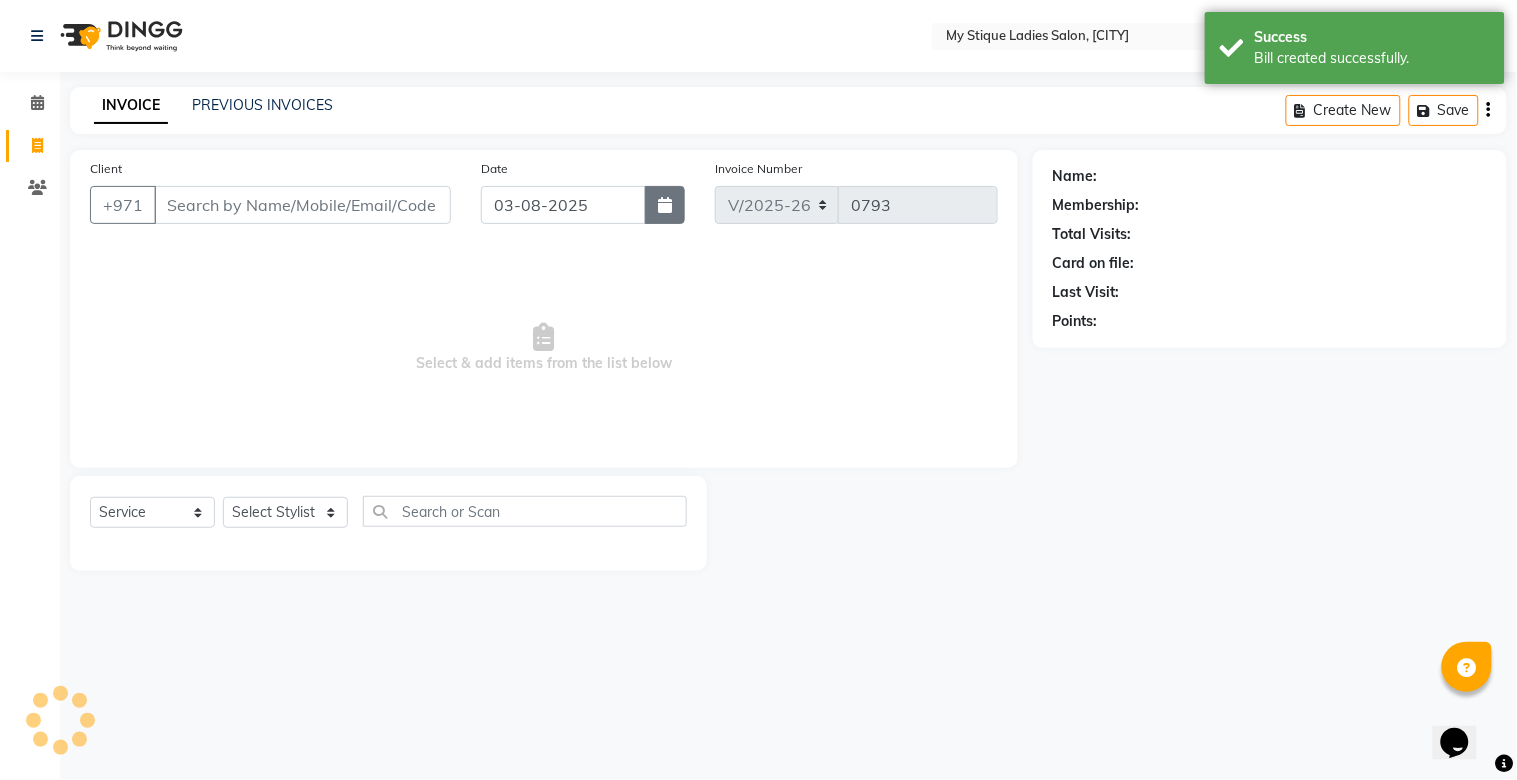 click 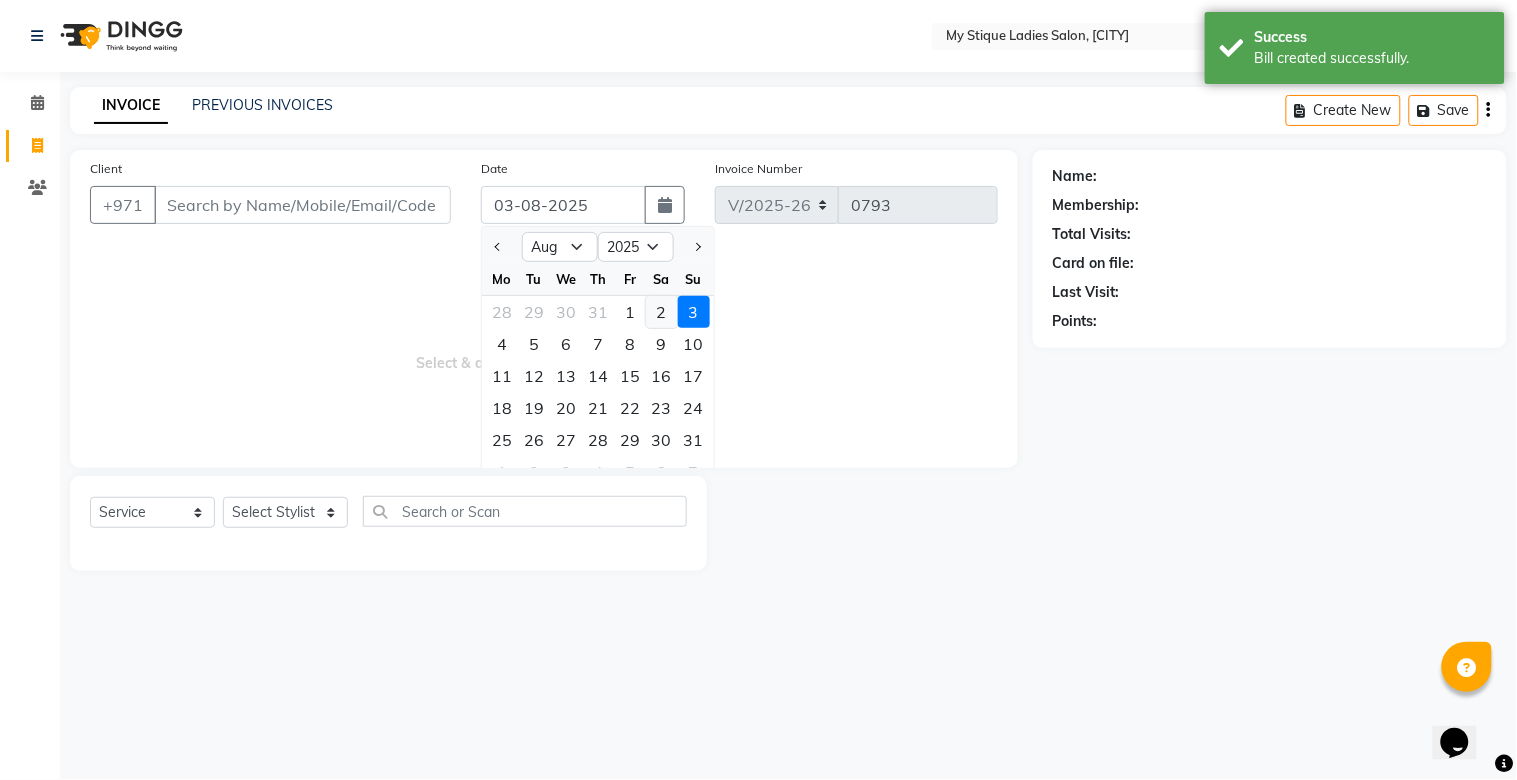 click on "2" 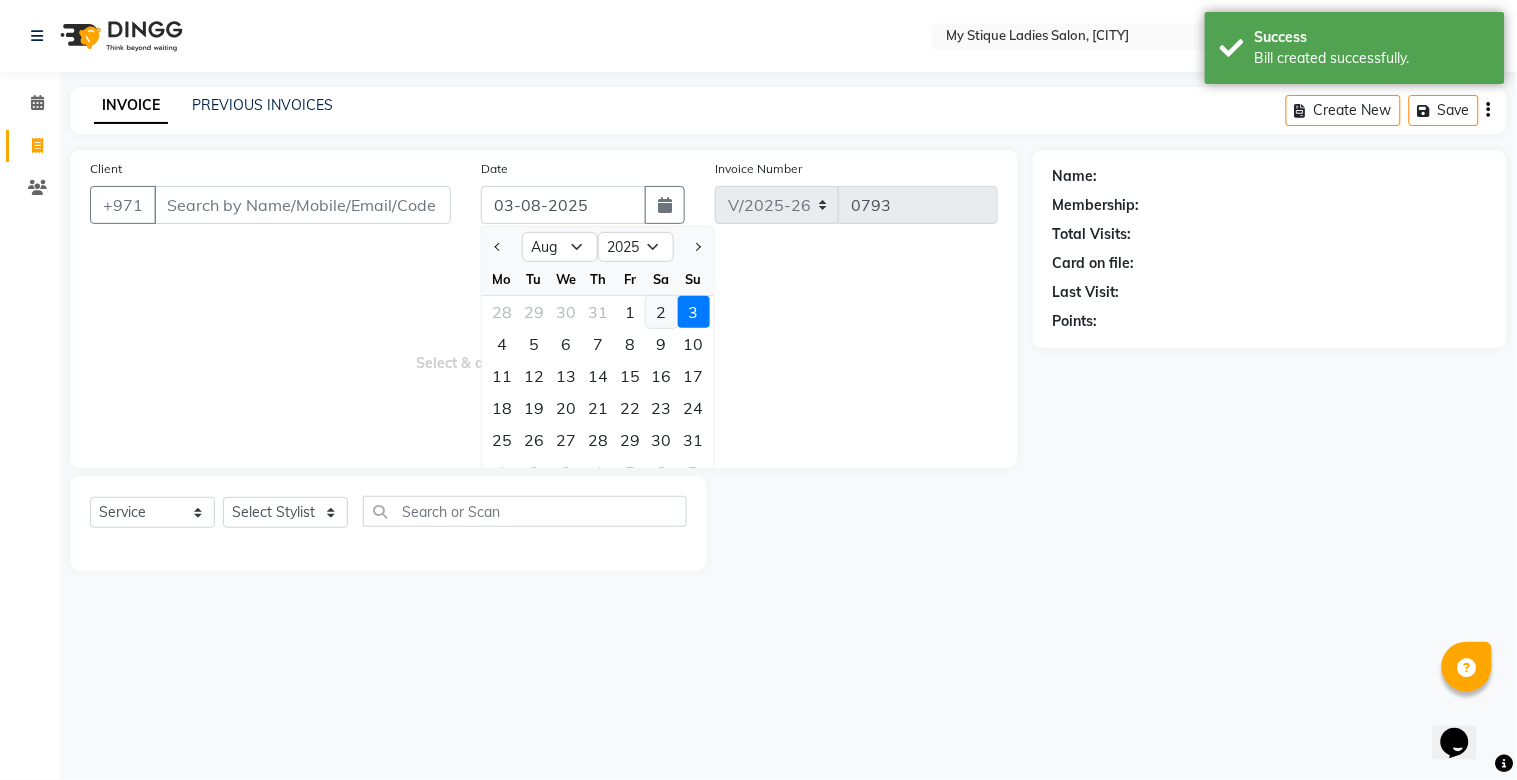 type on "02-08-2025" 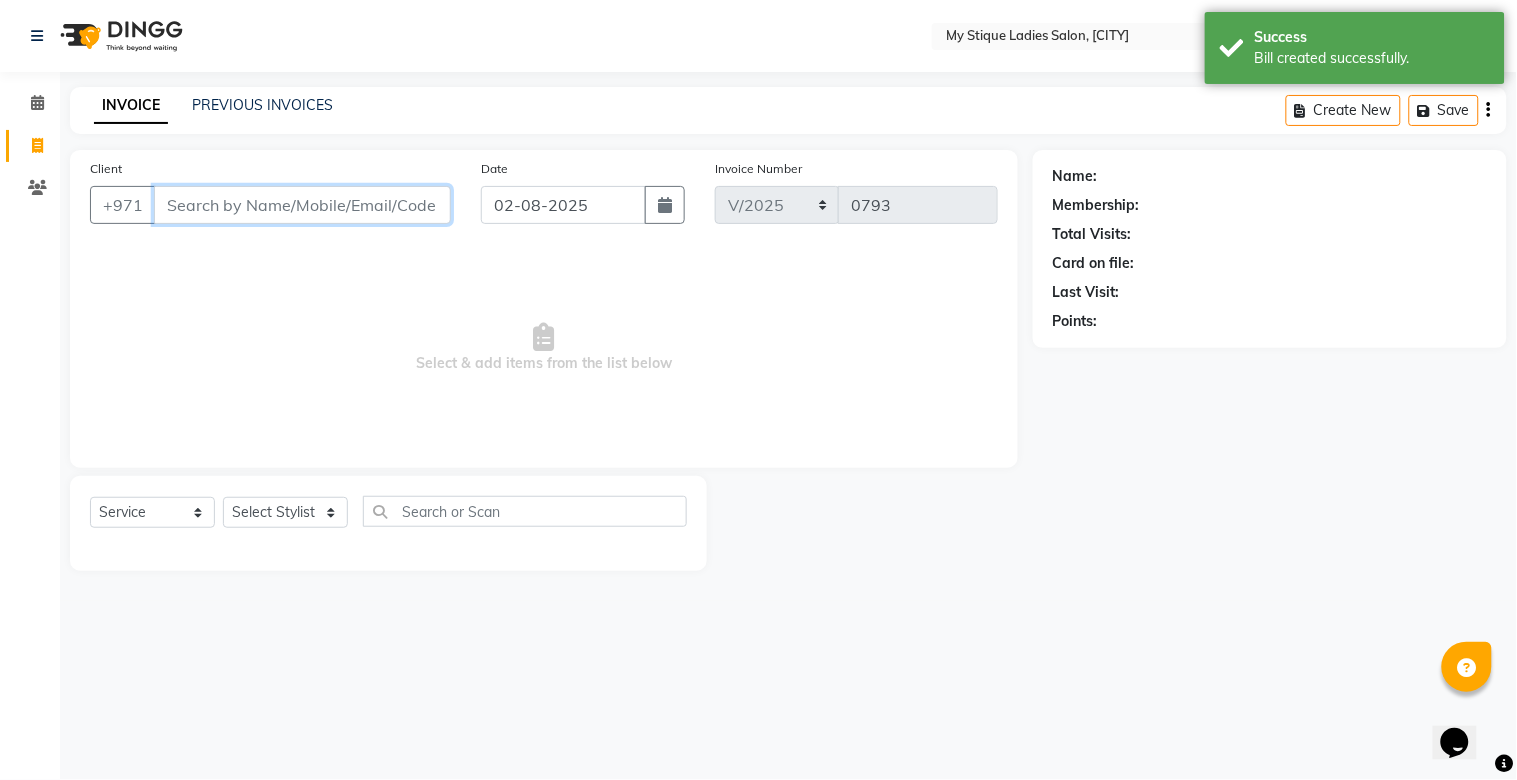 click on "Client" at bounding box center [302, 205] 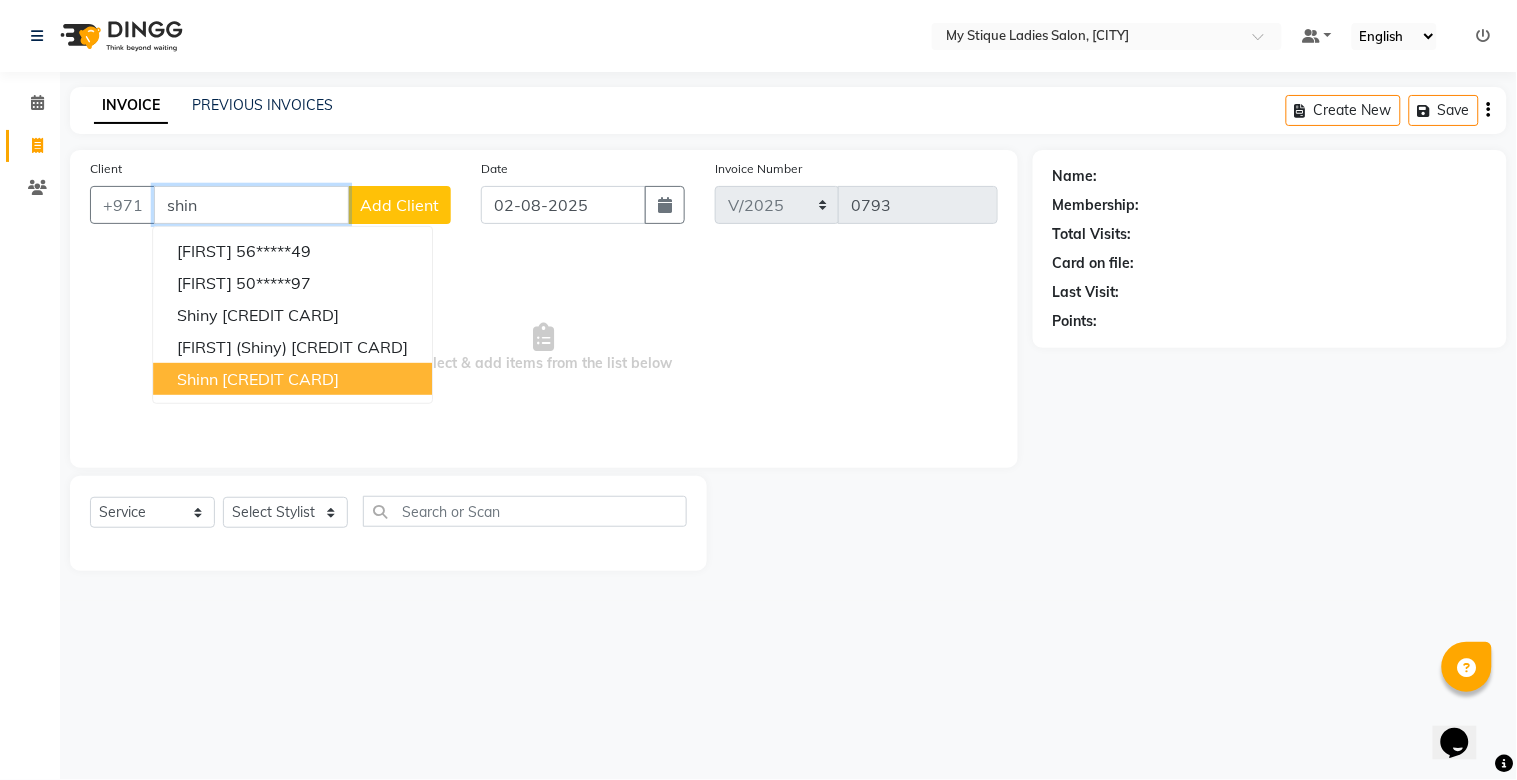 click on "shinn" at bounding box center (197, 379) 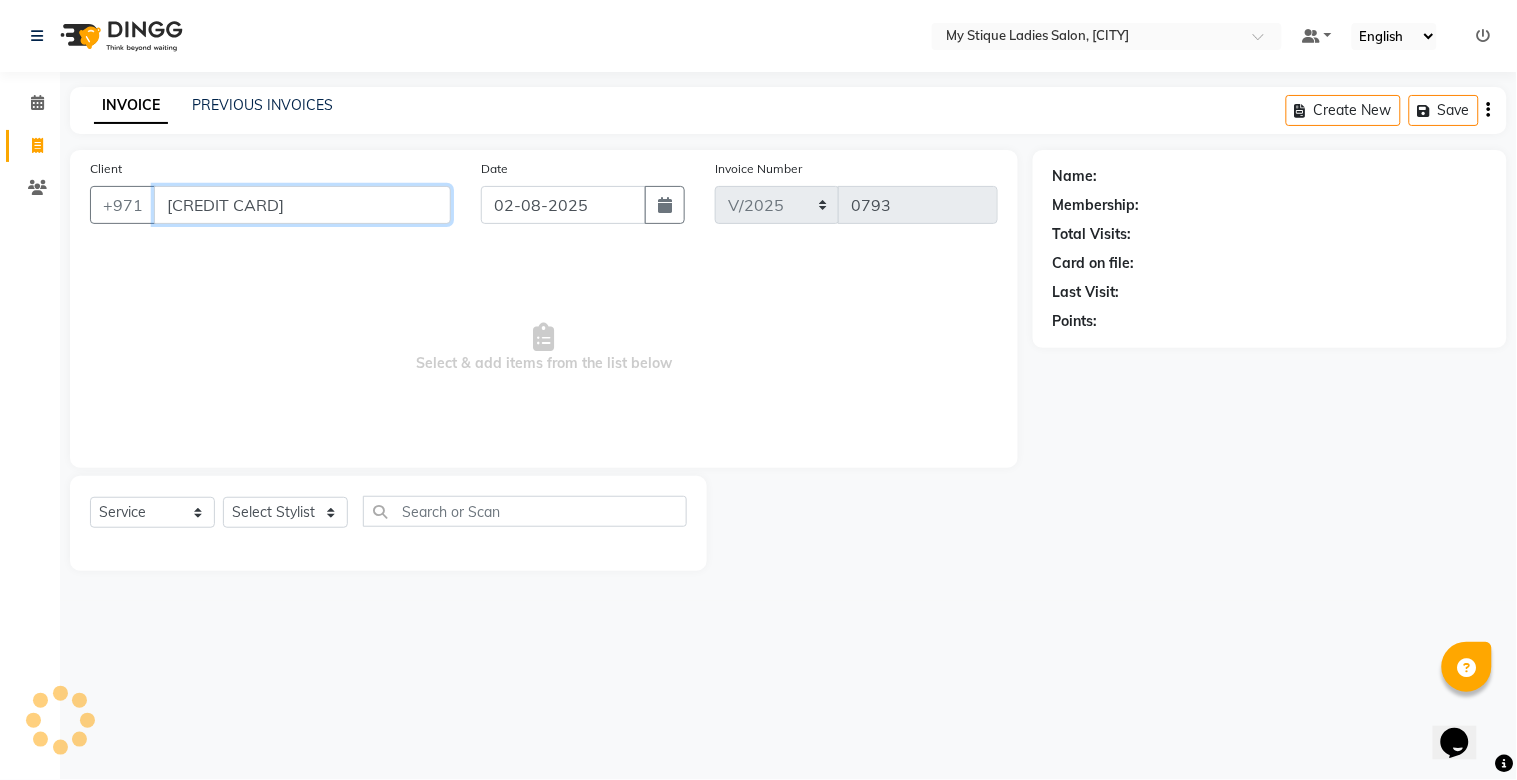 type on "[CREDIT CARD]" 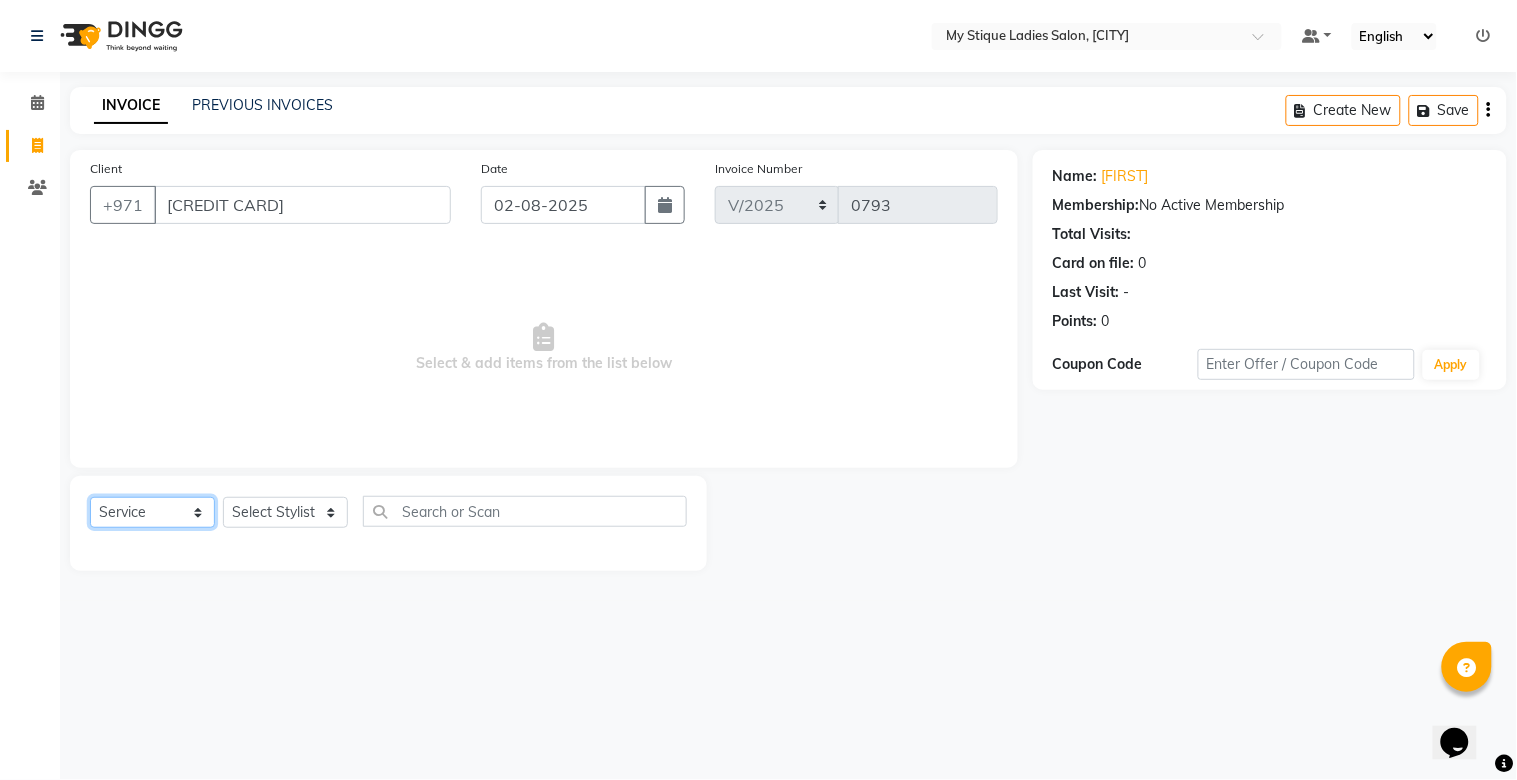click on "Select  Service  Product  Membership  Package Voucher Prepaid Gift Card" 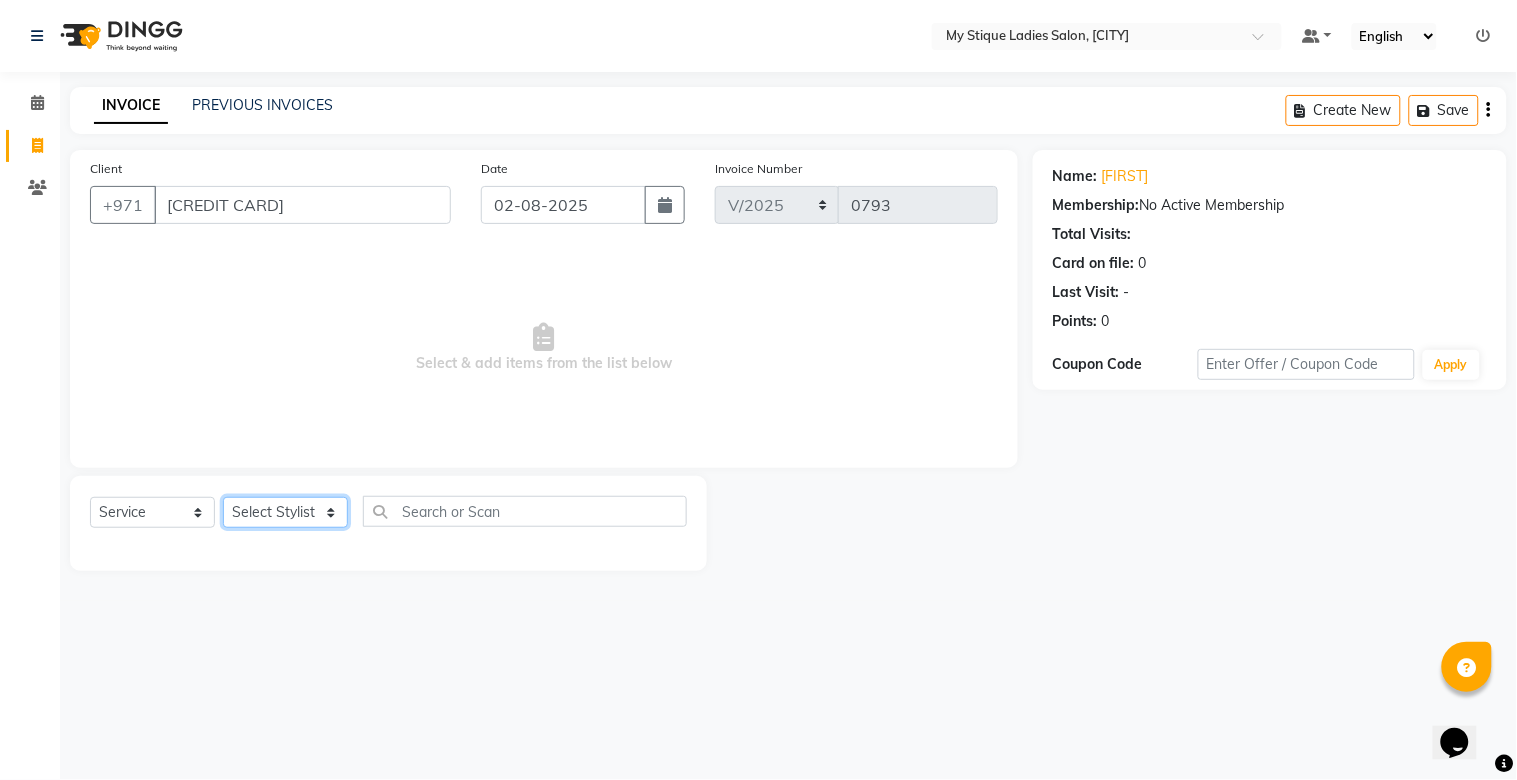 click on "Select Stylist [FIRST] [FIRST] [FIRST] [FIRST] [FIRST] [FIRST]" 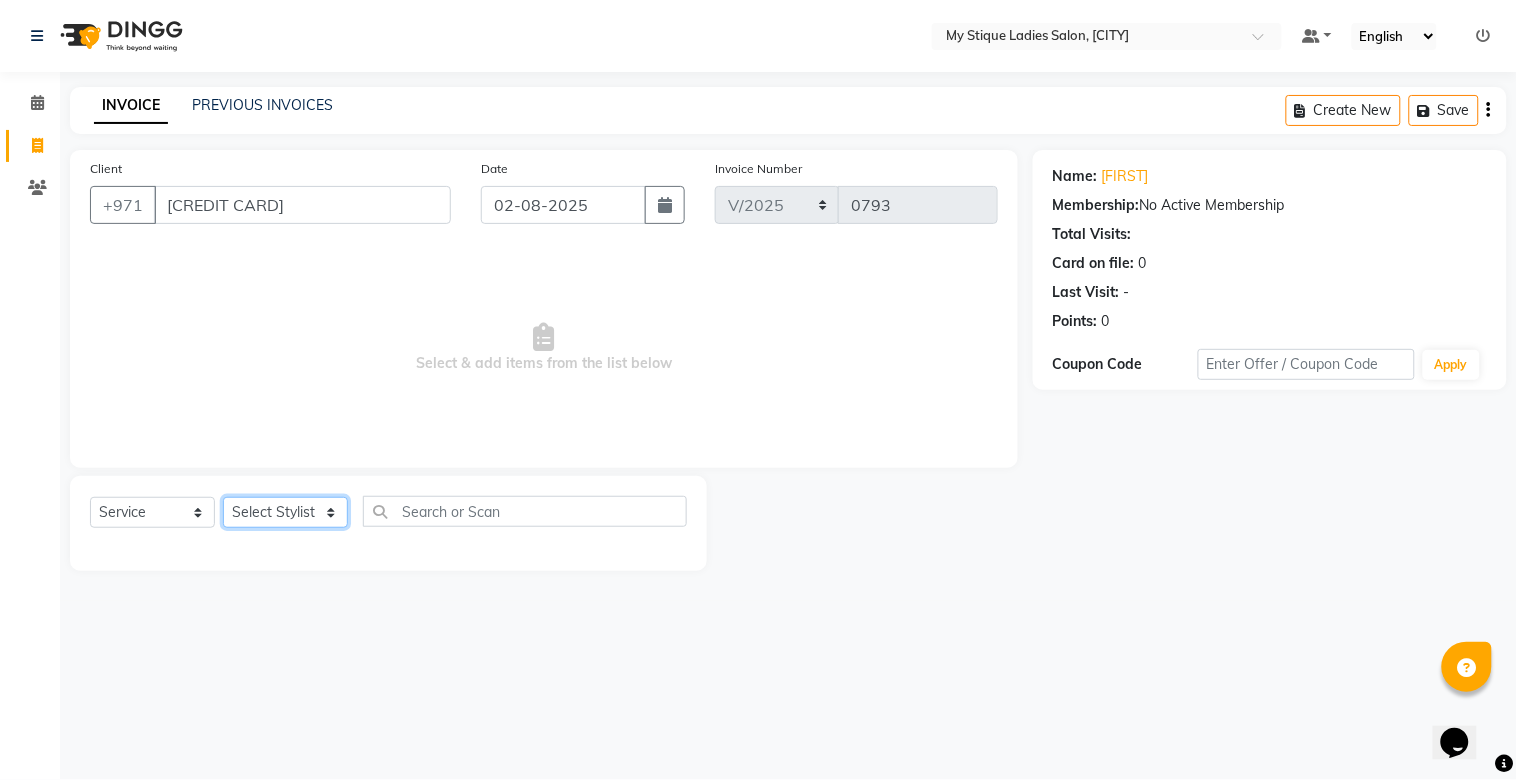 select on "65420" 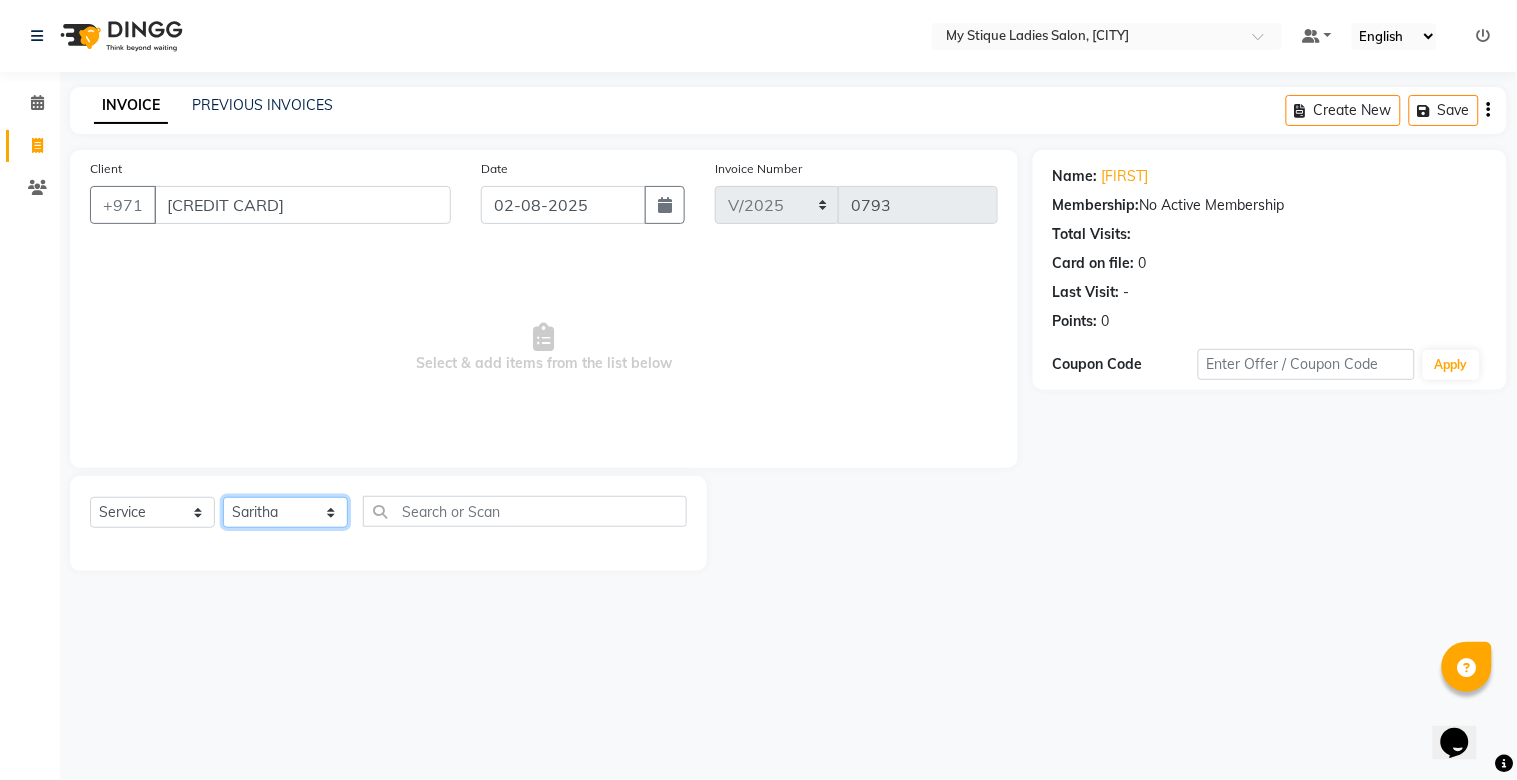 click on "Select Stylist [FIRST] [FIRST] [FIRST] [FIRST] [FIRST] [FIRST]" 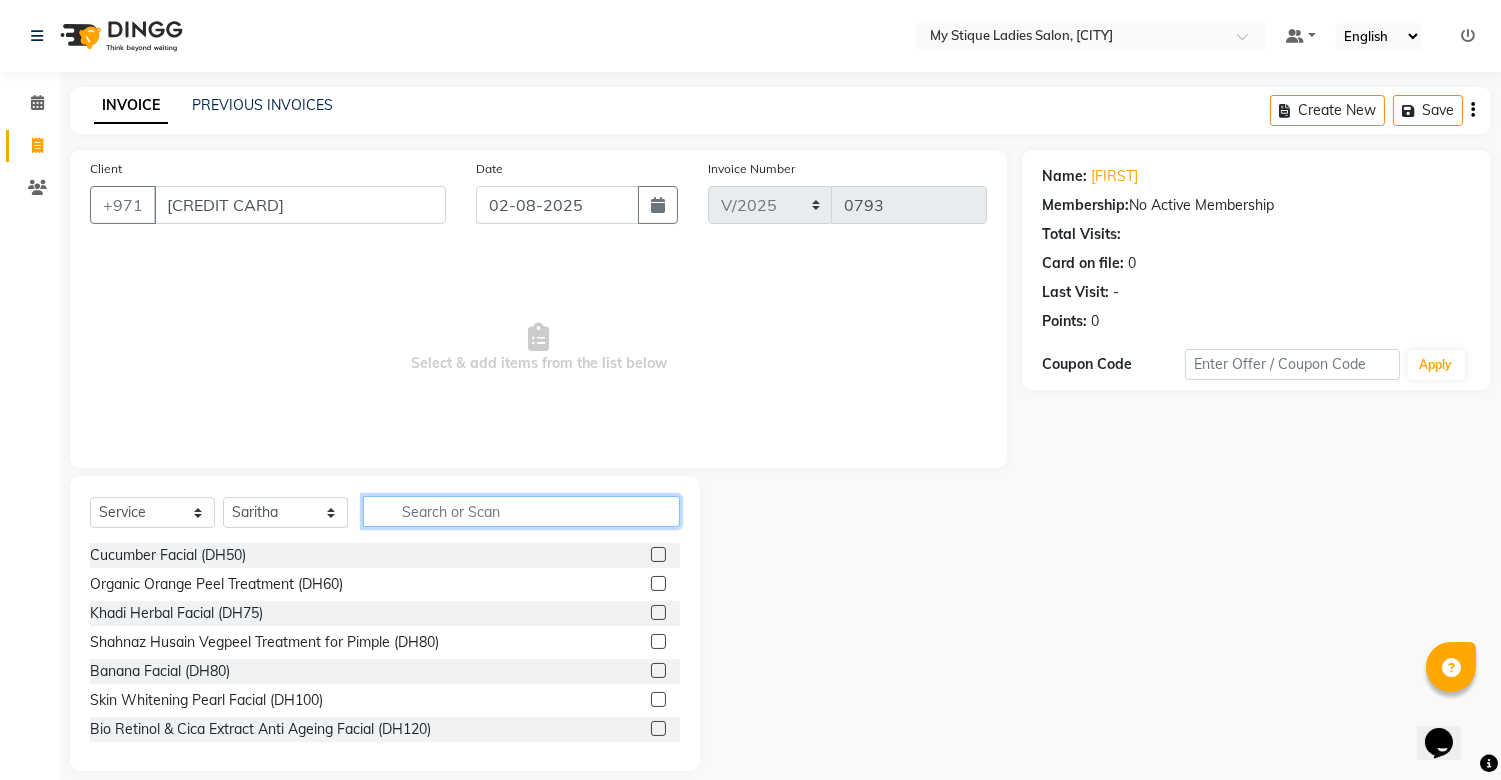 click 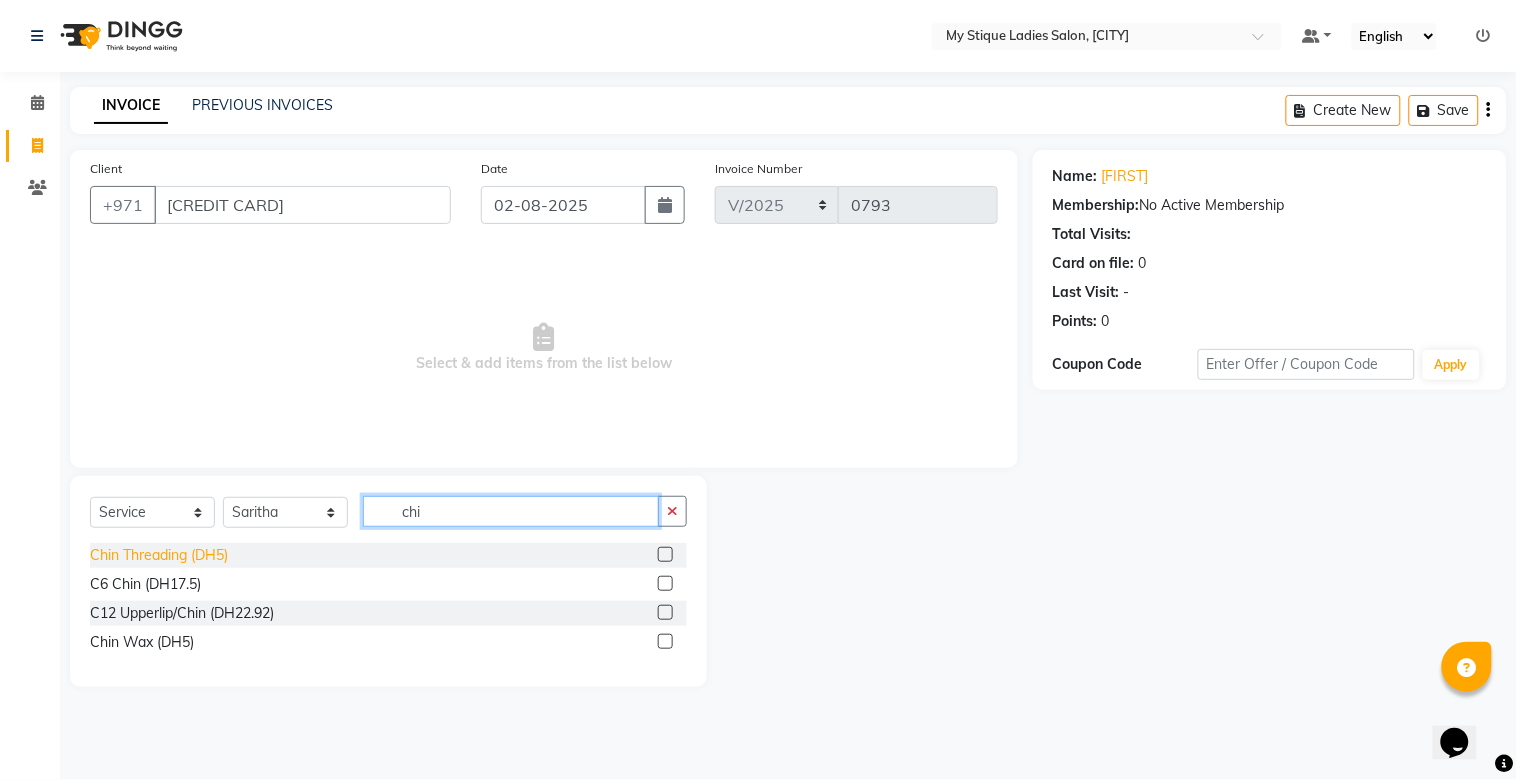 type on "chi" 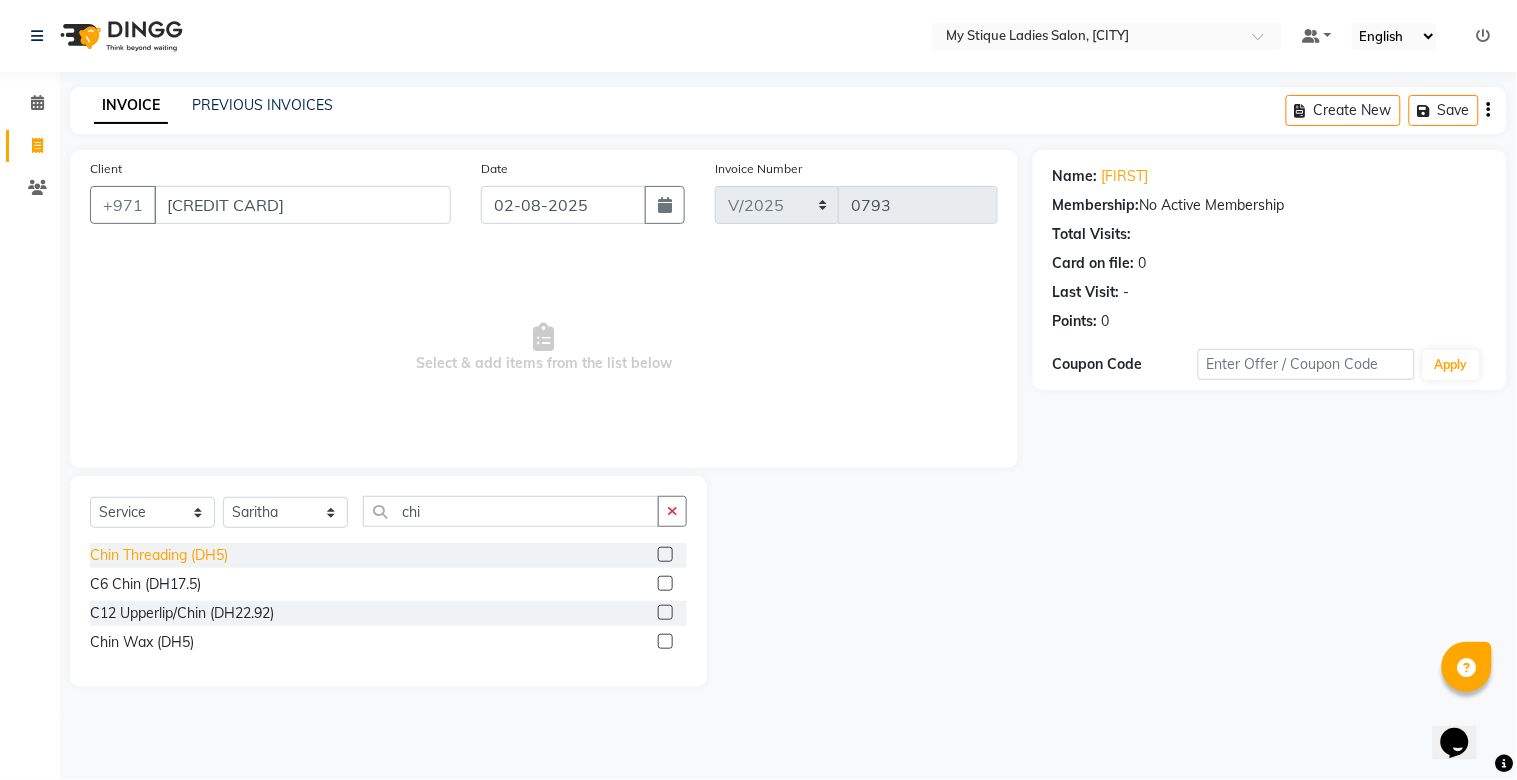 click on "Chin Threading (DH5)" 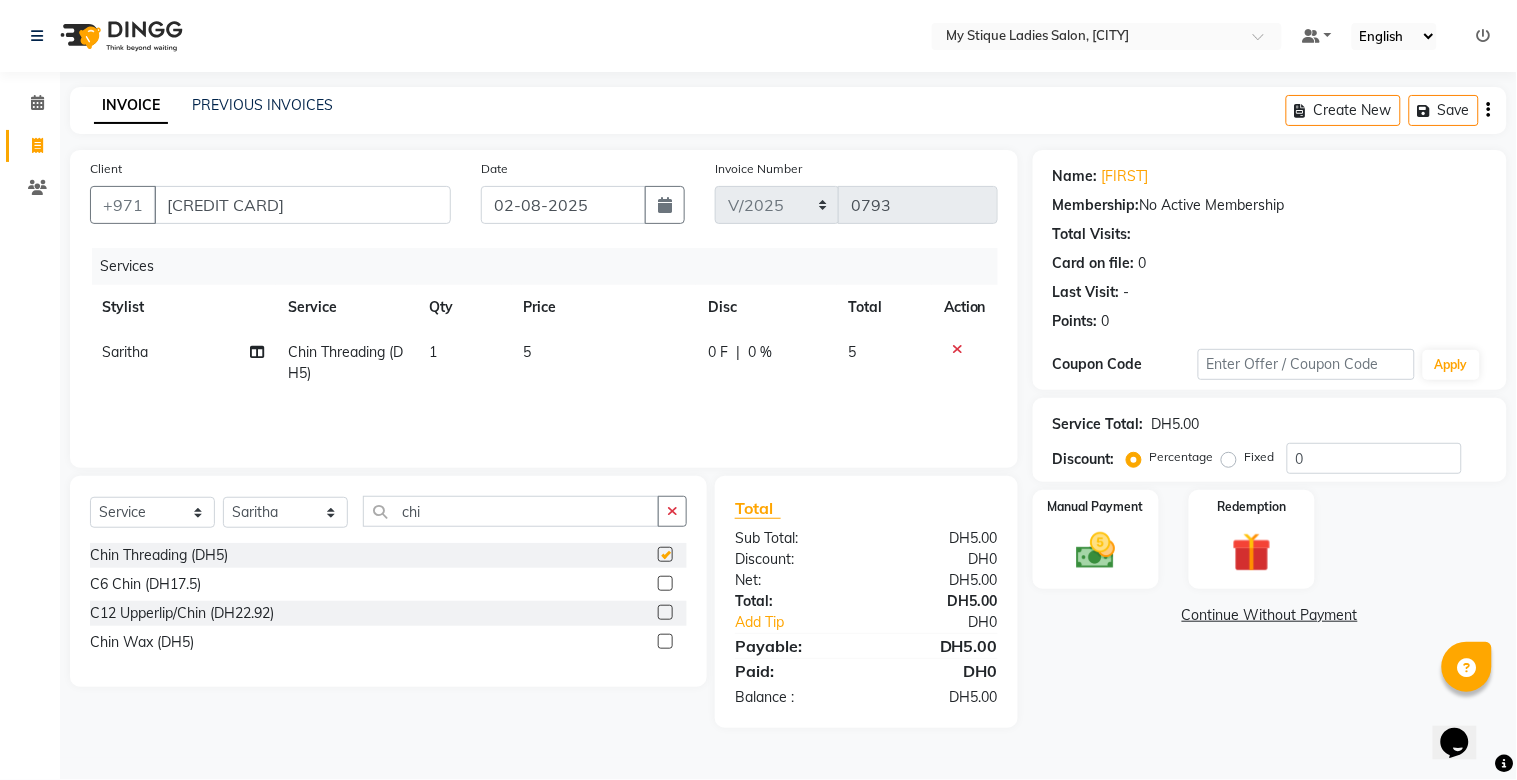 checkbox on "false" 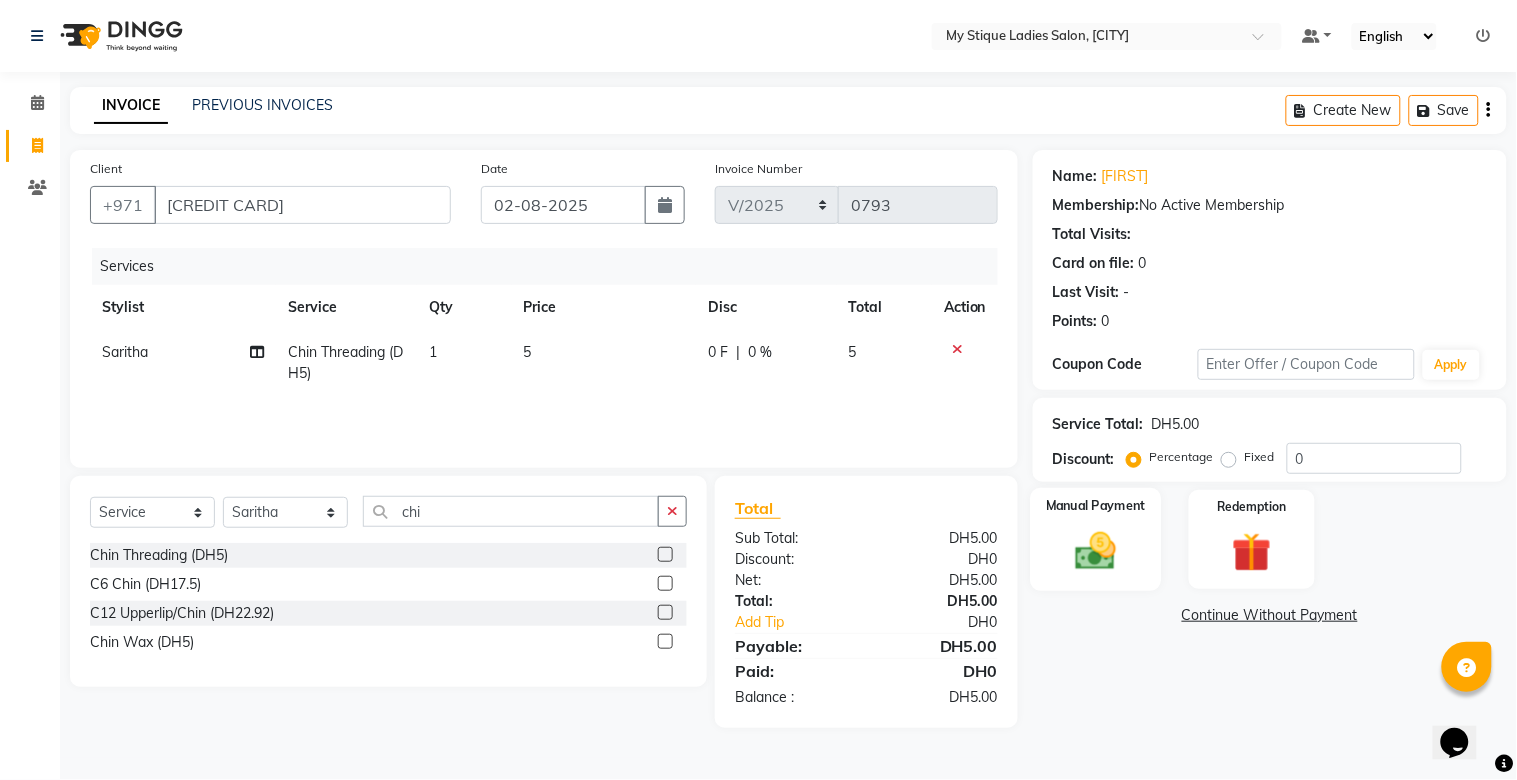 click on "Manual Payment" 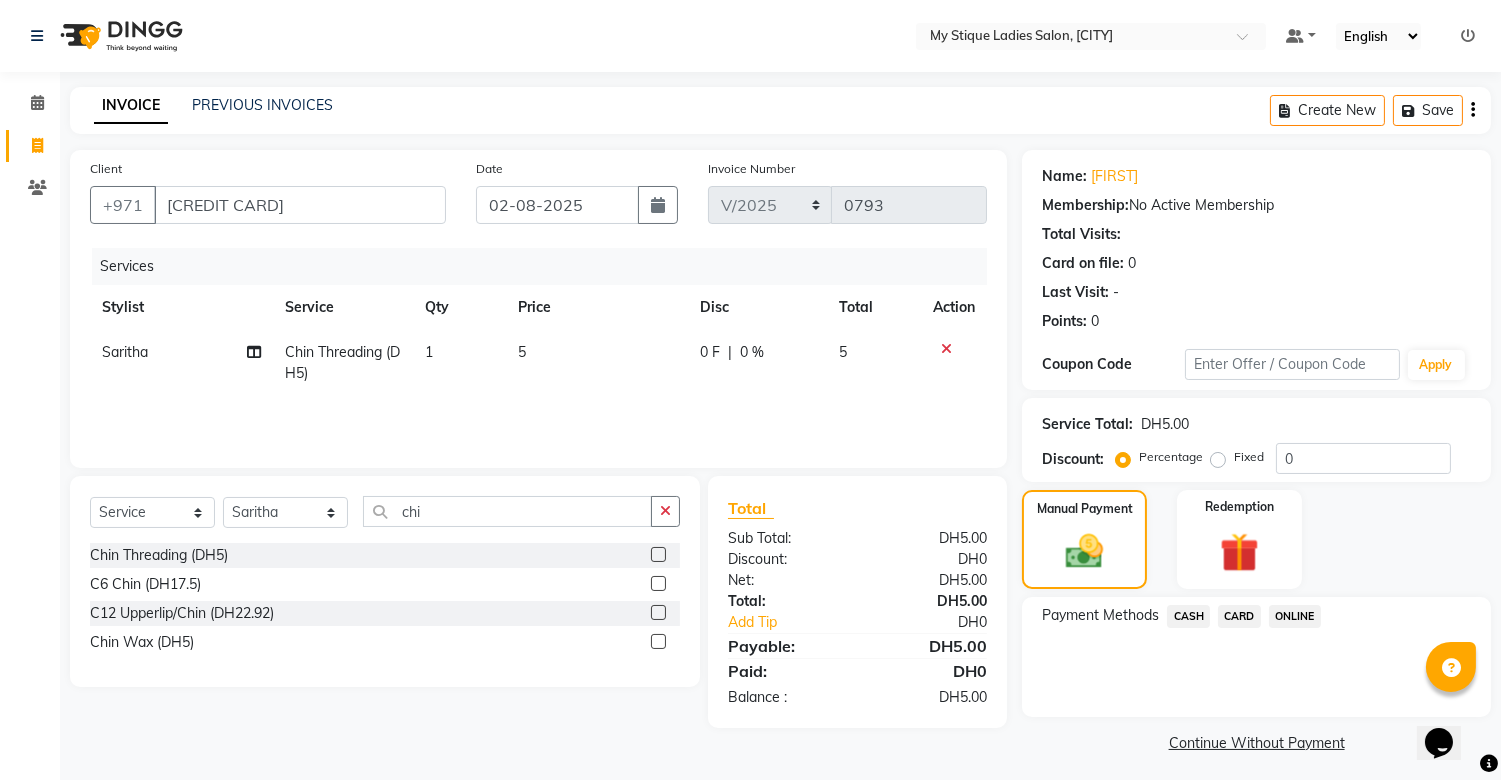 click on "CASH" 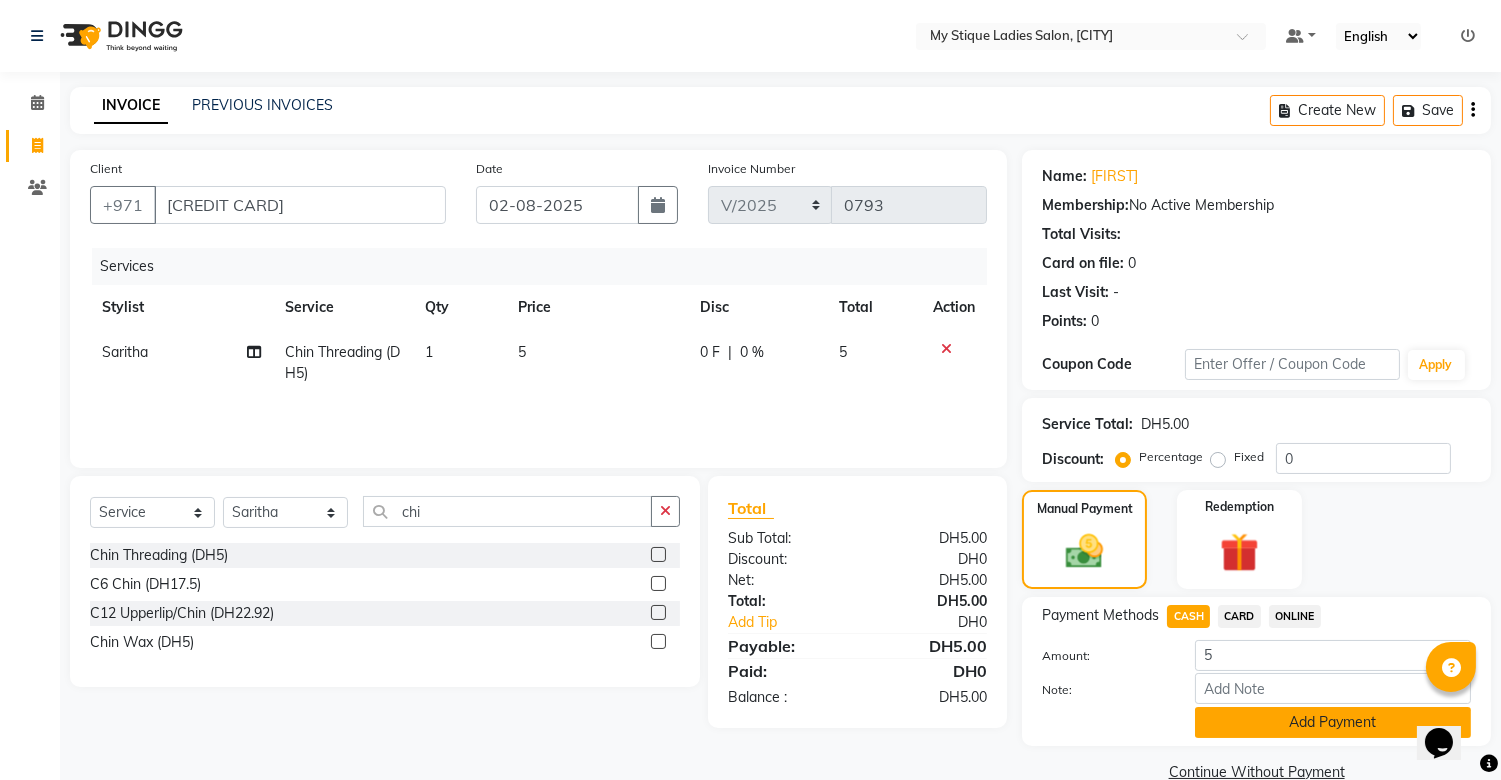 click on "Add Payment" 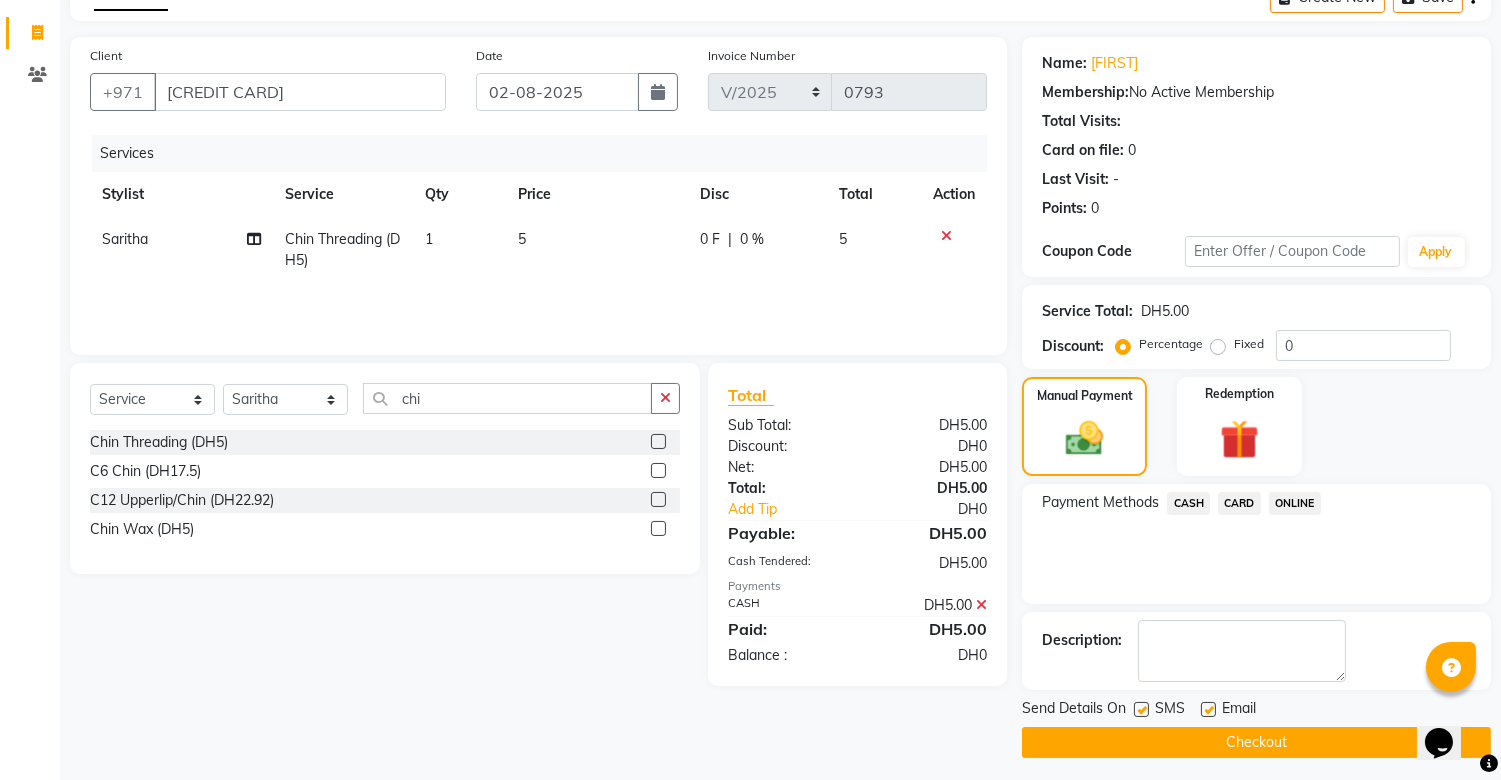 scroll, scrollTop: 120, scrollLeft: 0, axis: vertical 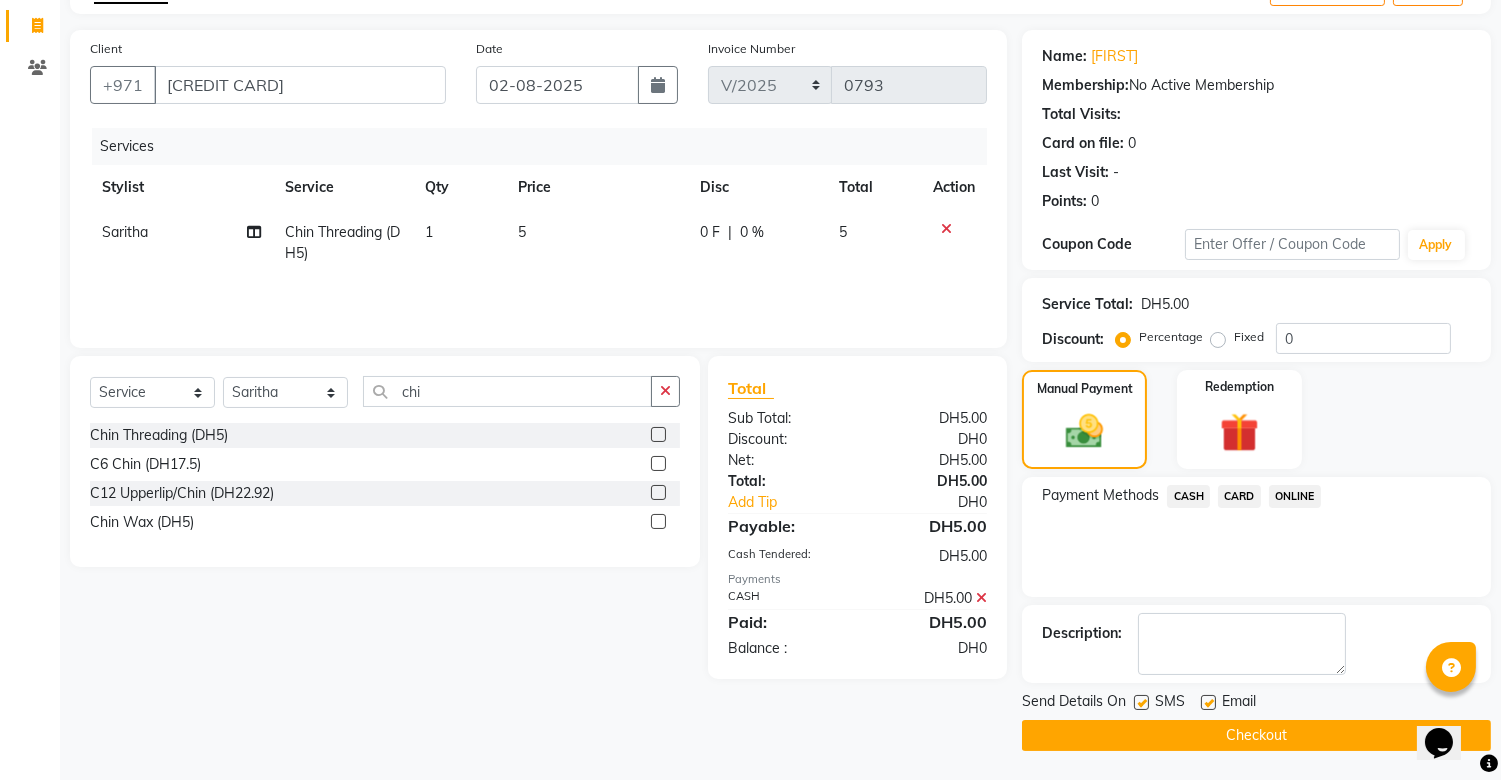 click on "Checkout" 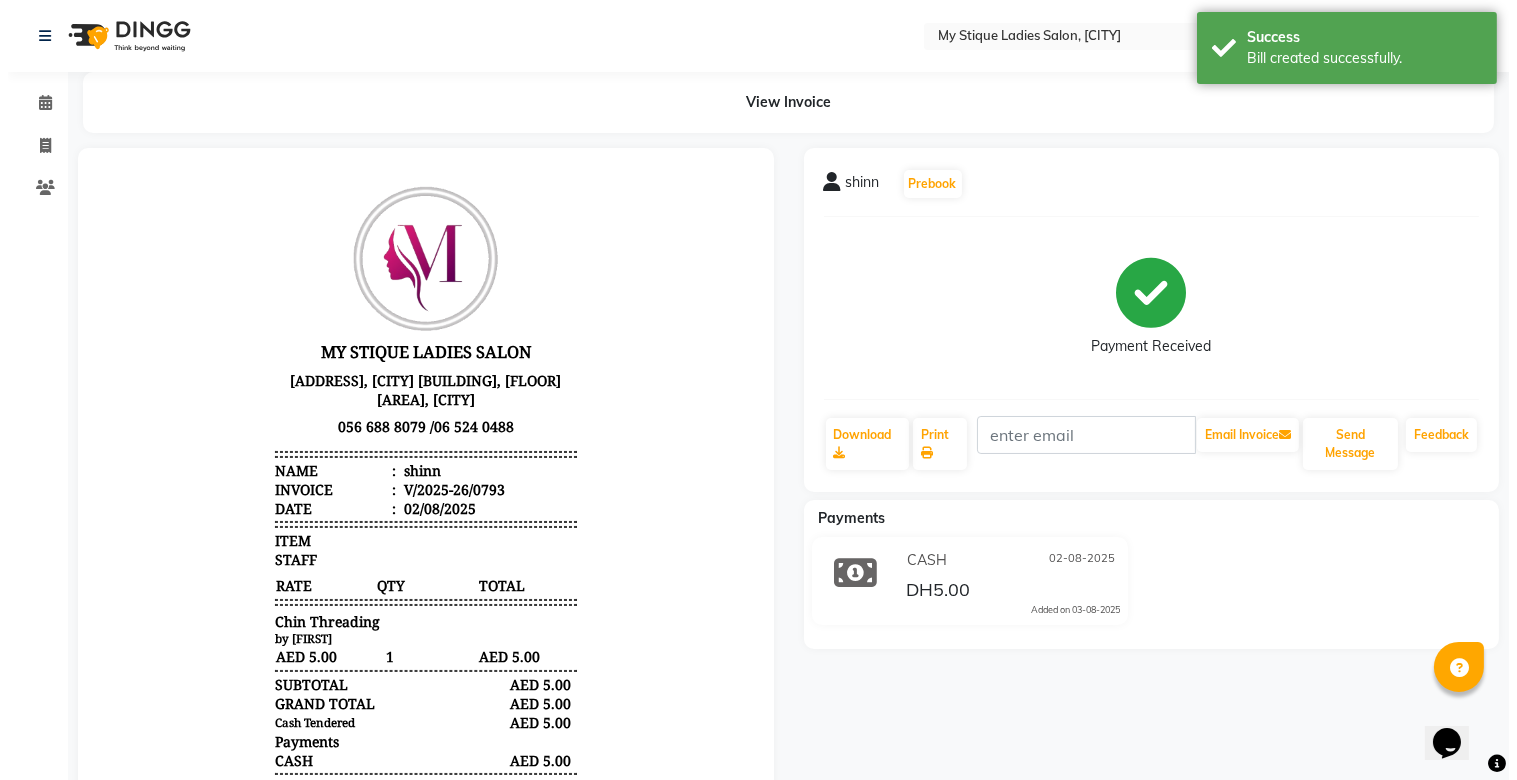 scroll, scrollTop: 0, scrollLeft: 0, axis: both 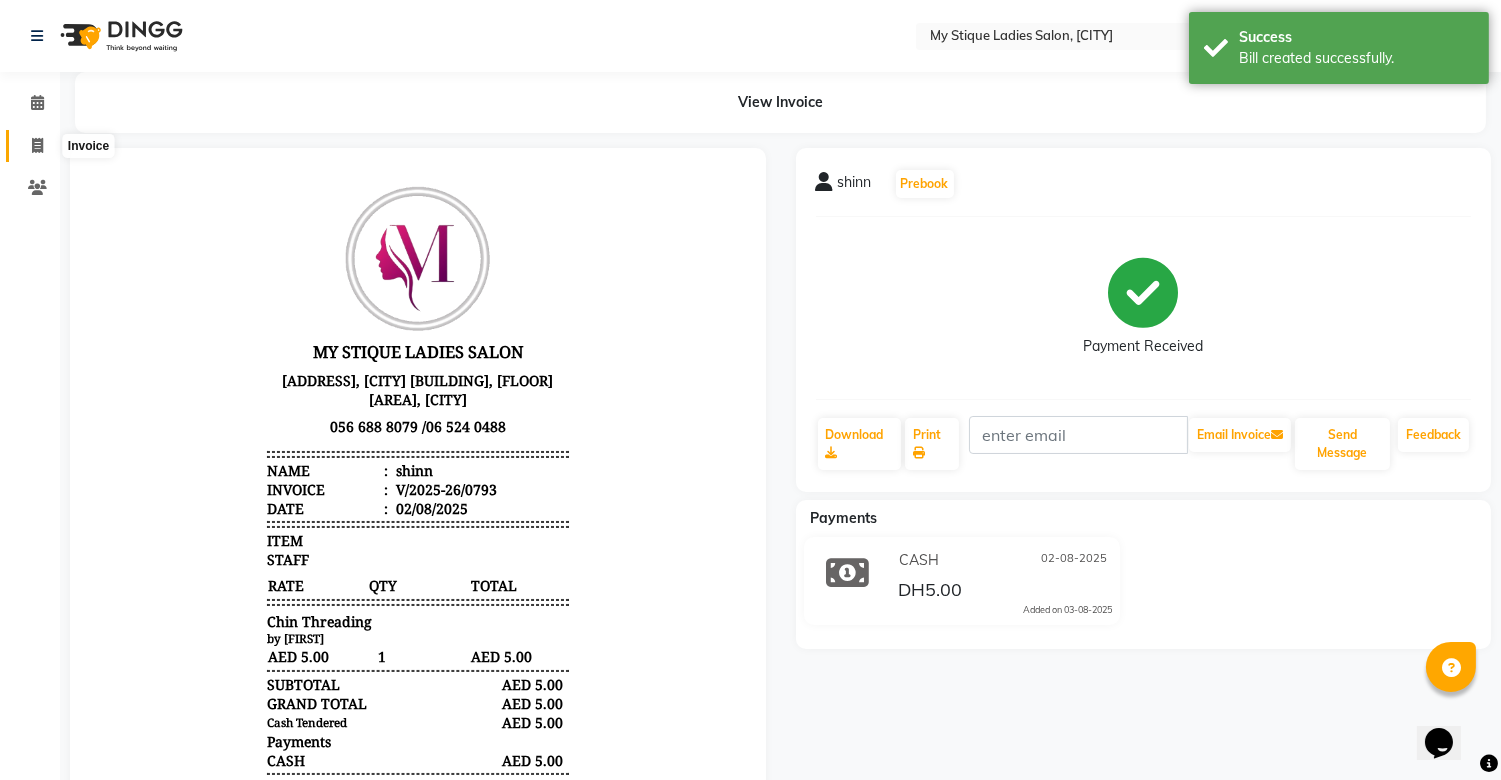click 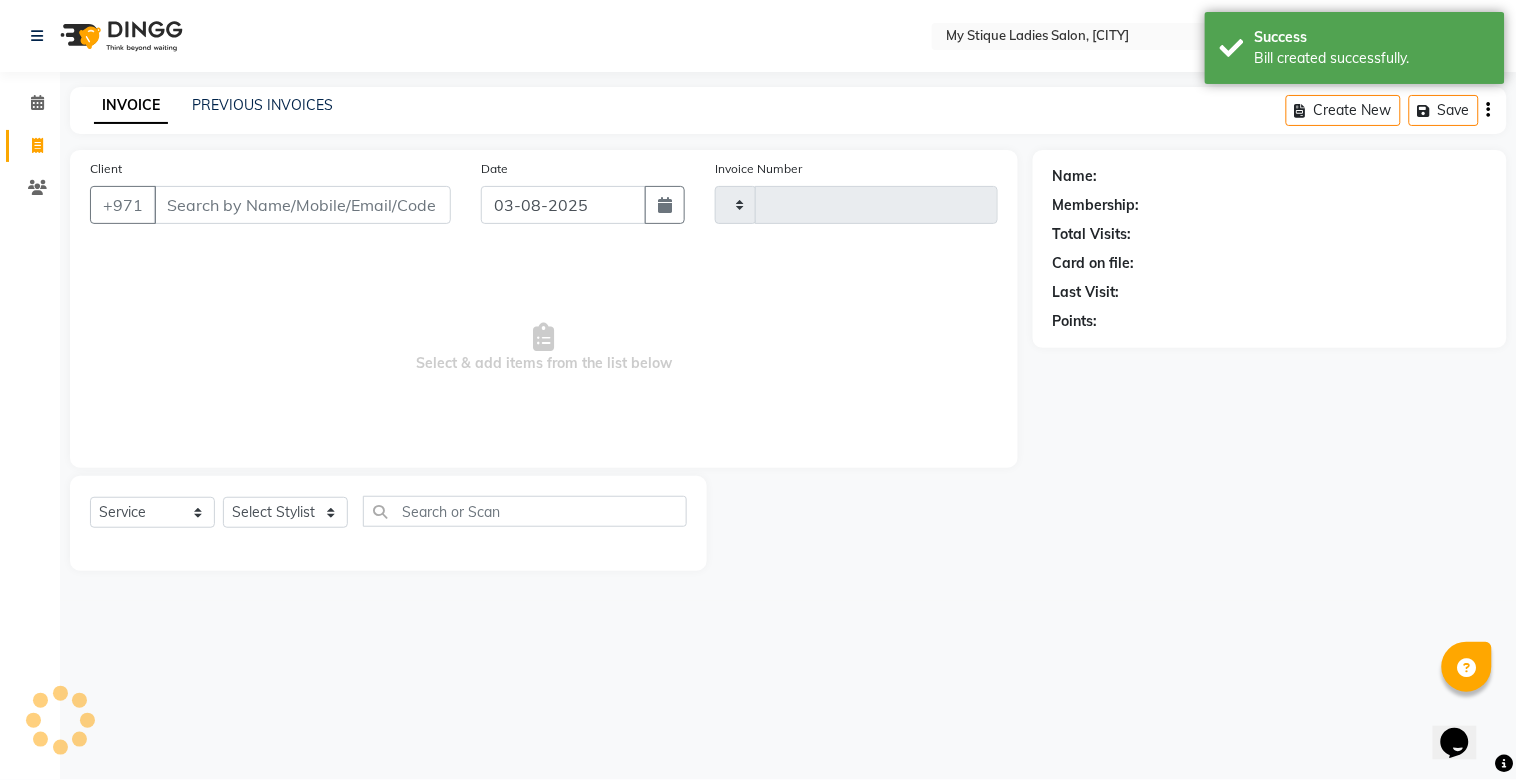 type on "0794" 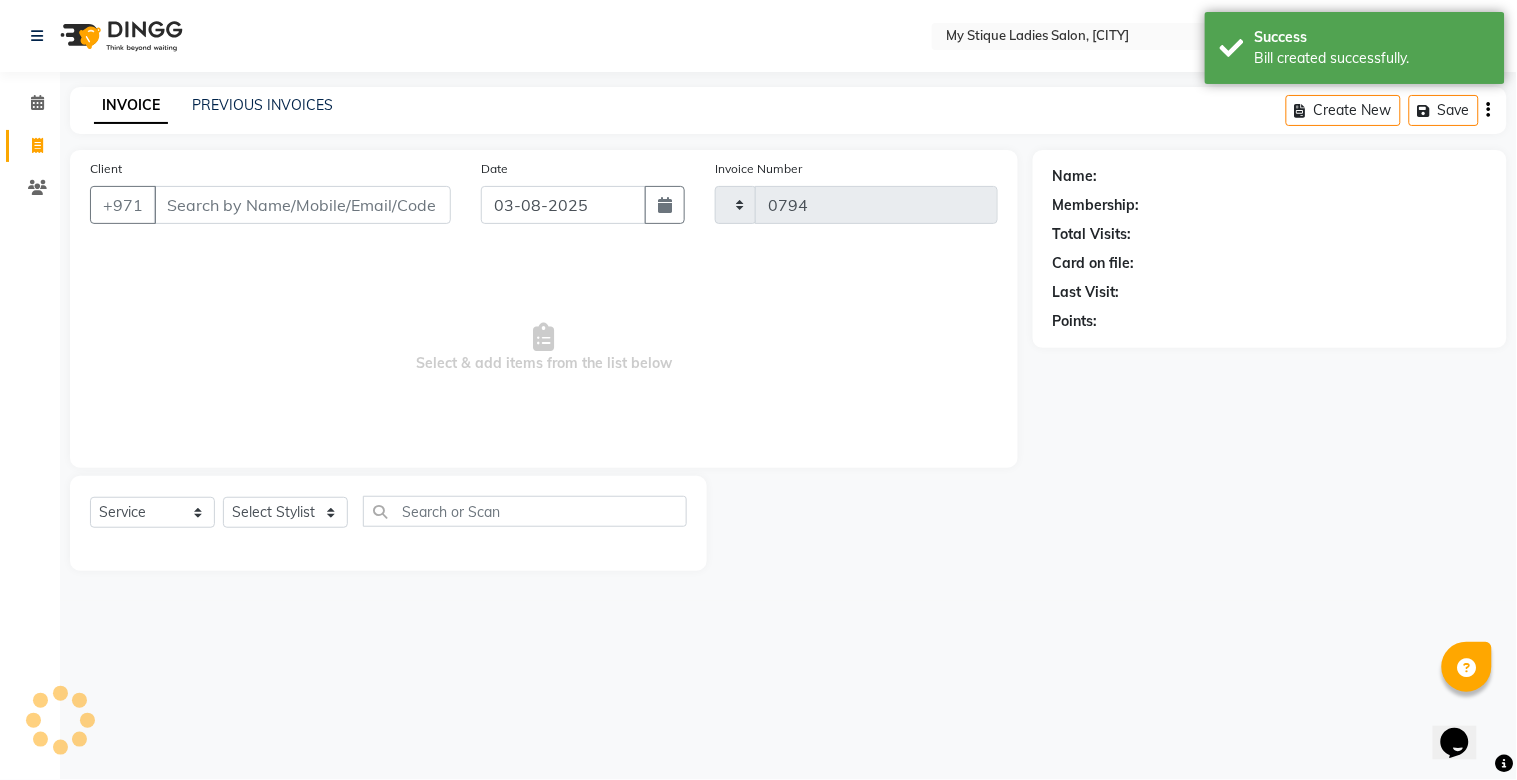 select on "7457" 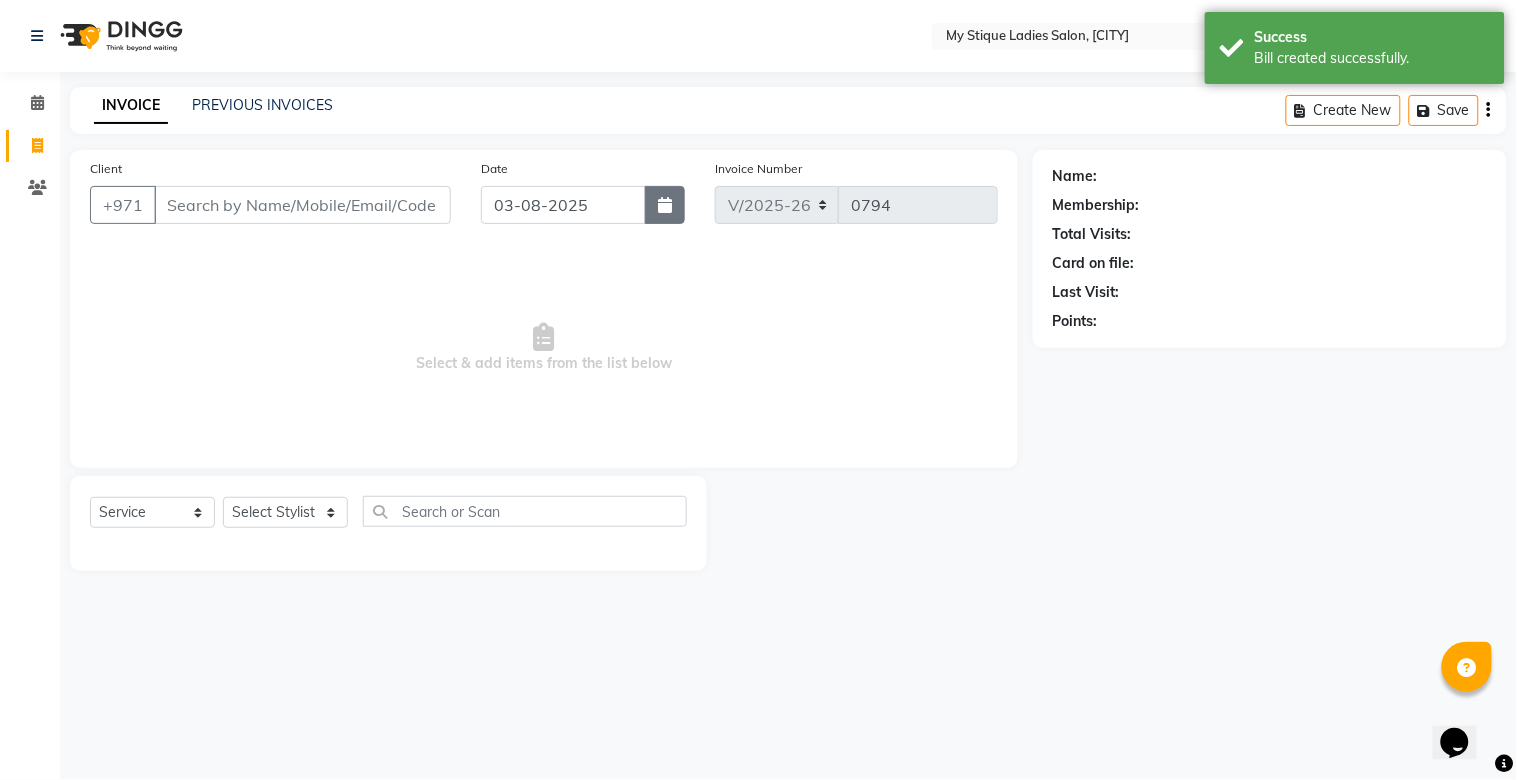 click 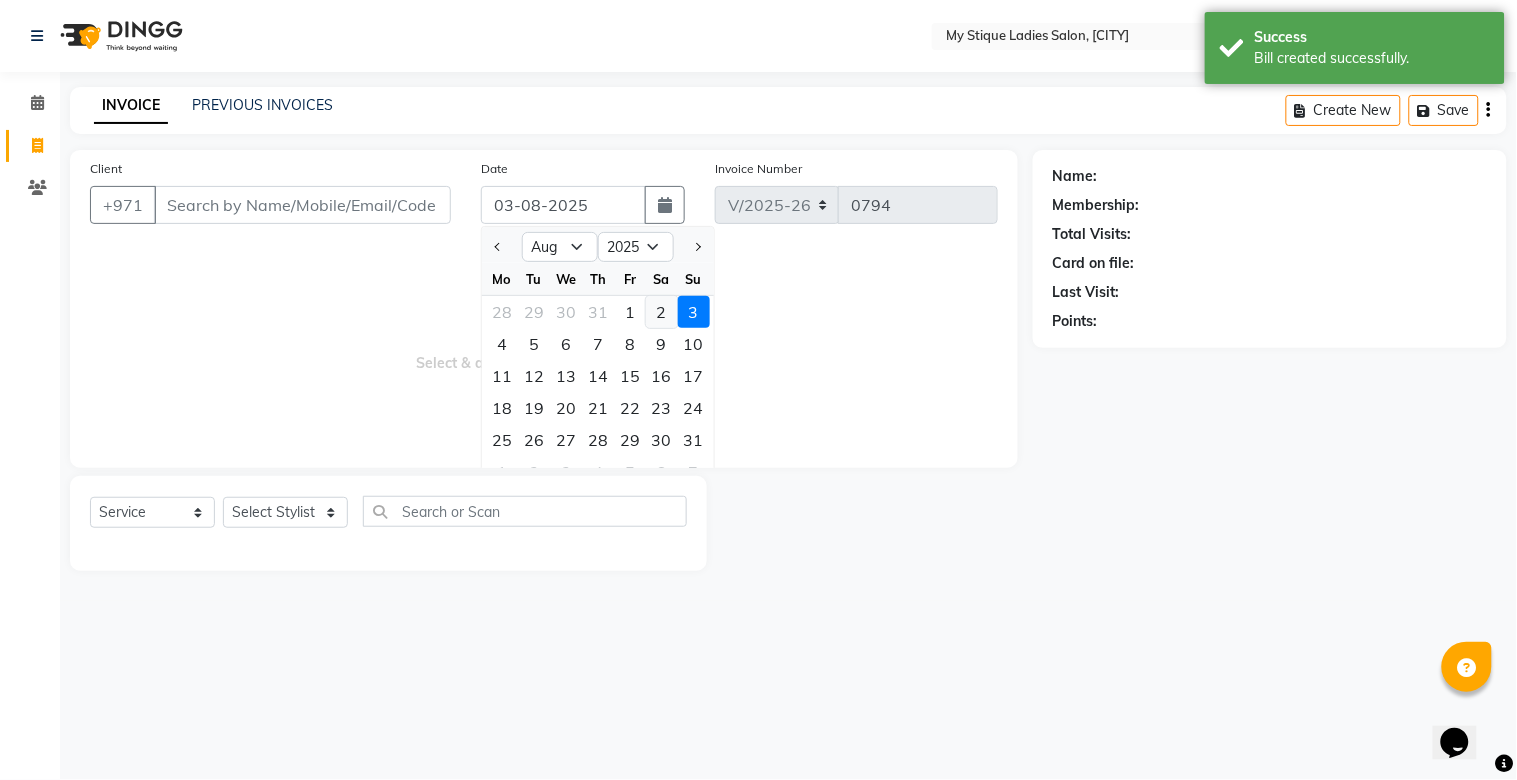 click on "2" 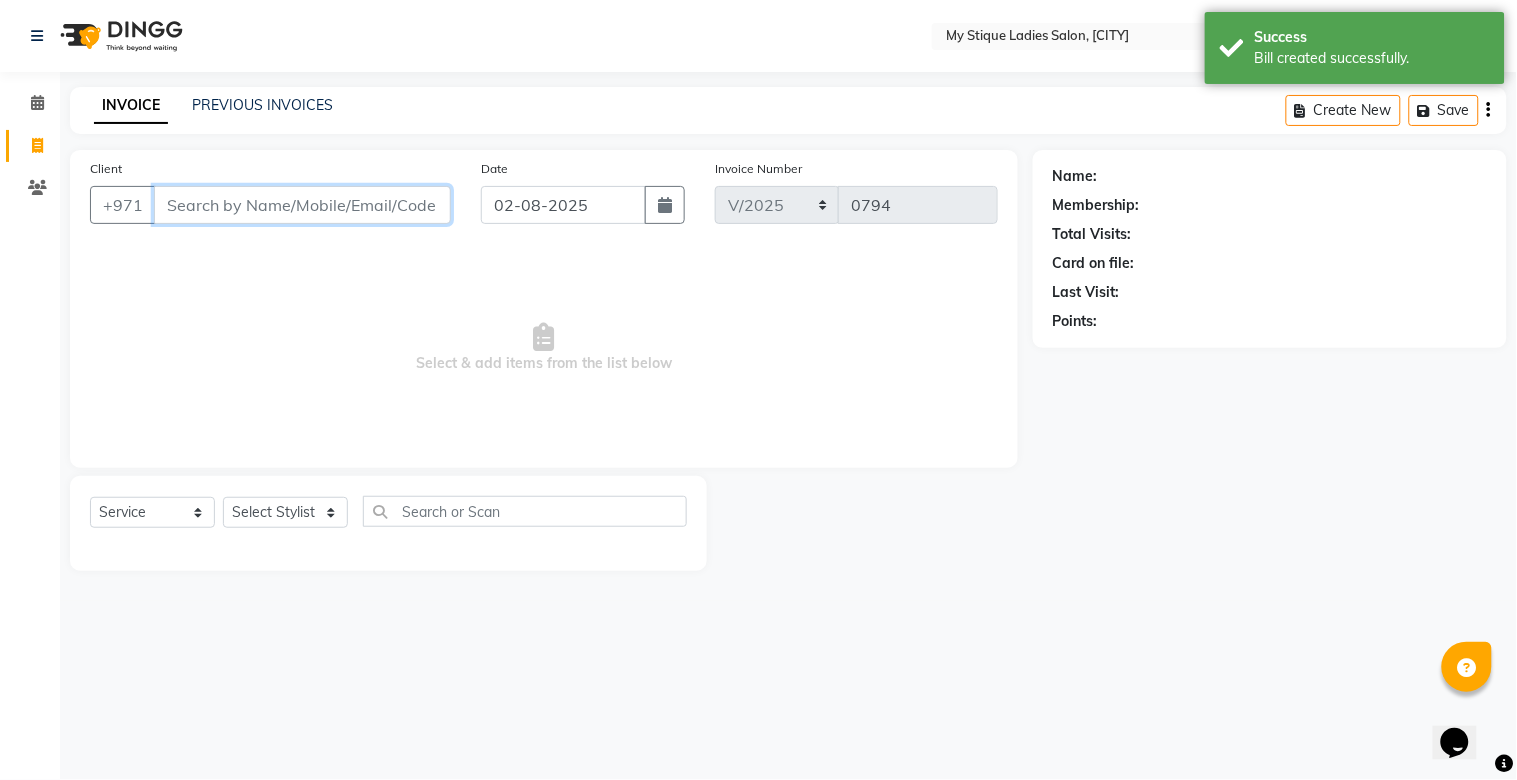 click on "Client" at bounding box center [302, 205] 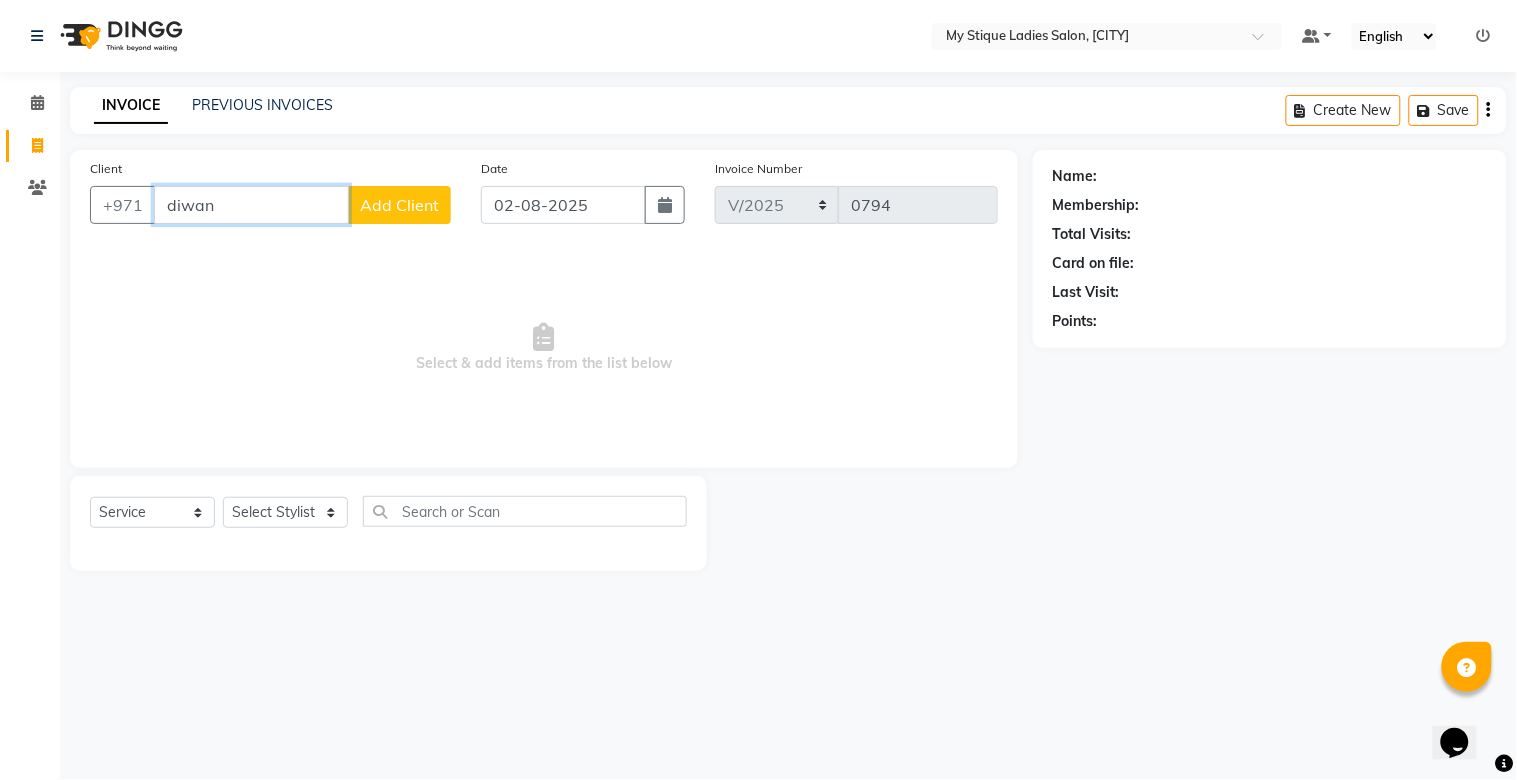 type on "diwan" 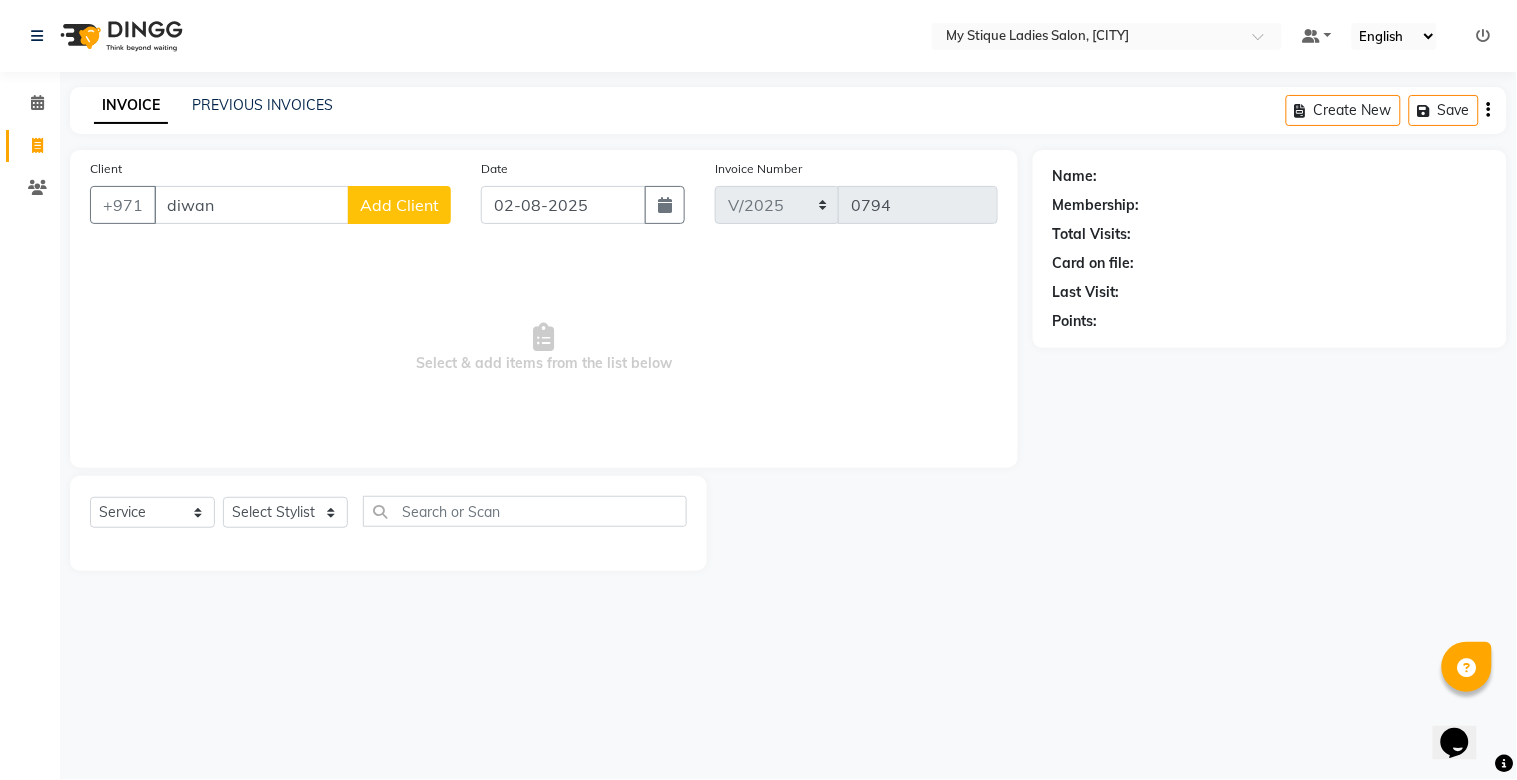 click on "Add Client" 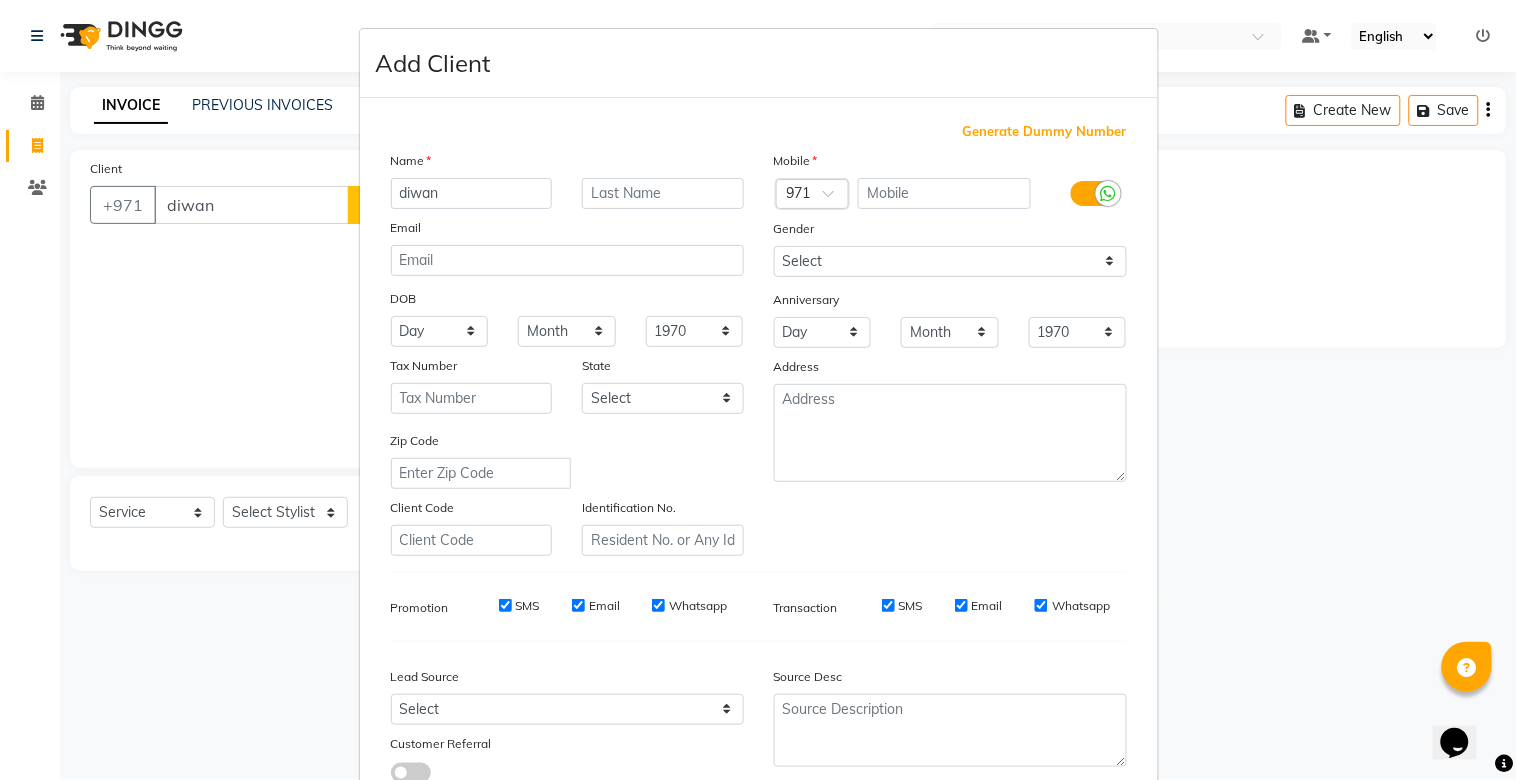 click on "Generate Dummy Number" at bounding box center [1045, 132] 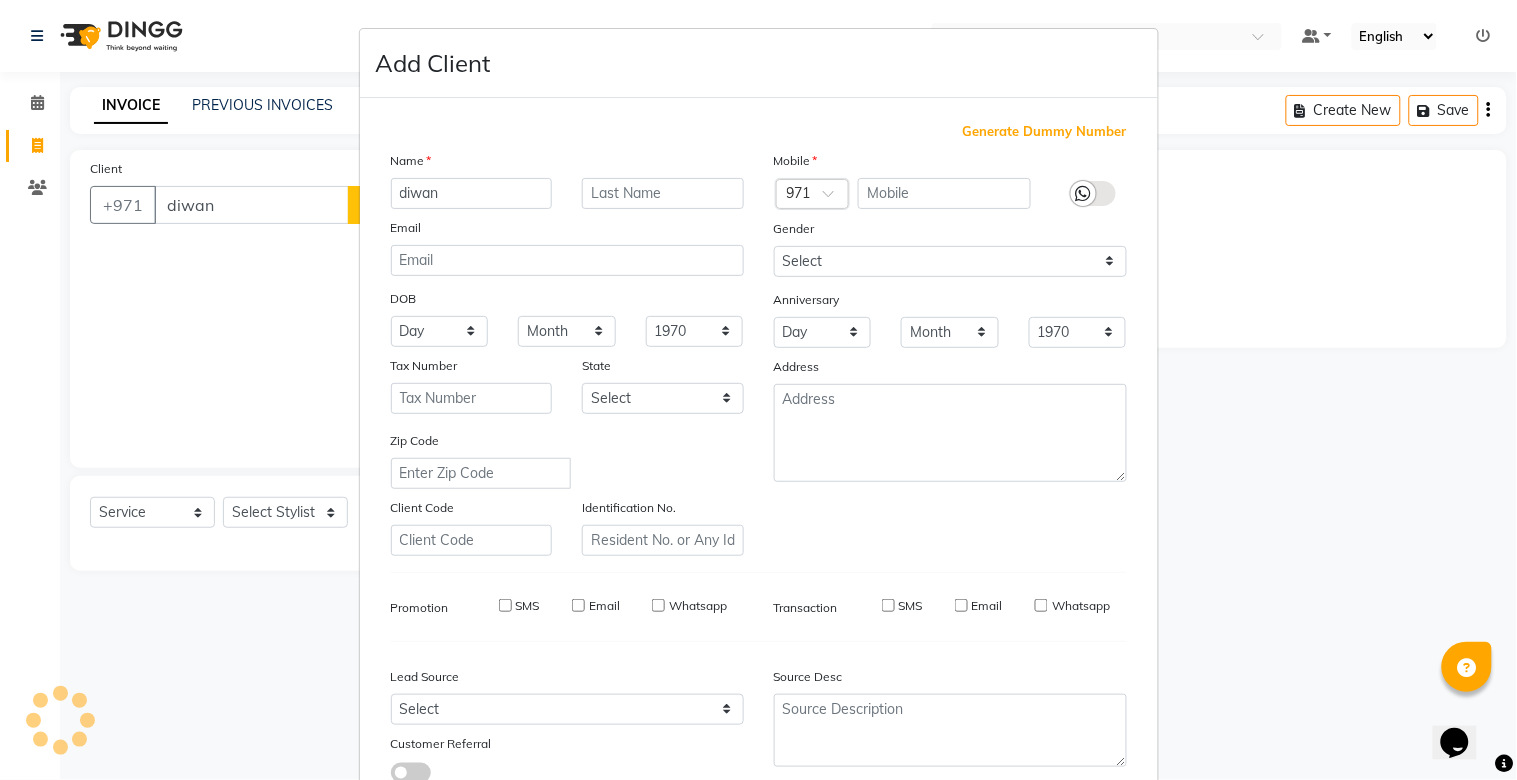 type on "[CREDIT CARD]" 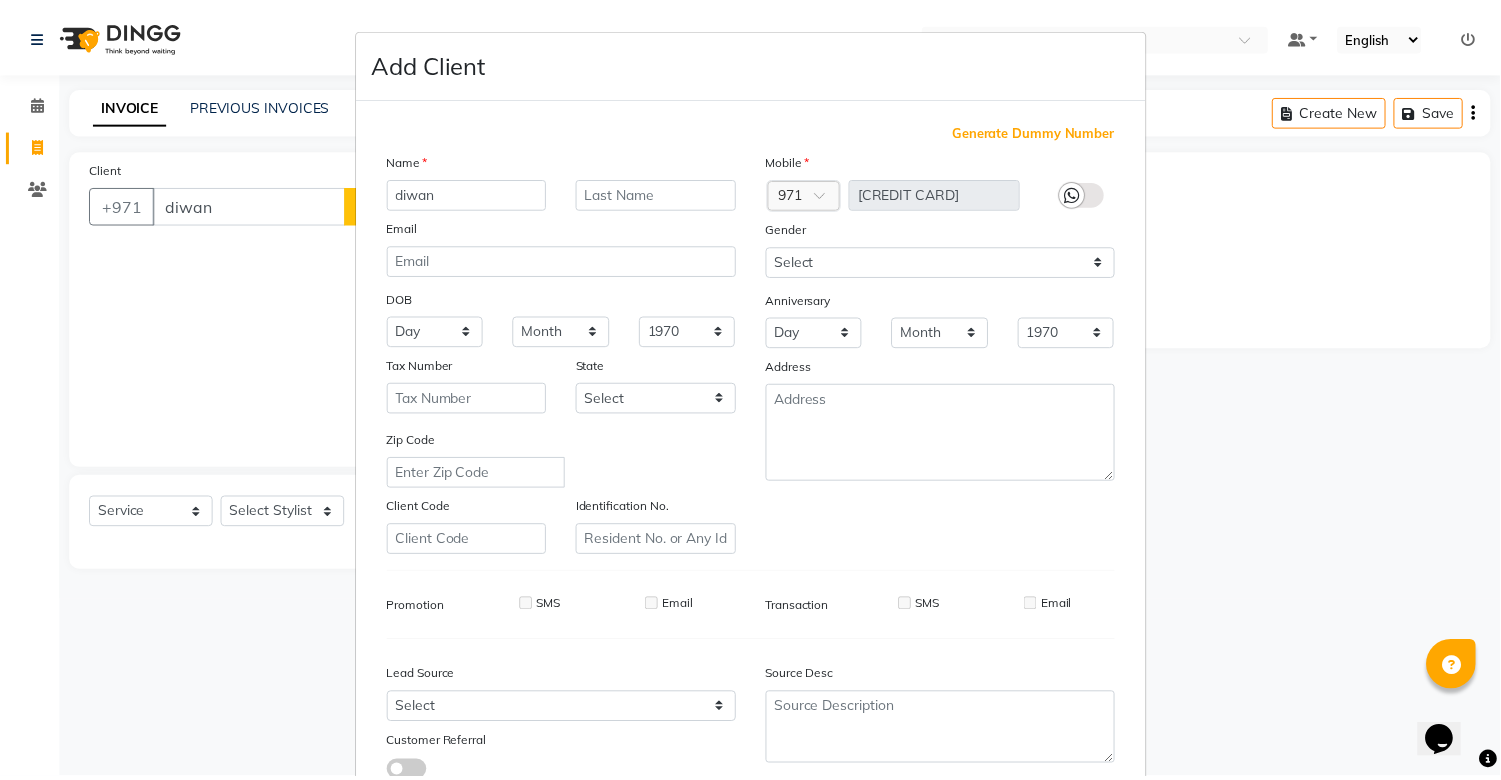 scroll, scrollTop: 144, scrollLeft: 0, axis: vertical 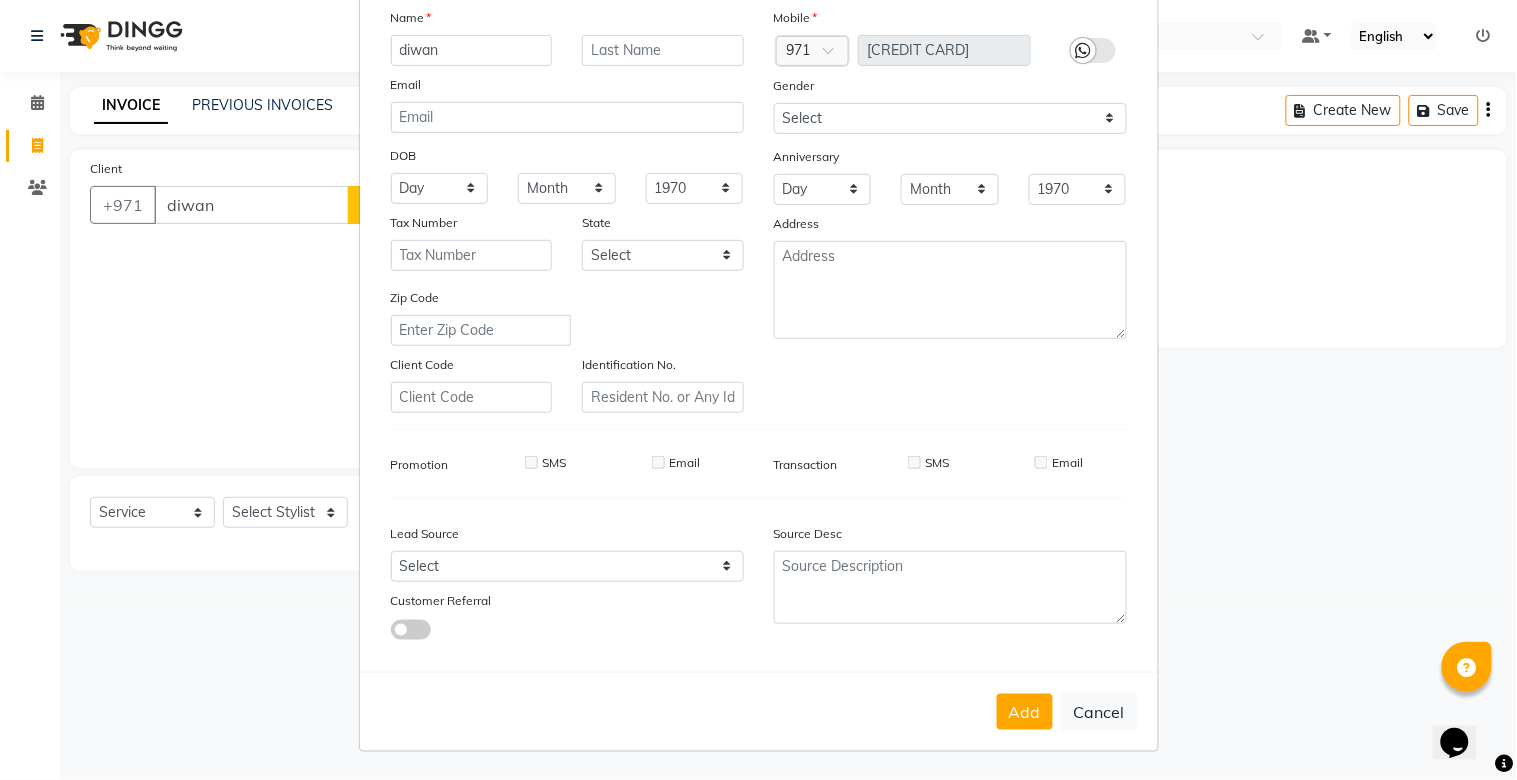 click on "Add" at bounding box center [1025, 712] 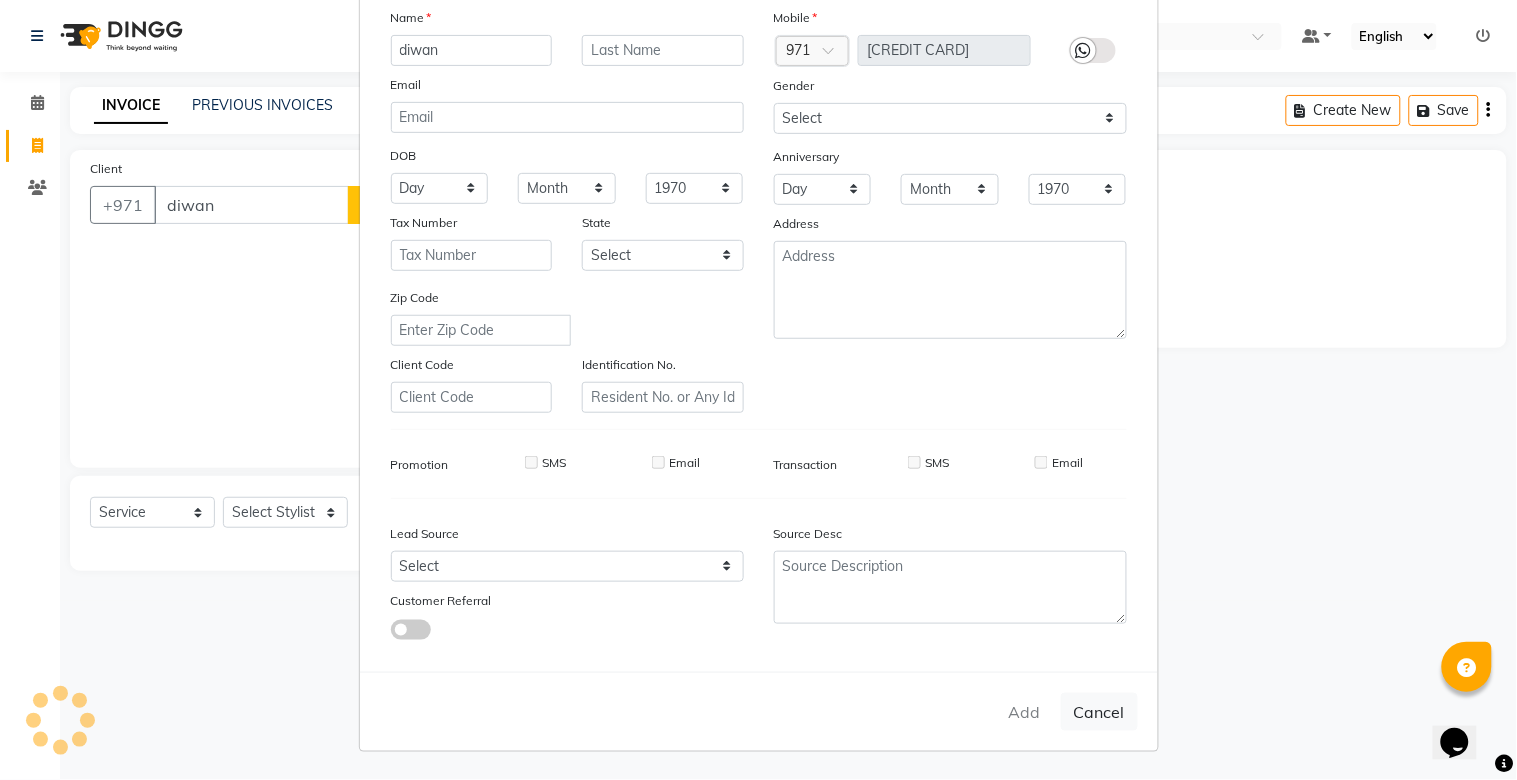 type on "13*********39" 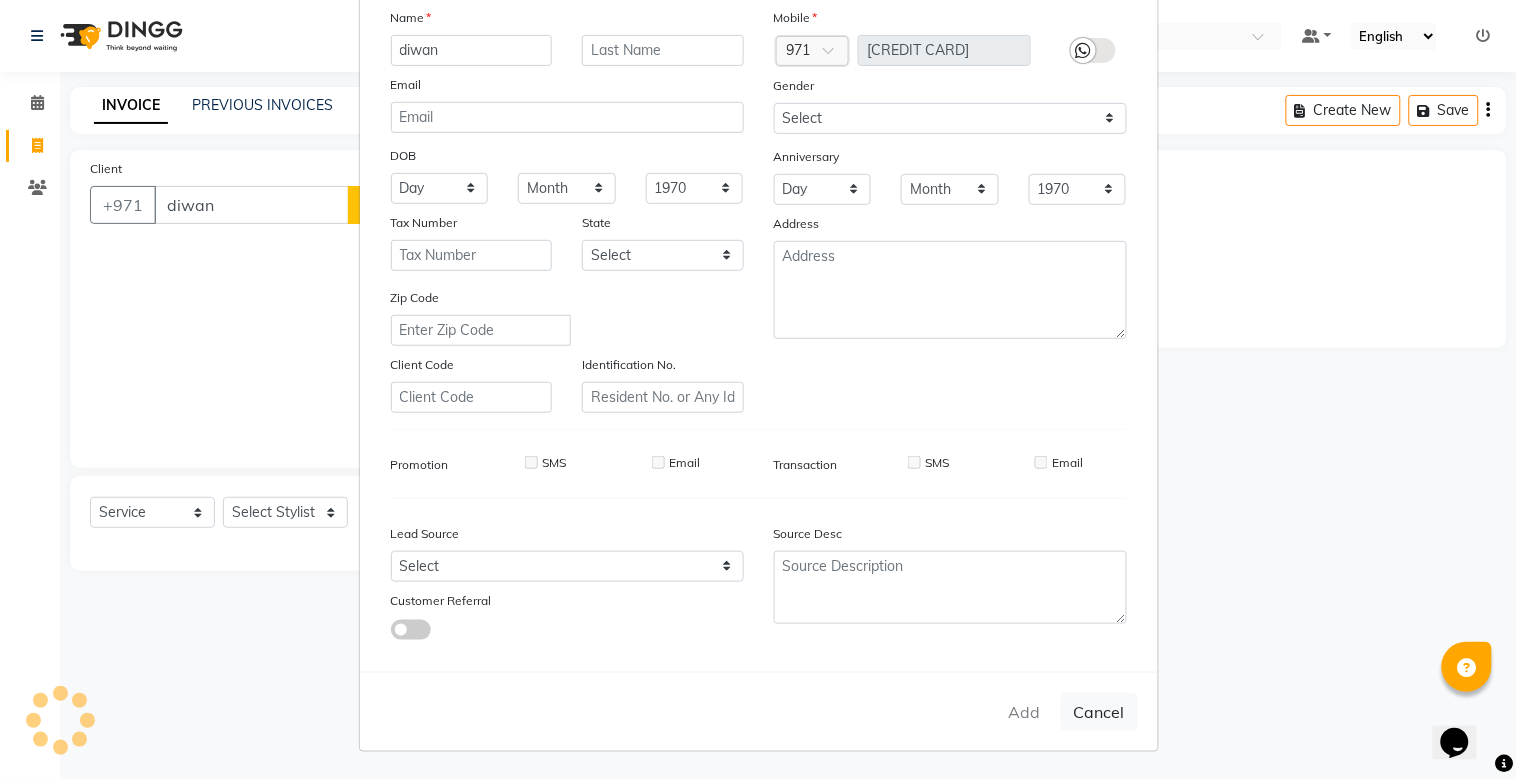select 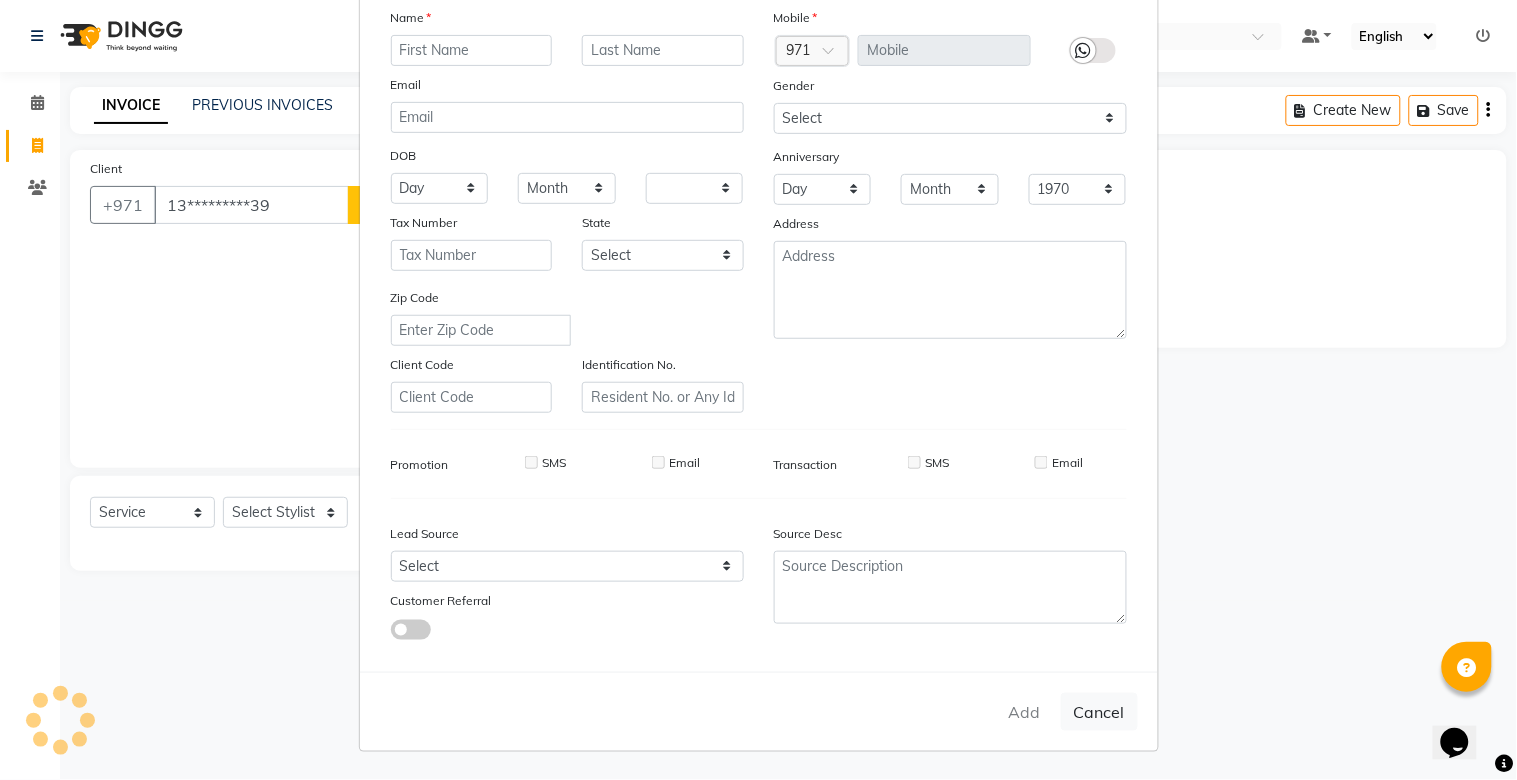 select 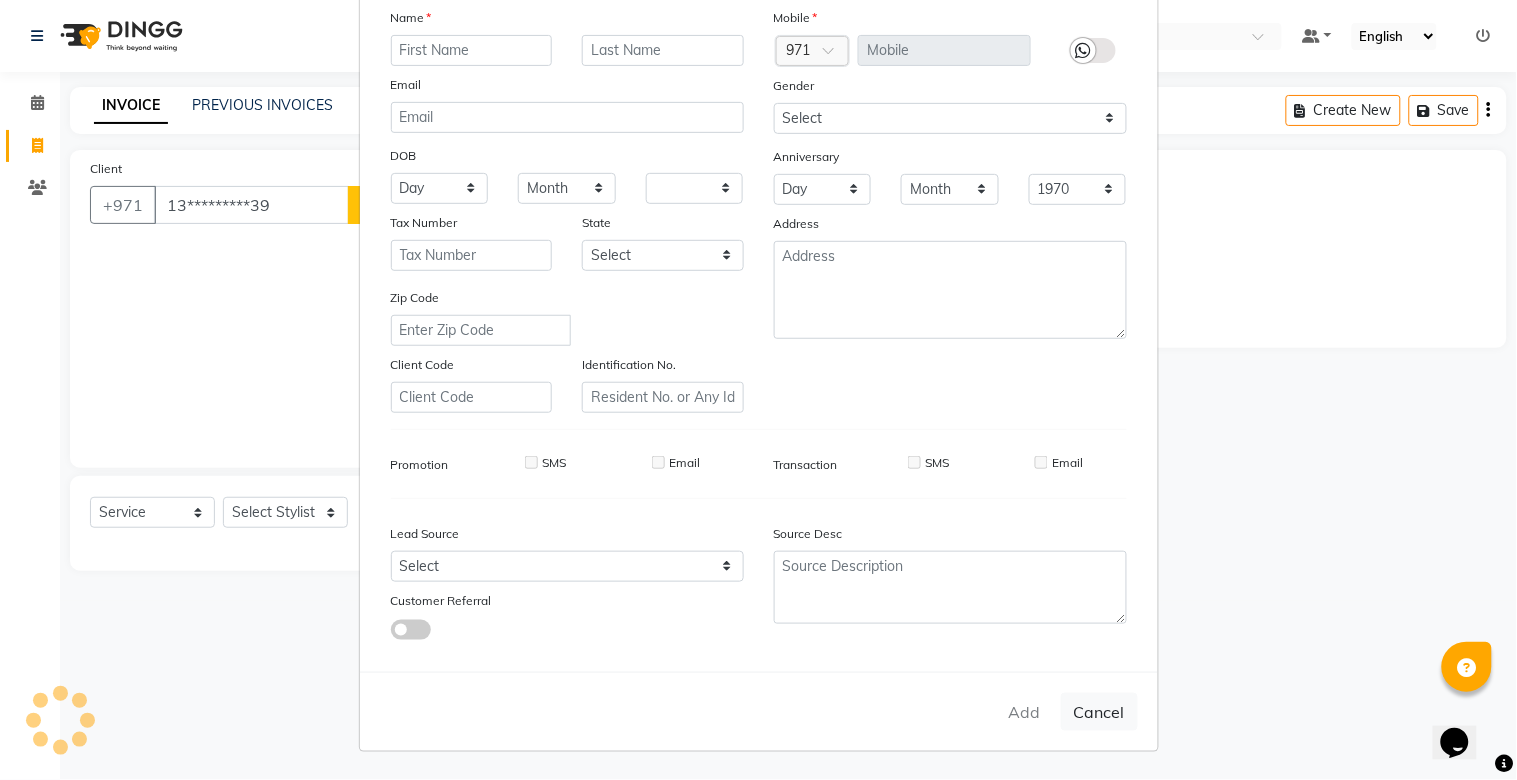 checkbox on "false" 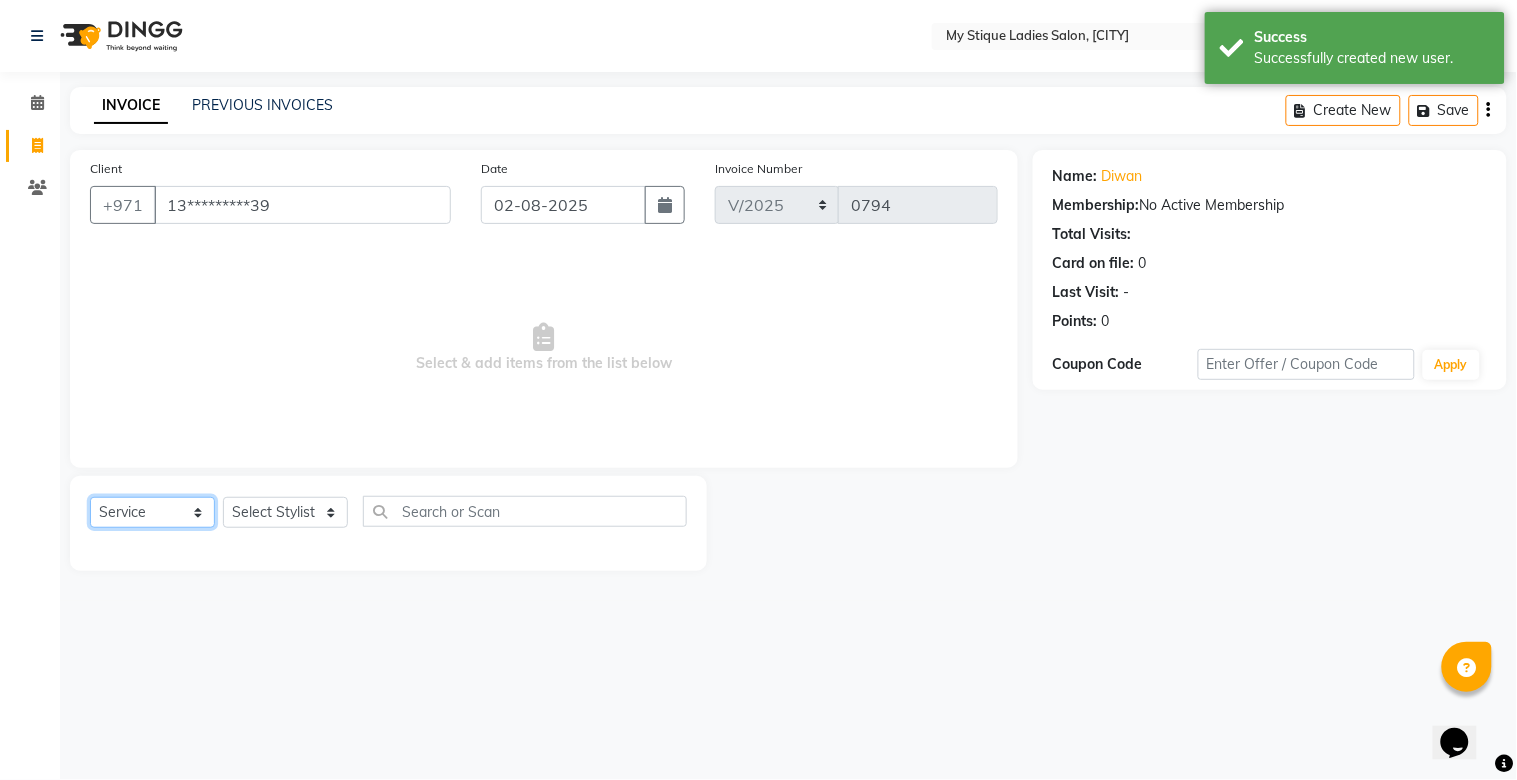 drag, startPoint x: 136, startPoint y: 523, endPoint x: 142, endPoint y: 511, distance: 13.416408 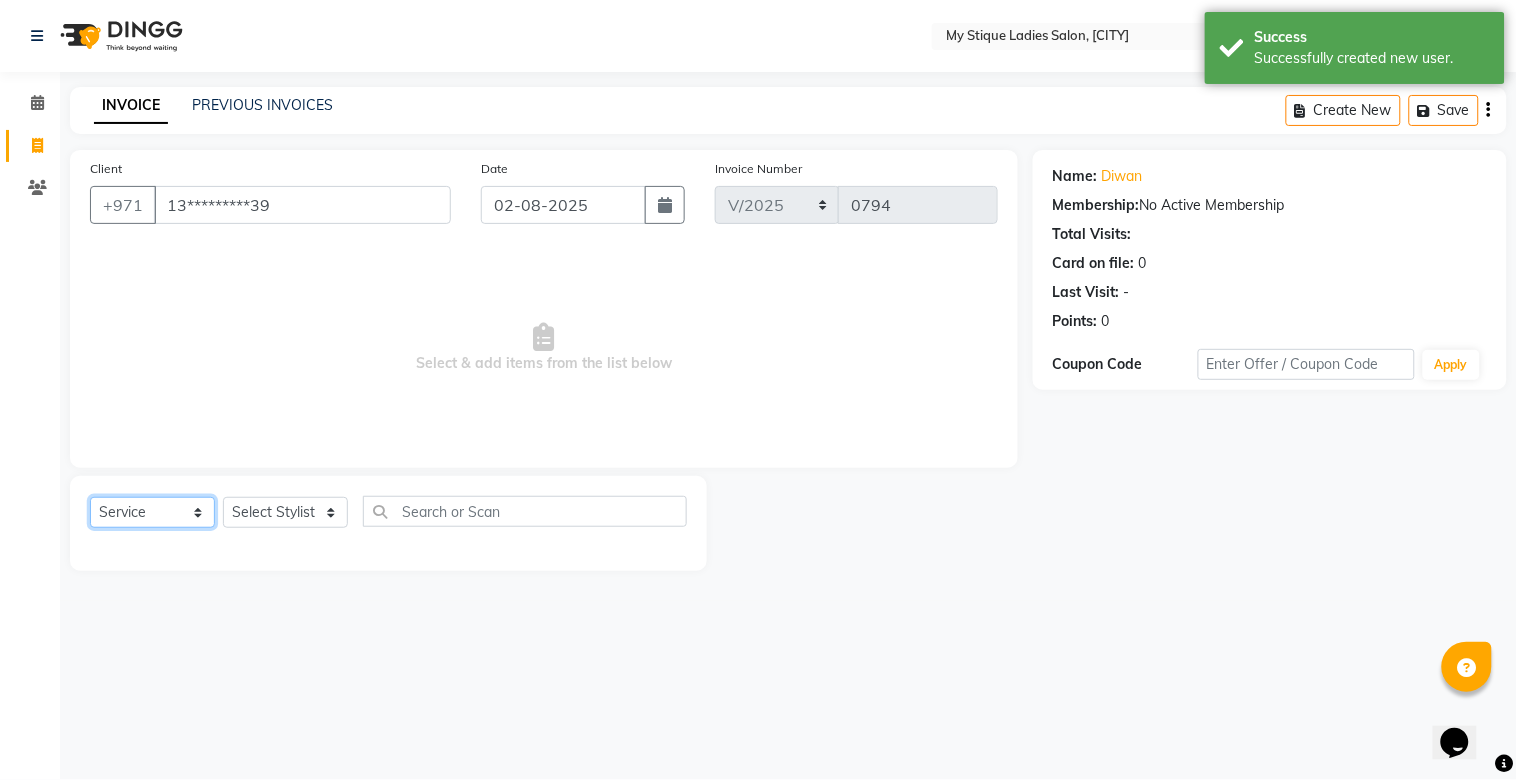 click on "Select  Service  Product  Membership  Package Voucher Prepaid Gift Card" 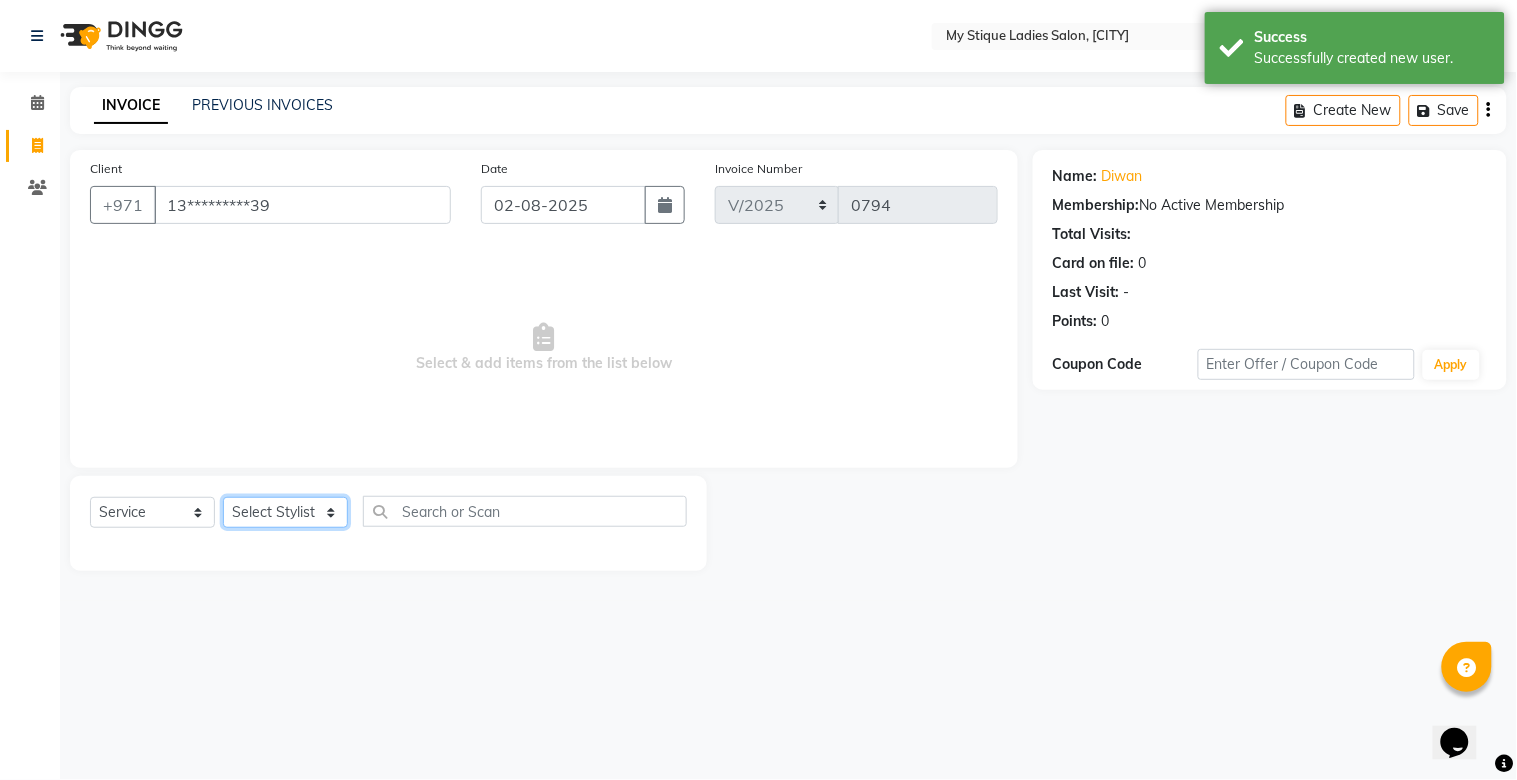 click on "Select Stylist [FIRST] [FIRST] [FIRST] [FIRST] [FIRST] [FIRST]" 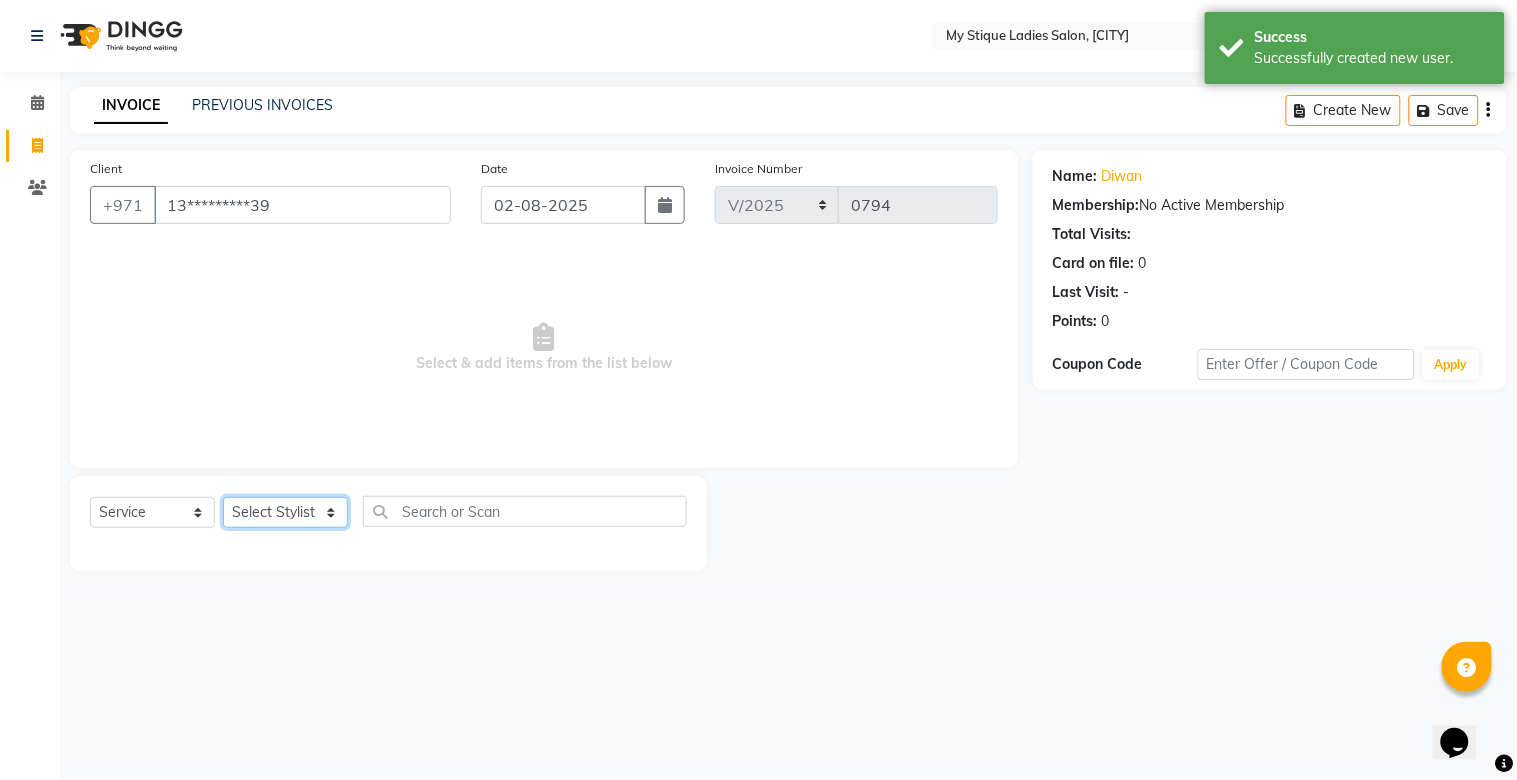select on "65420" 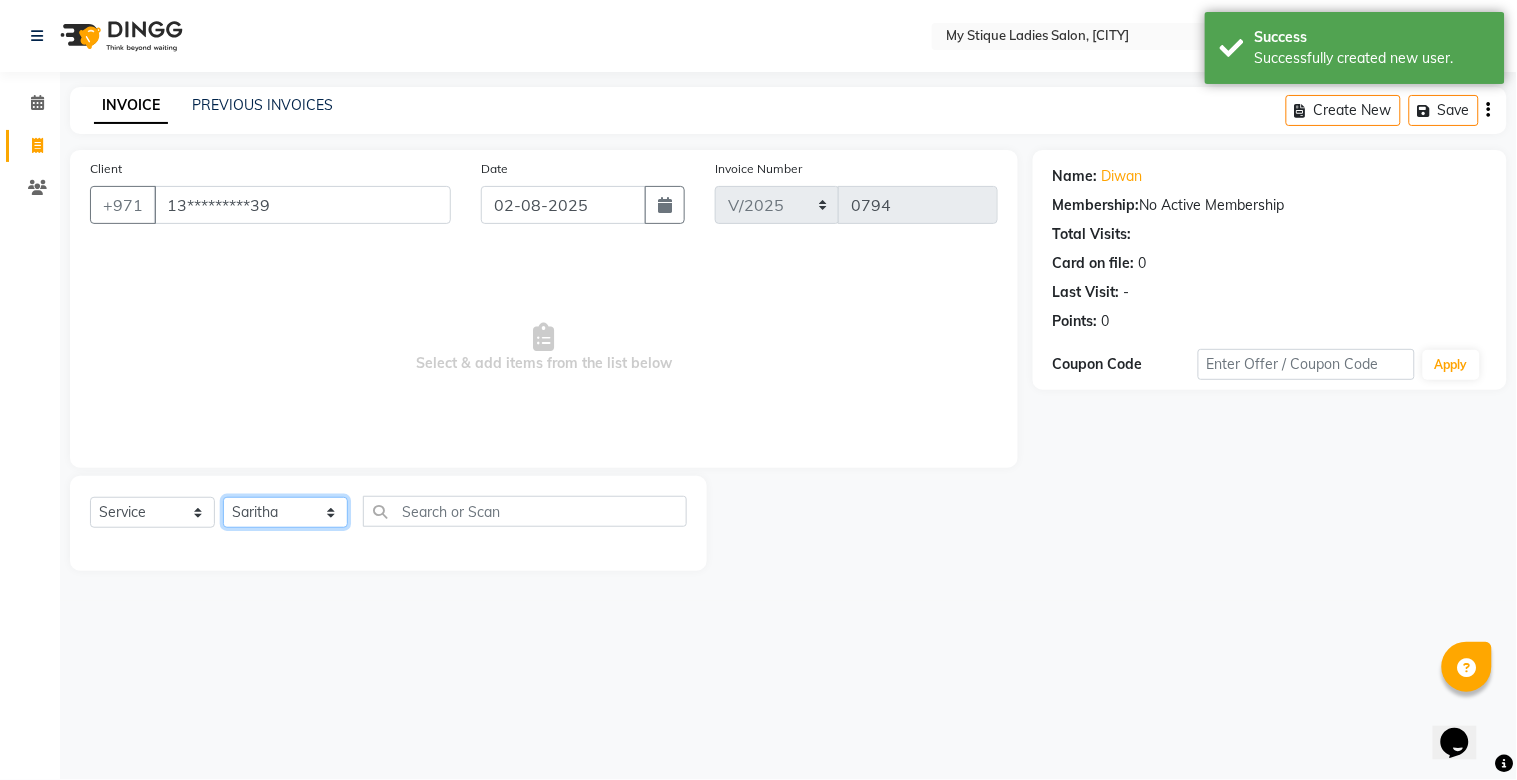 click on "Select Stylist [FIRST] [FIRST] [FIRST] [FIRST] [FIRST] [FIRST]" 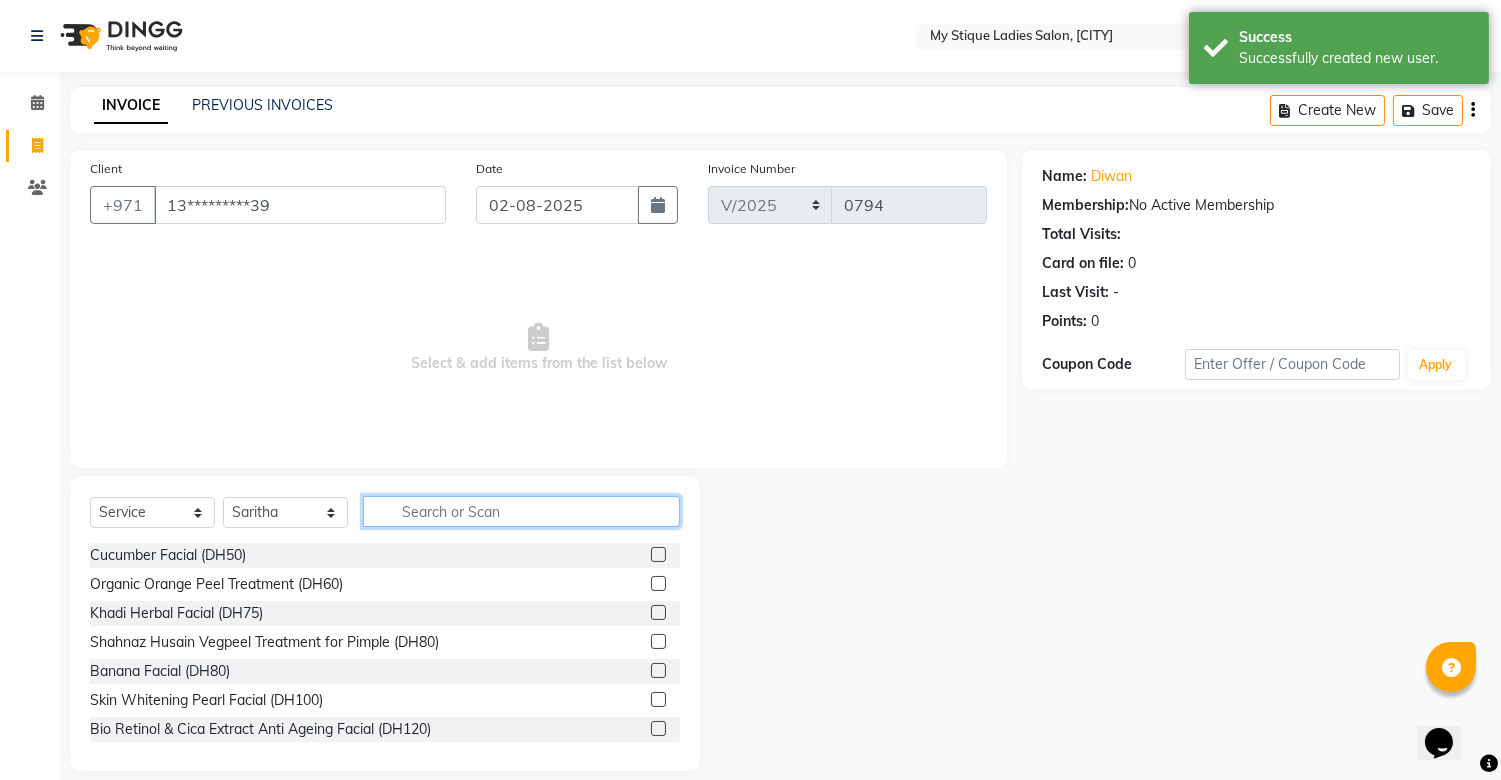 click 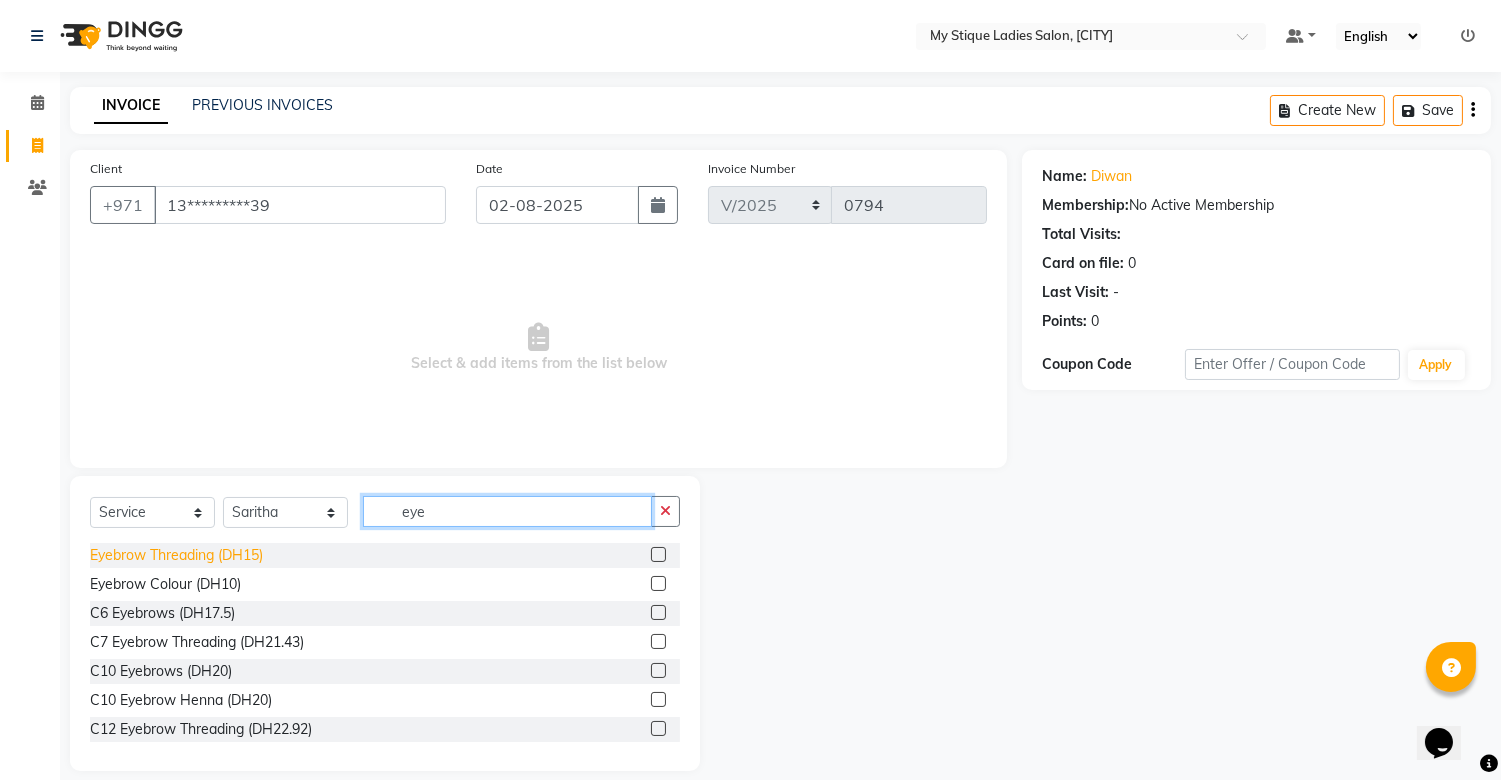 type on "eye" 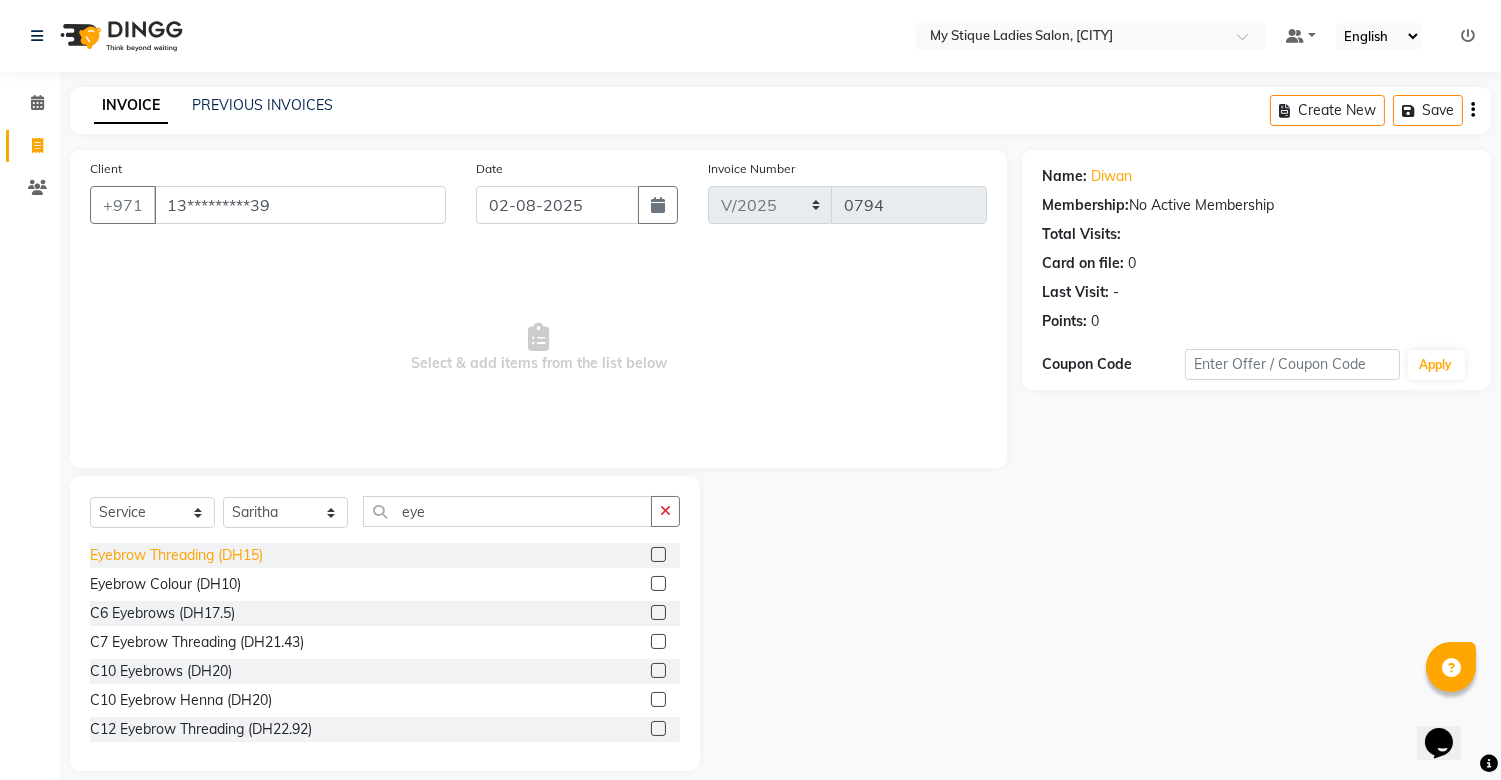 click on "Eyebrow Threading (DH15)" 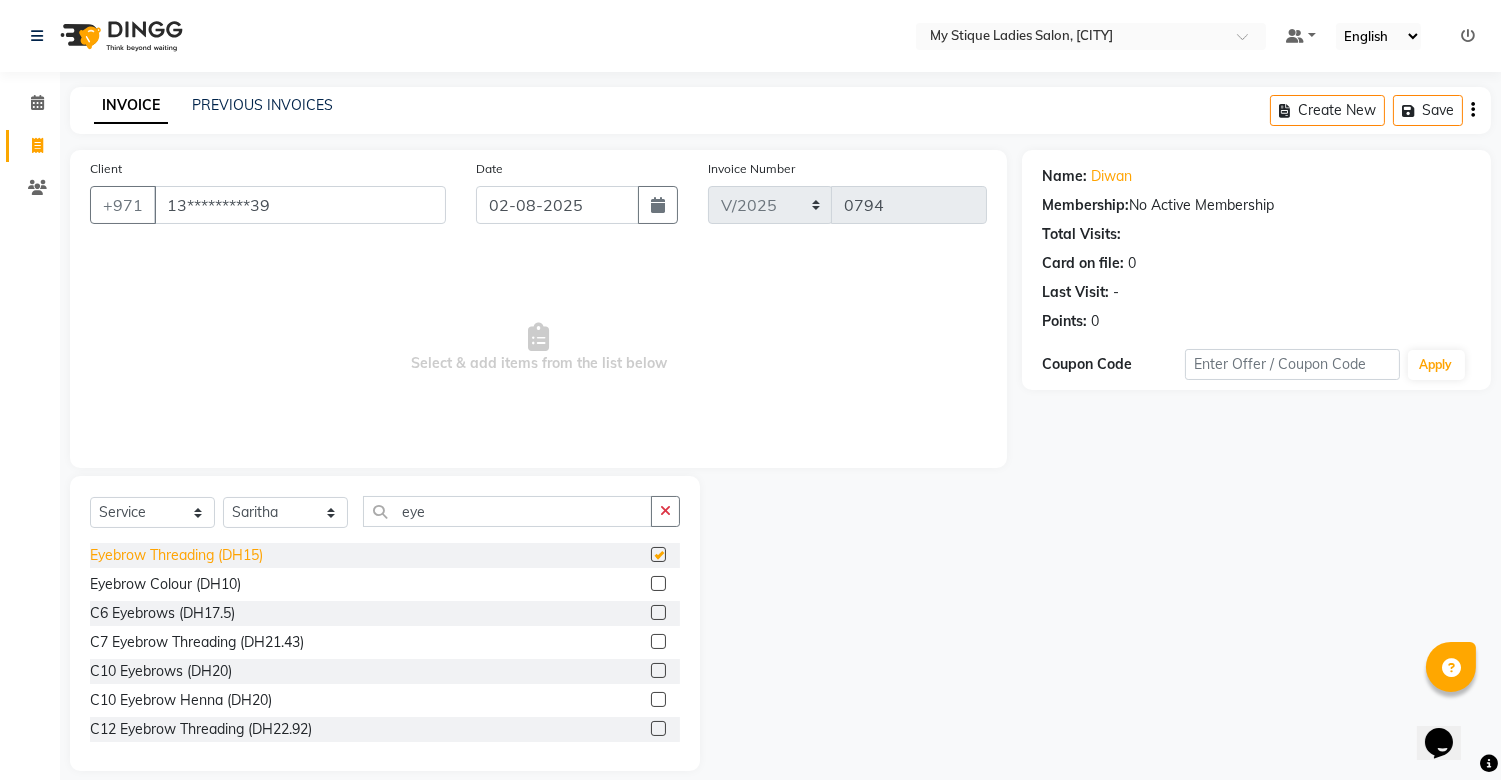 checkbox on "false" 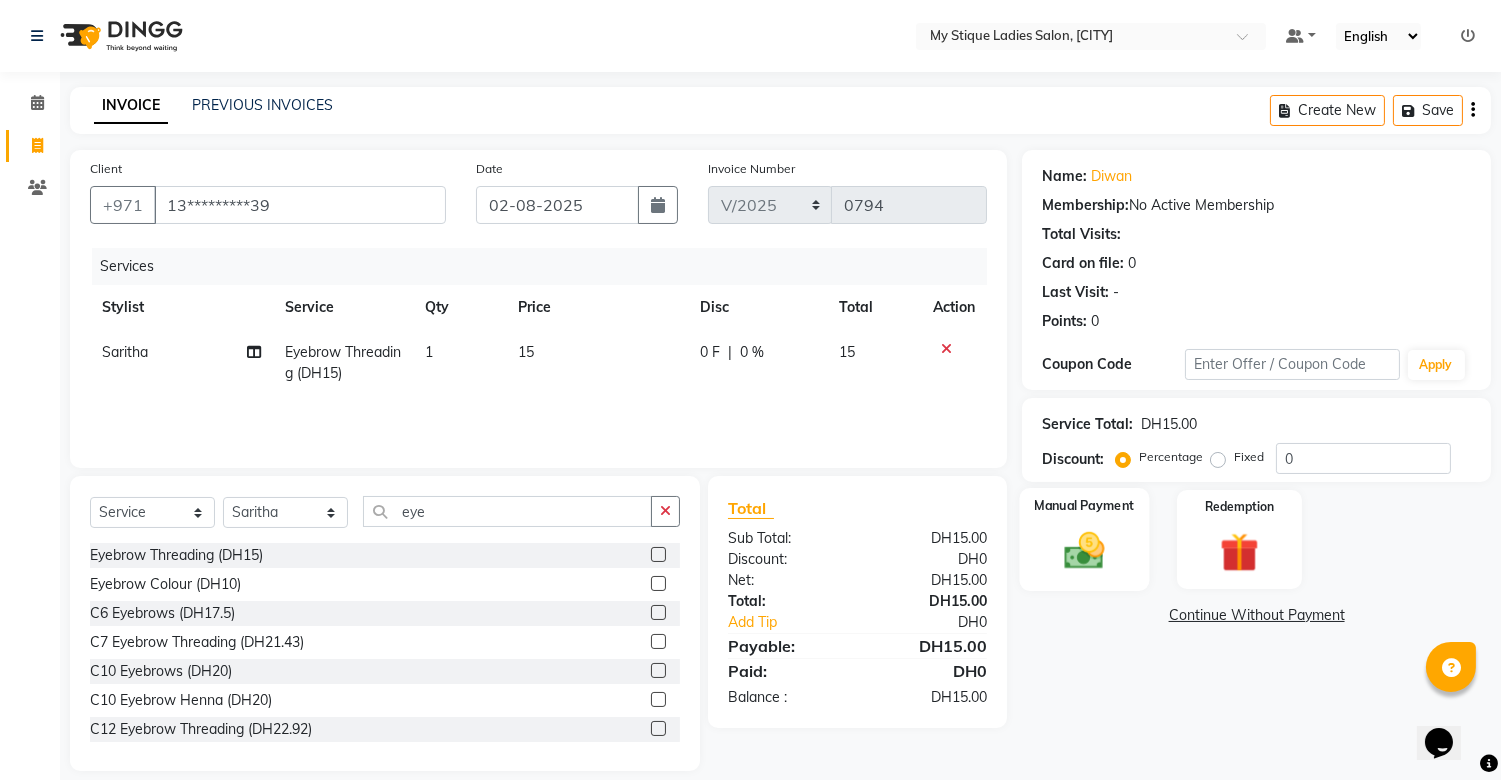 click 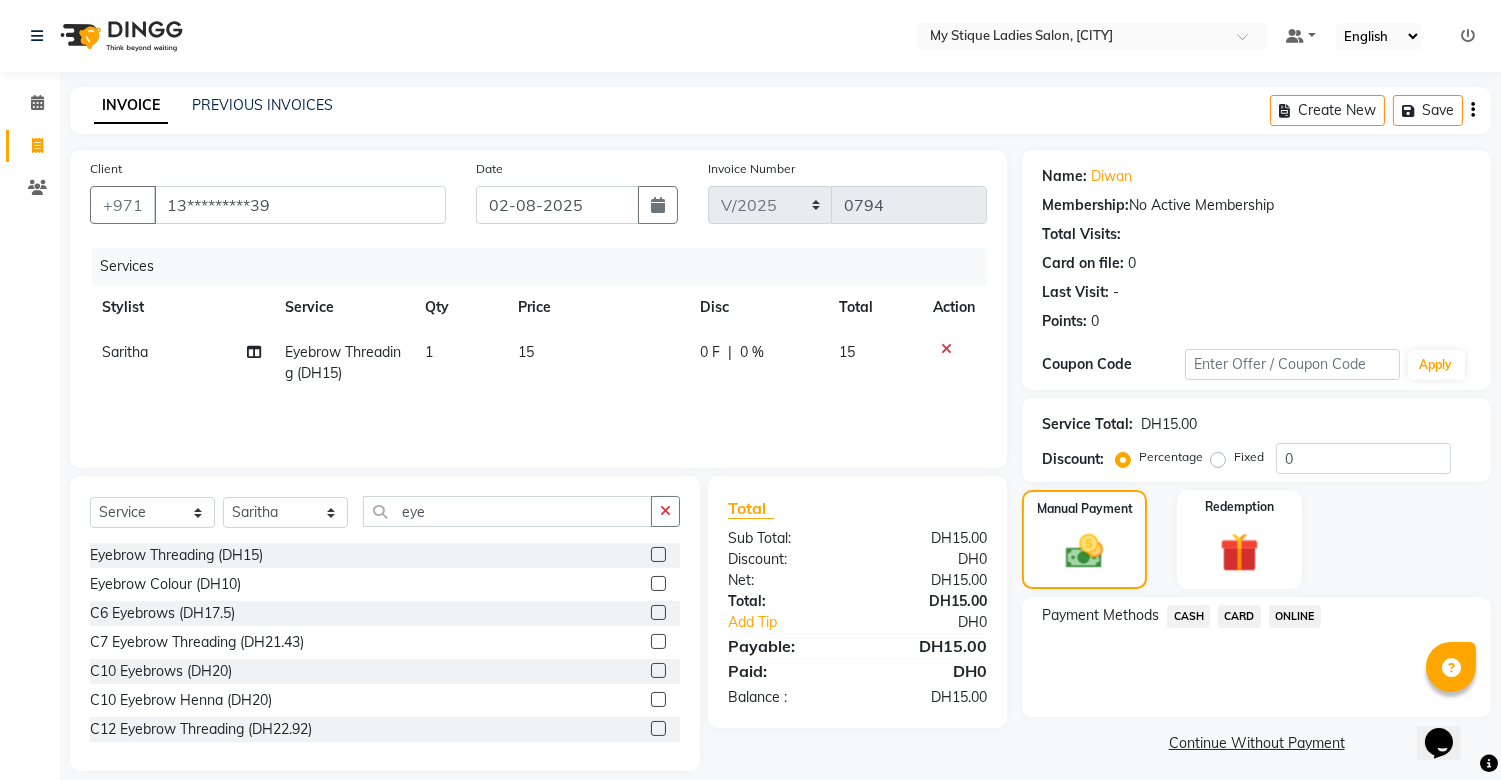 click on "CASH" 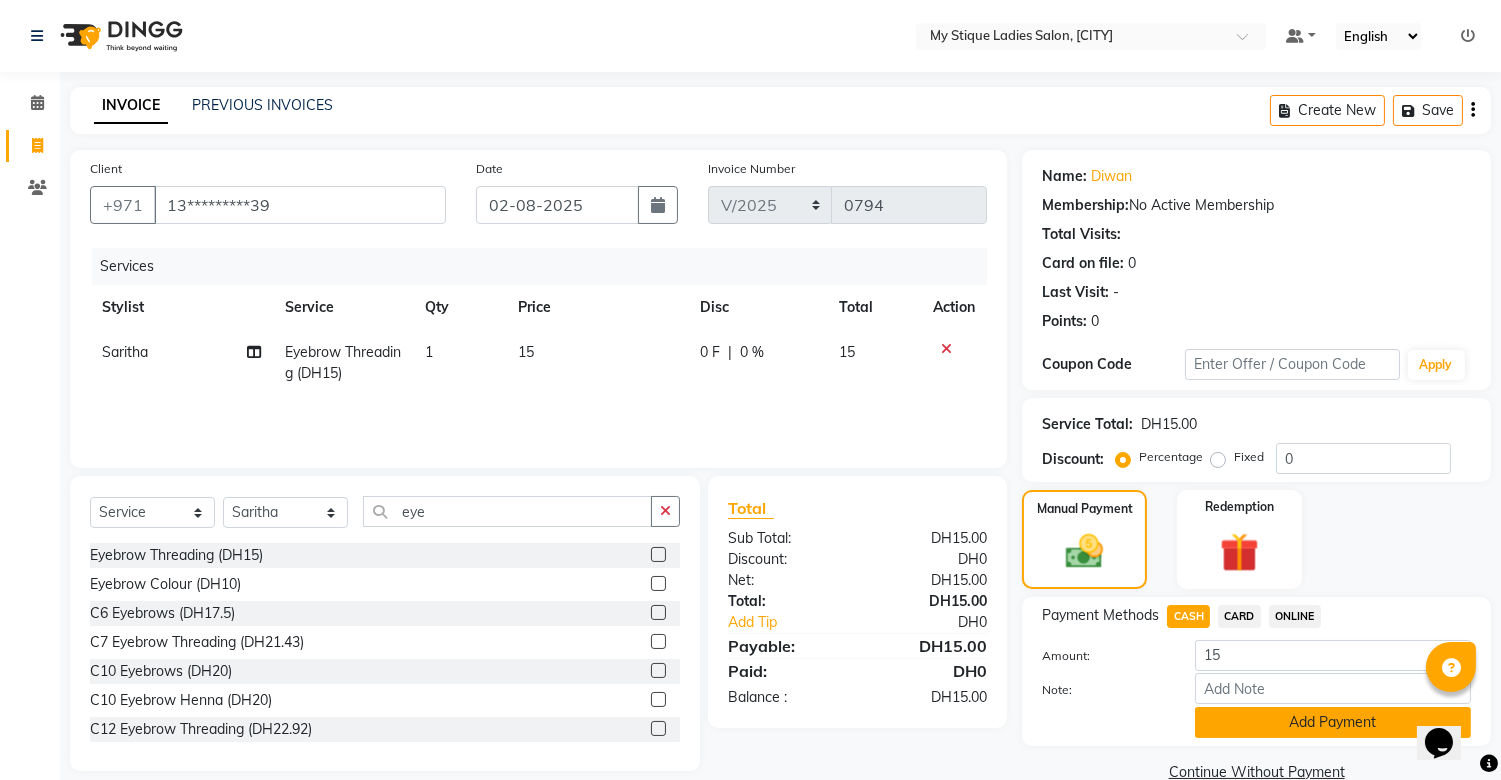 click on "Add Payment" 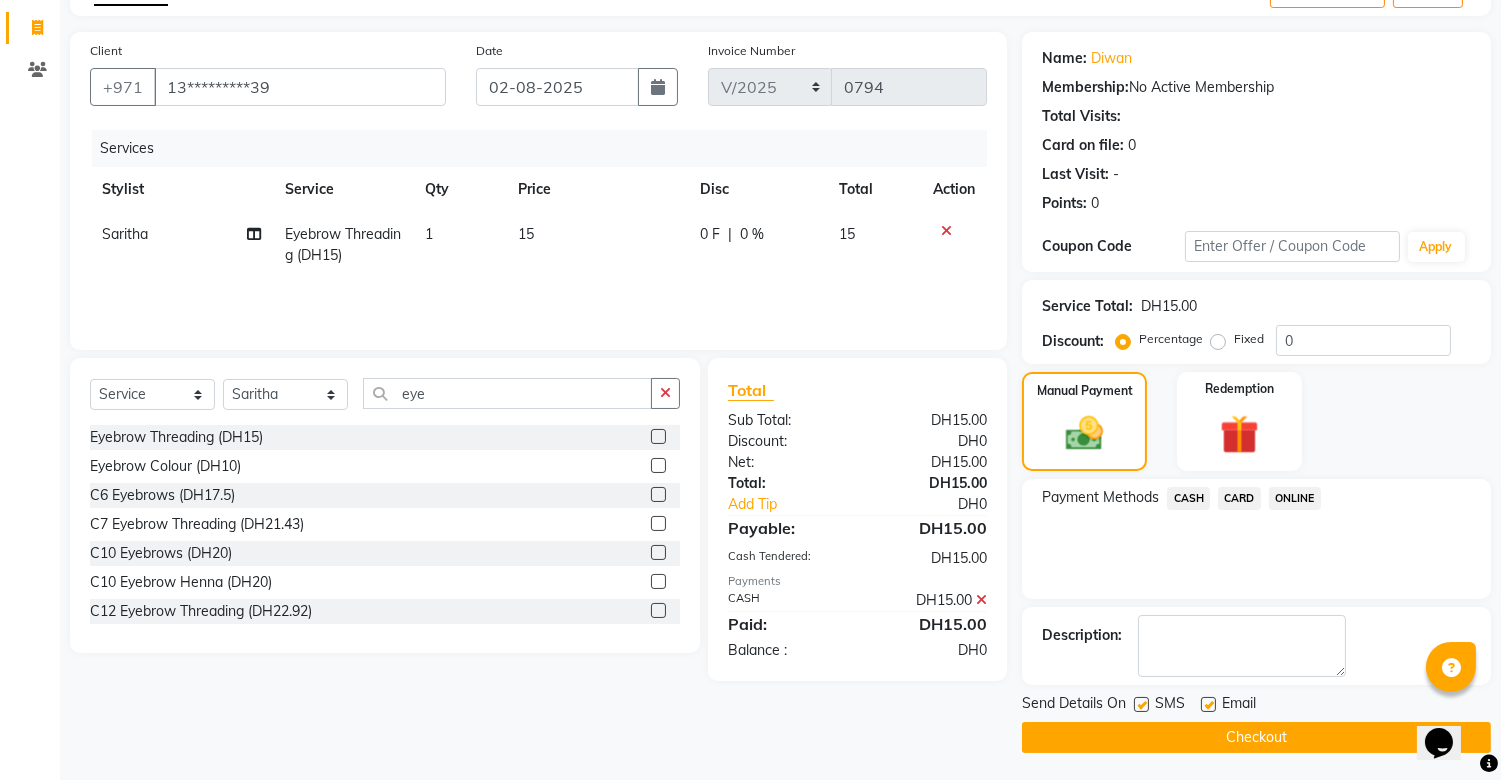 scroll, scrollTop: 120, scrollLeft: 0, axis: vertical 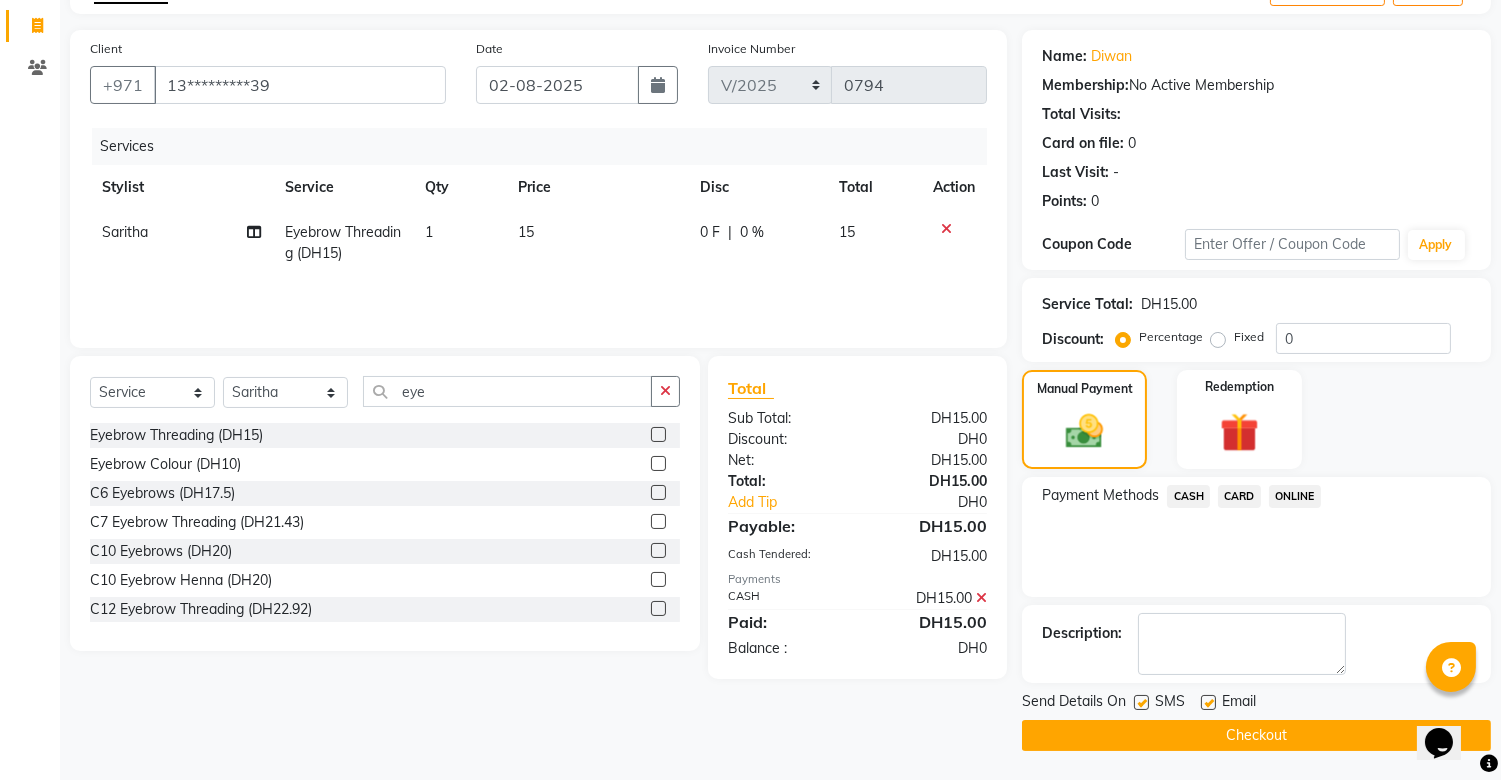 click on "Checkout" 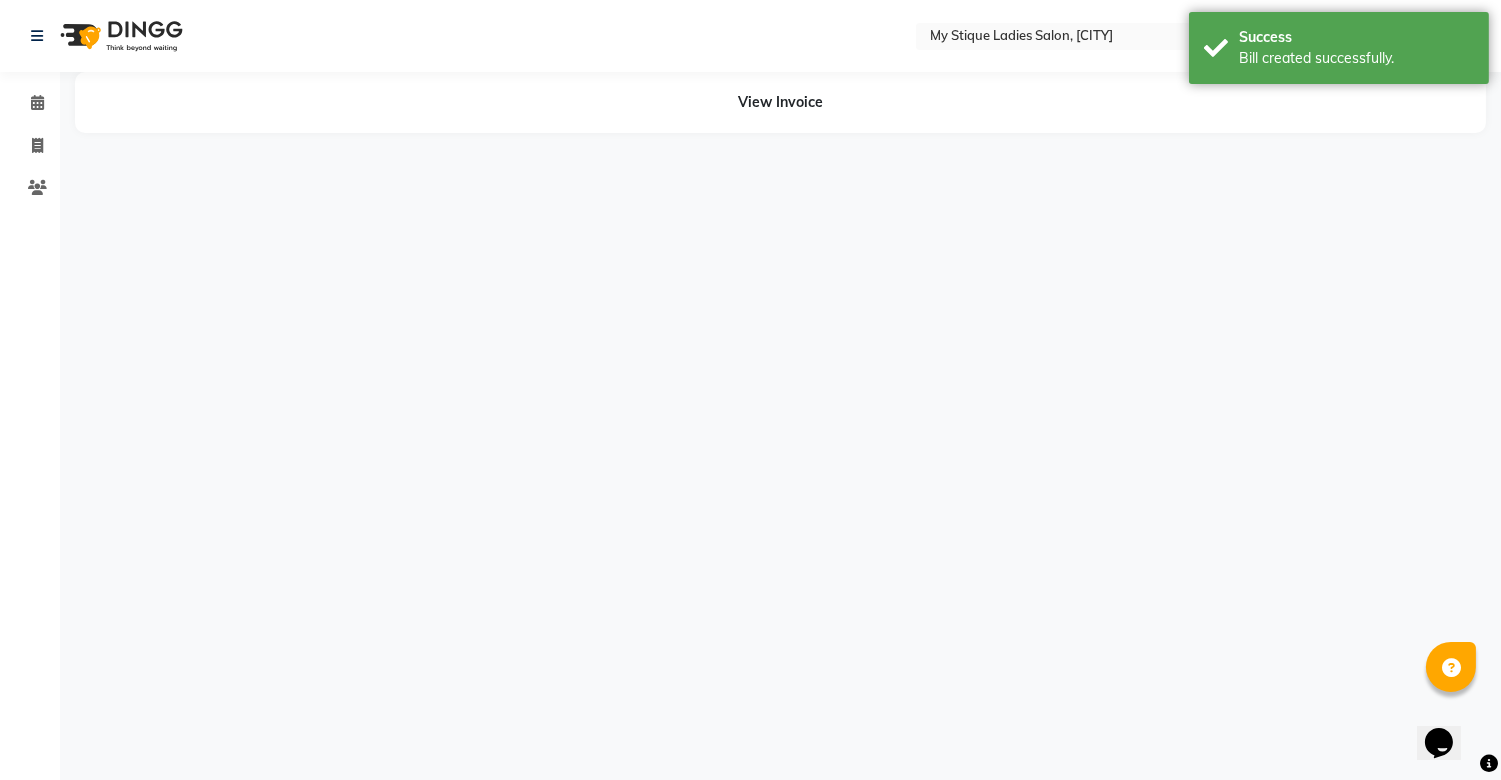 scroll, scrollTop: 0, scrollLeft: 0, axis: both 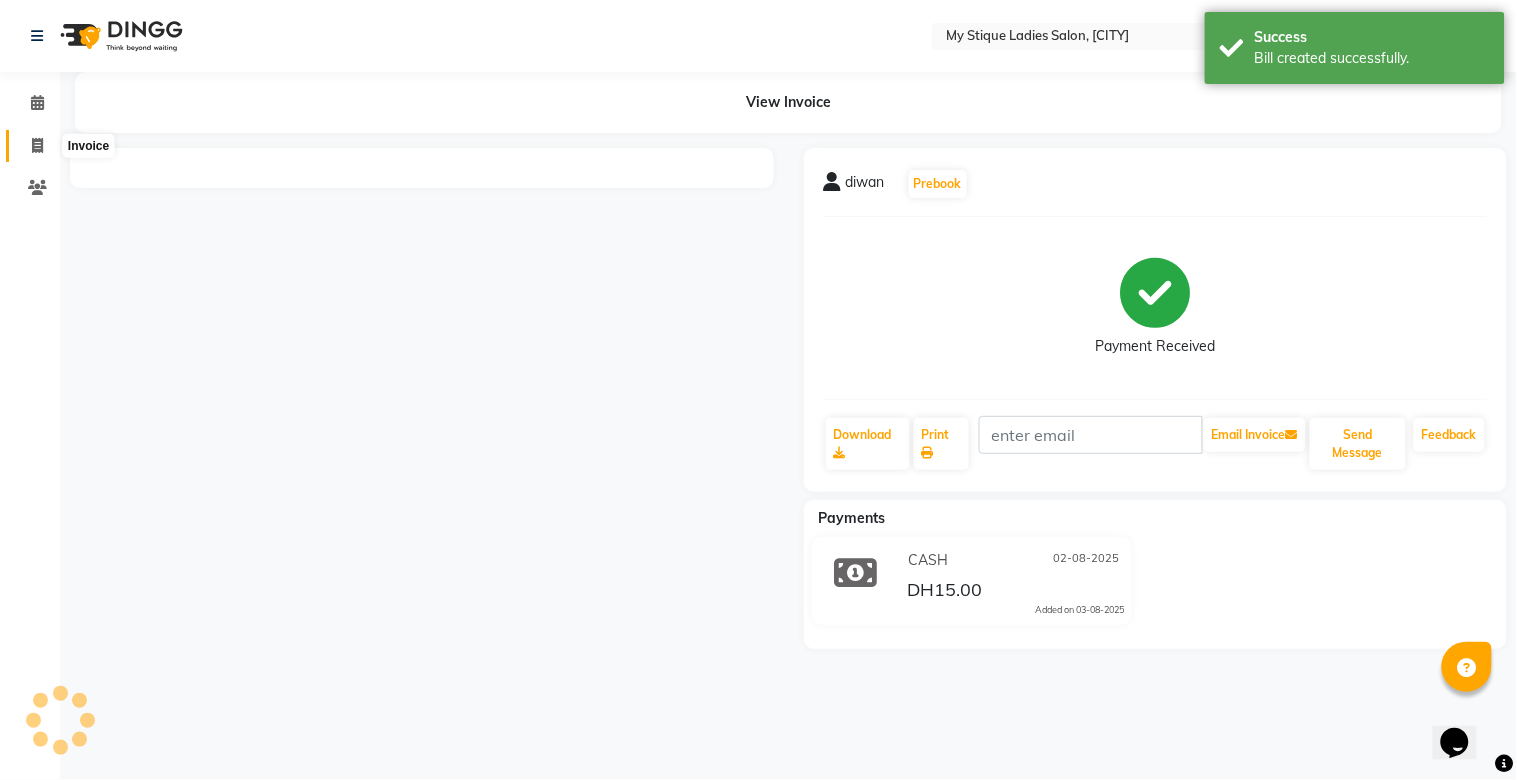click 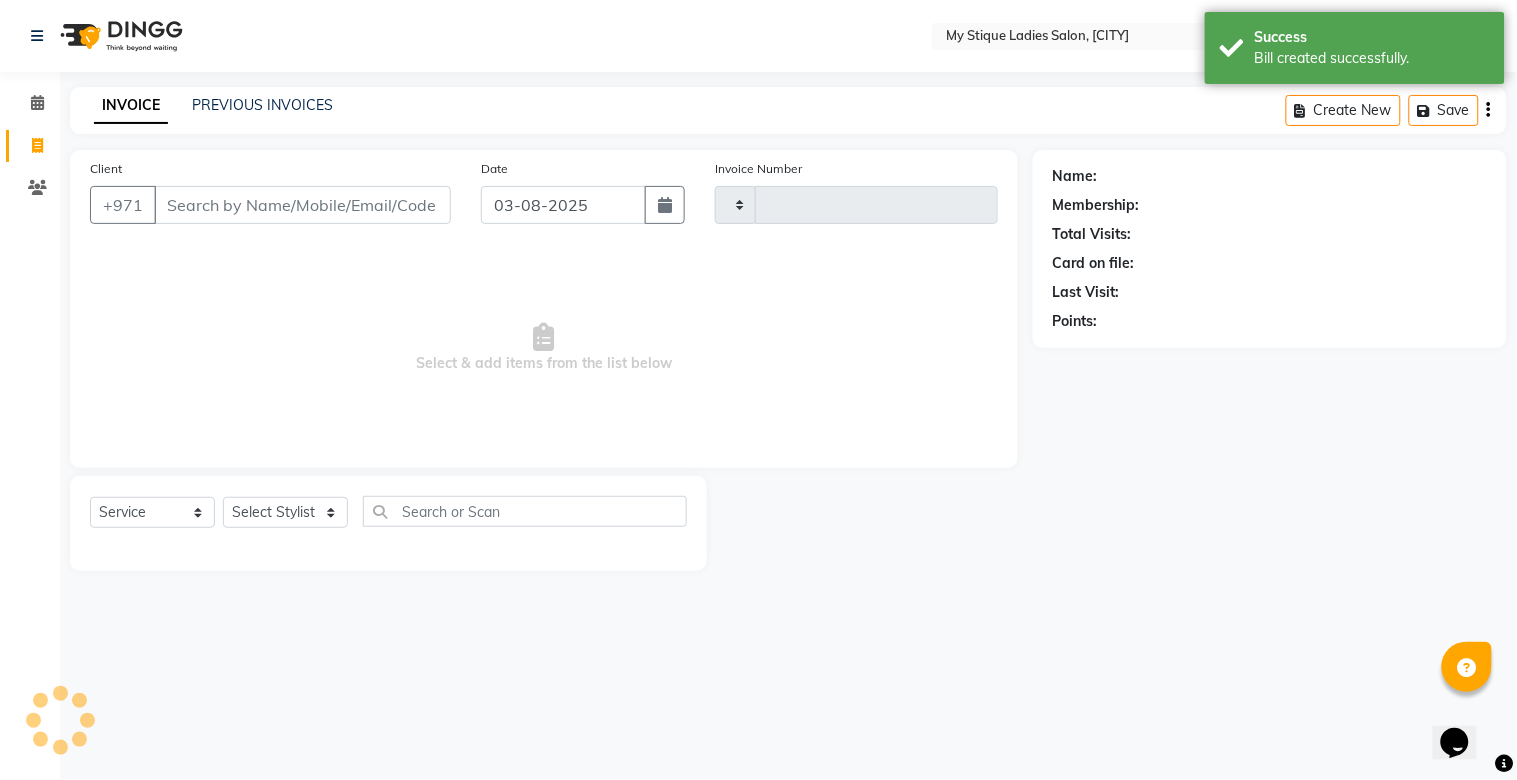 type on "0795" 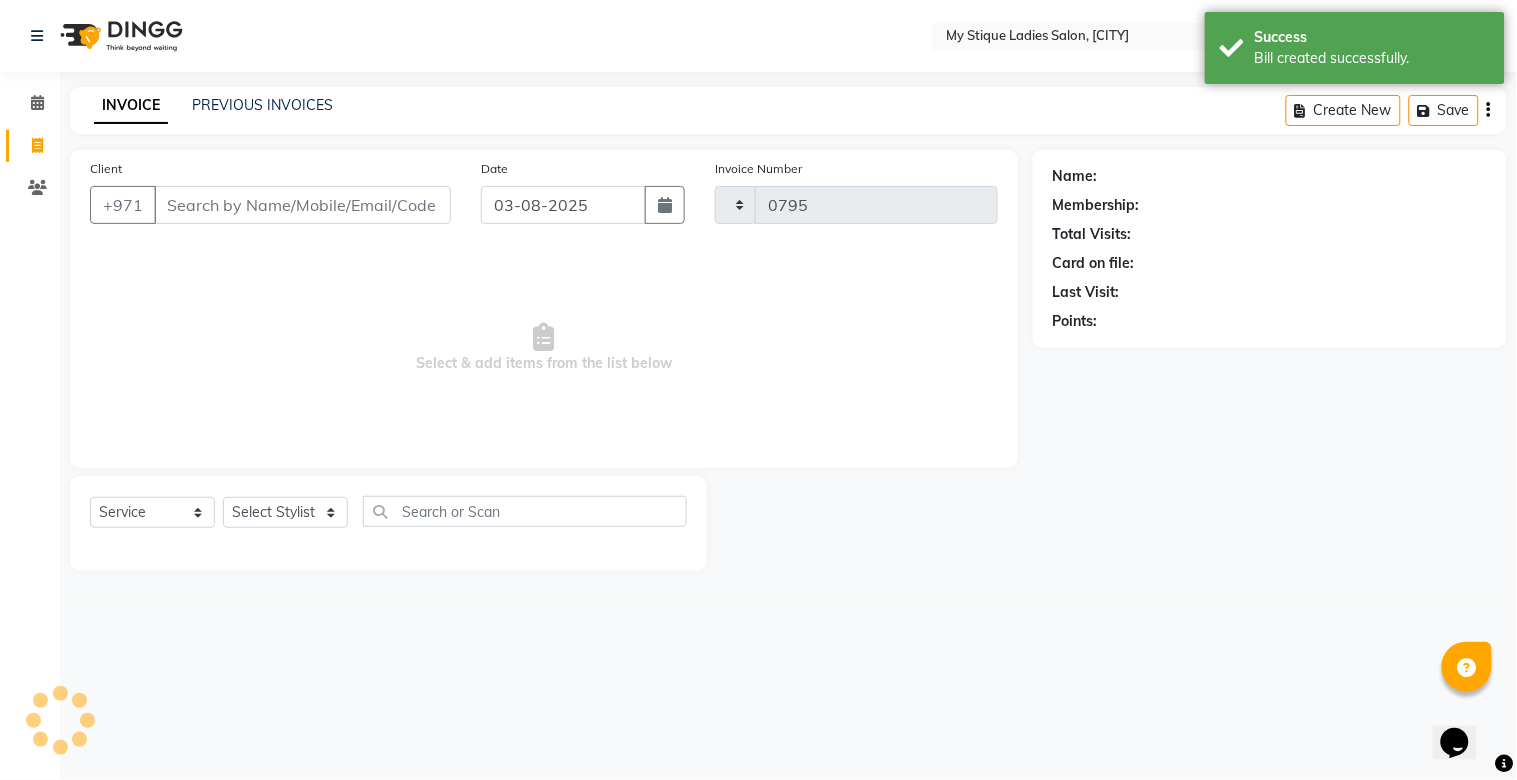 select on "7457" 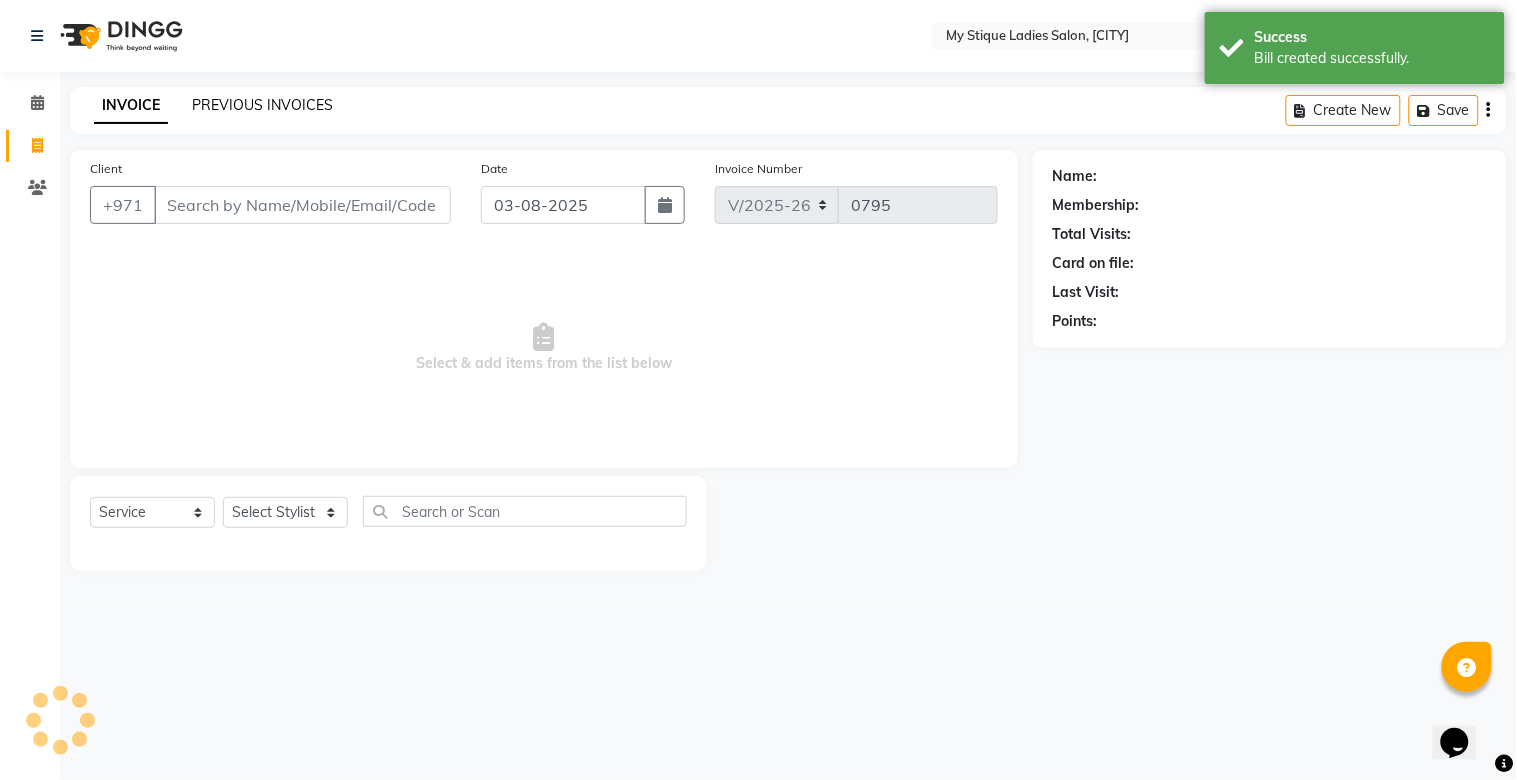 click on "PREVIOUS INVOICES" 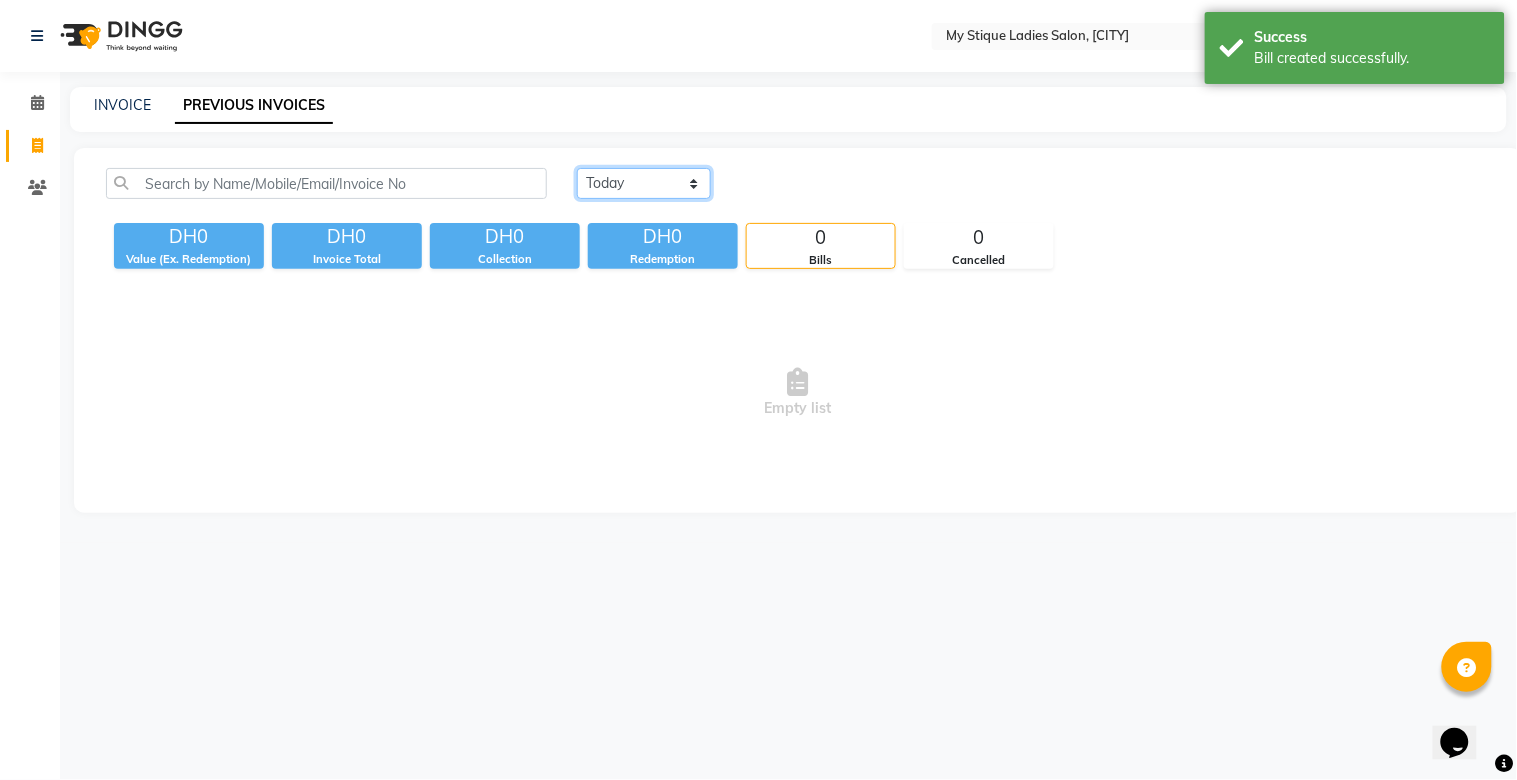 click on "Today Yesterday Custom Range" 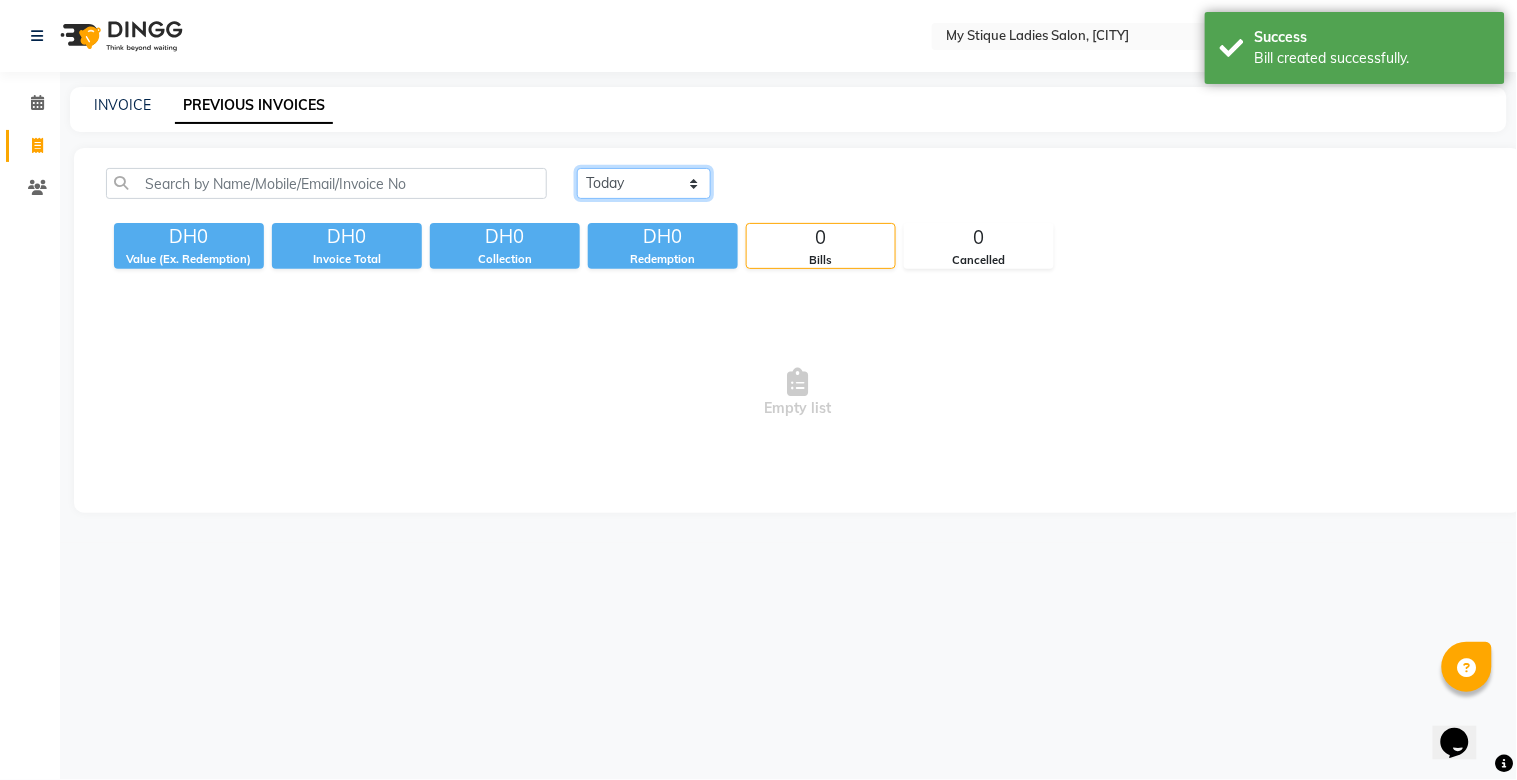 click on "Today Yesterday Custom Range" 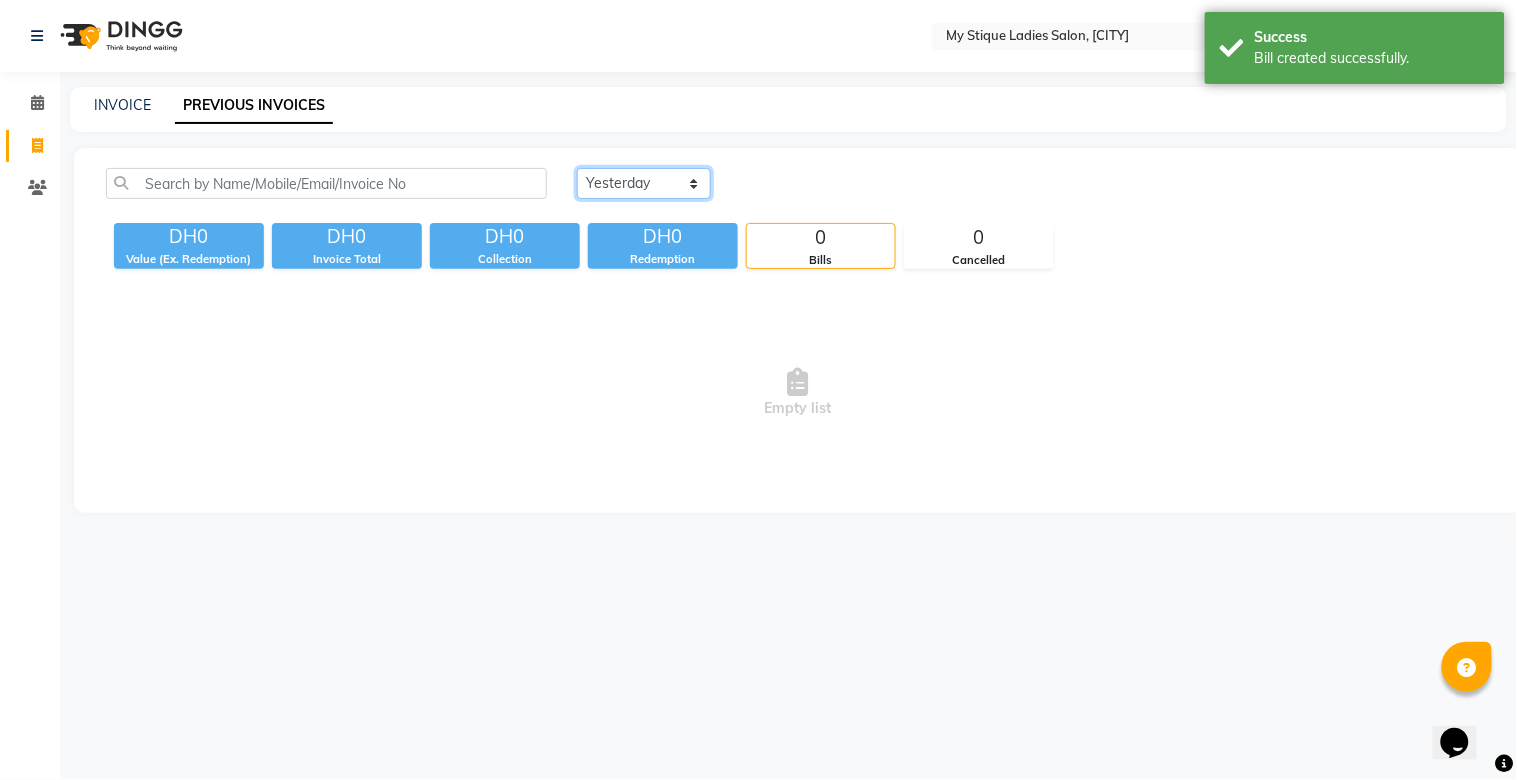 click on "Today Yesterday Custom Range" 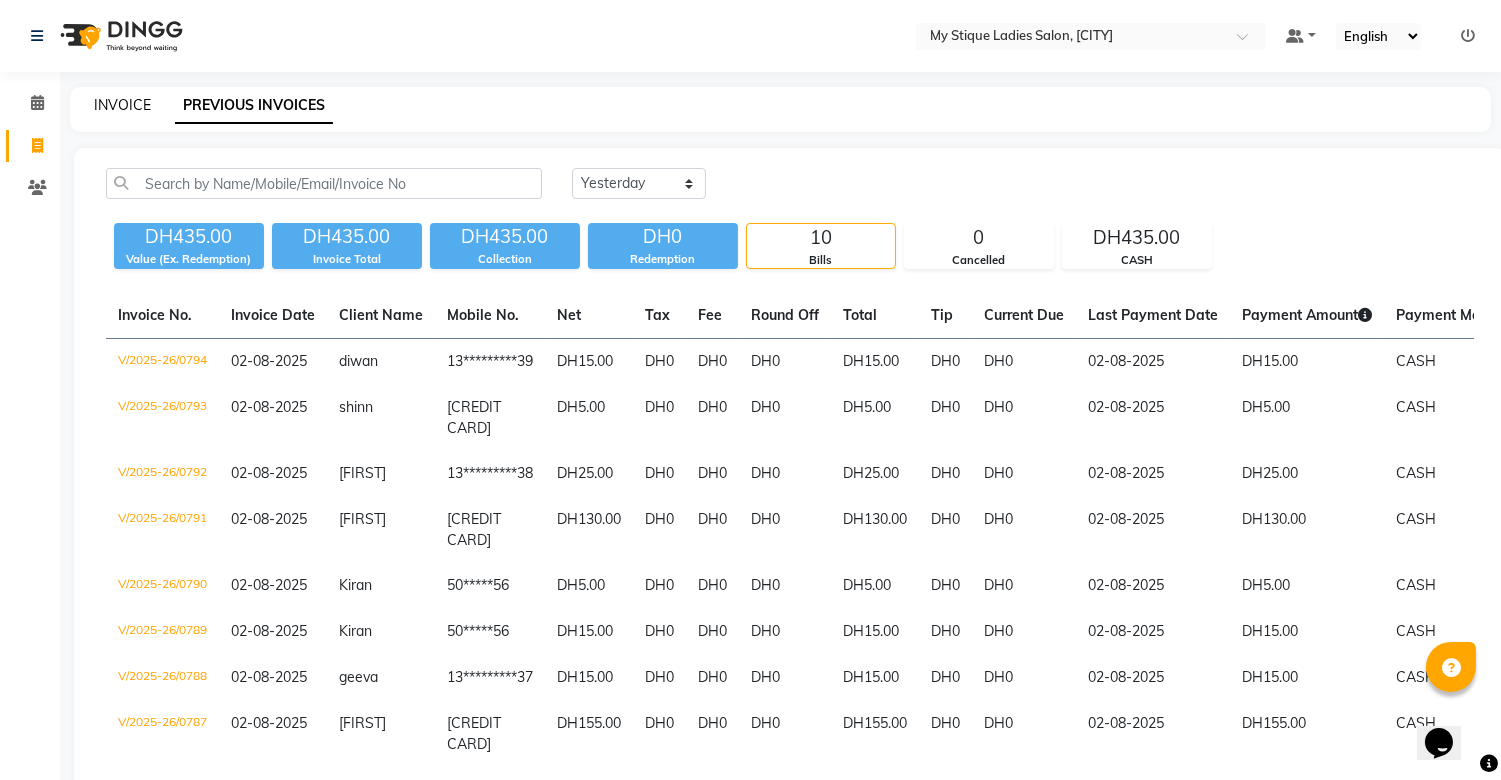 click on "INVOICE" 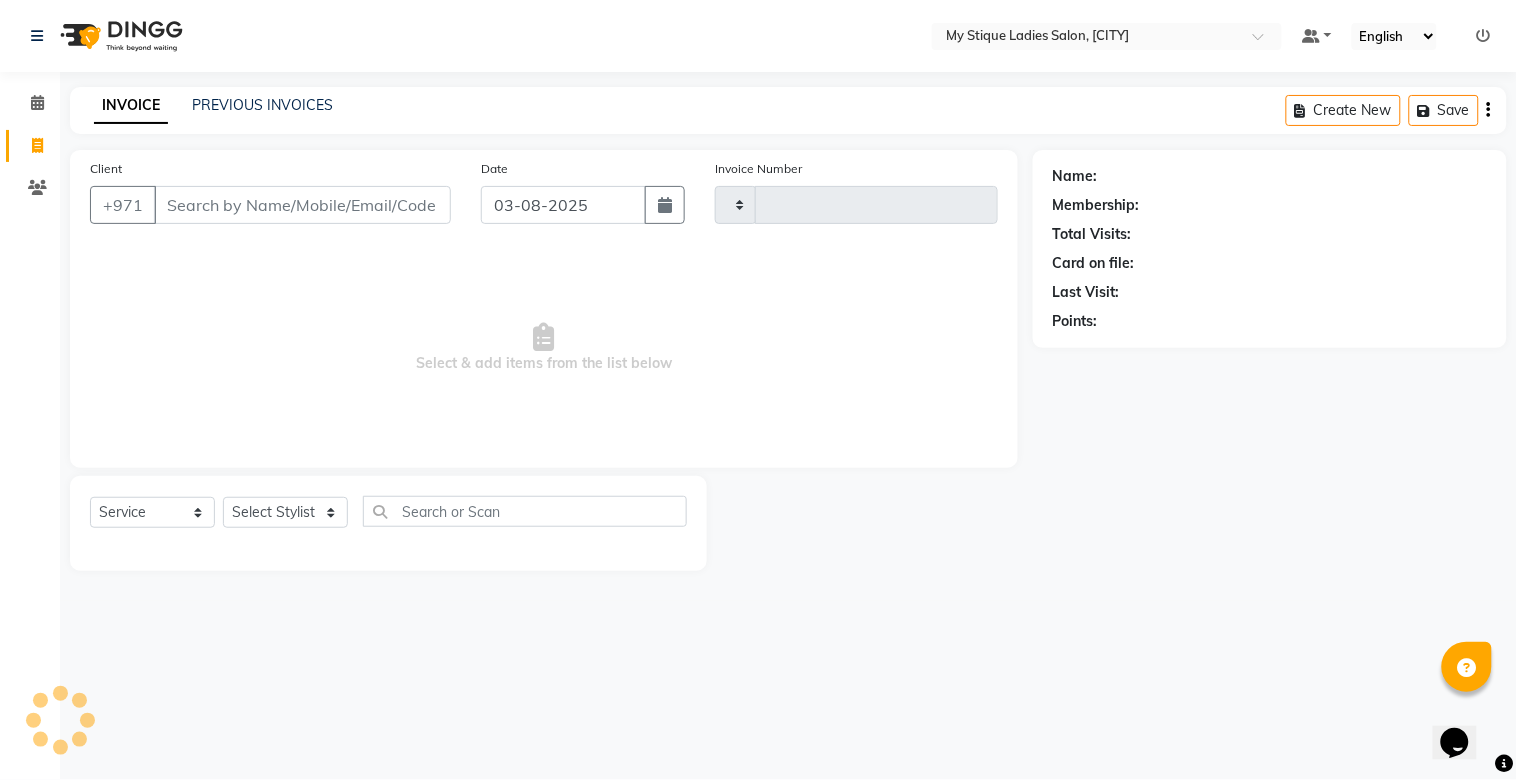 type on "0795" 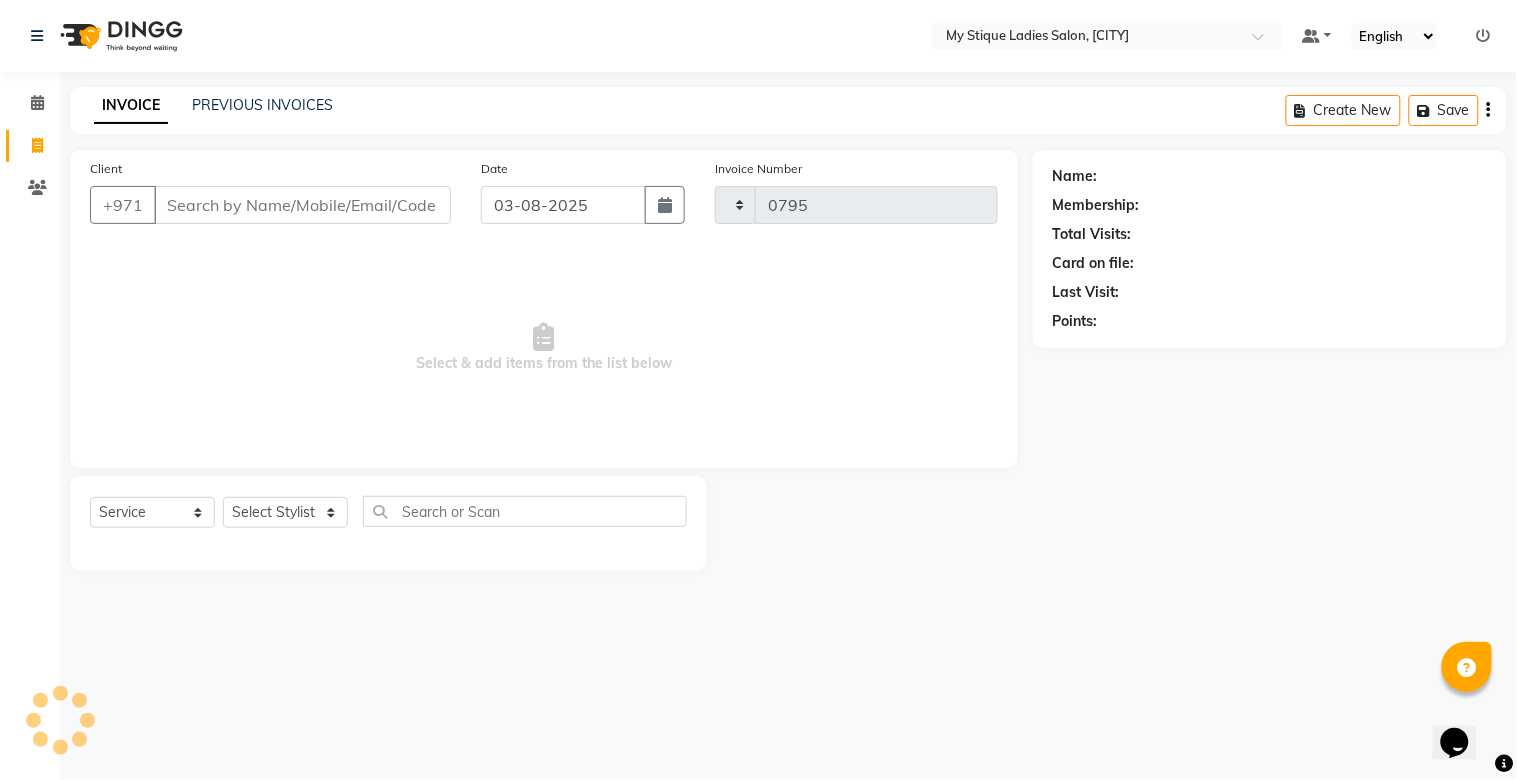 select on "7457" 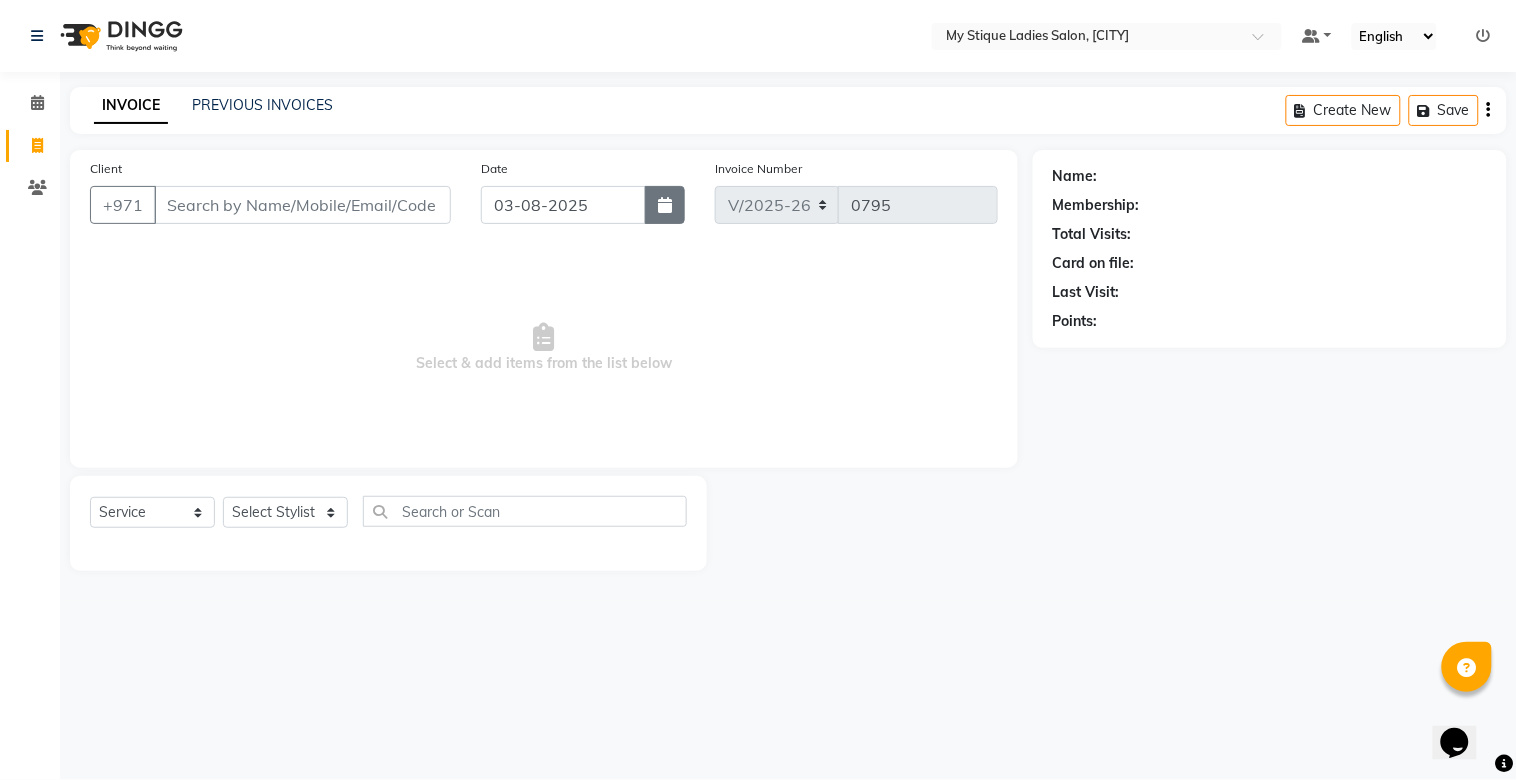 click 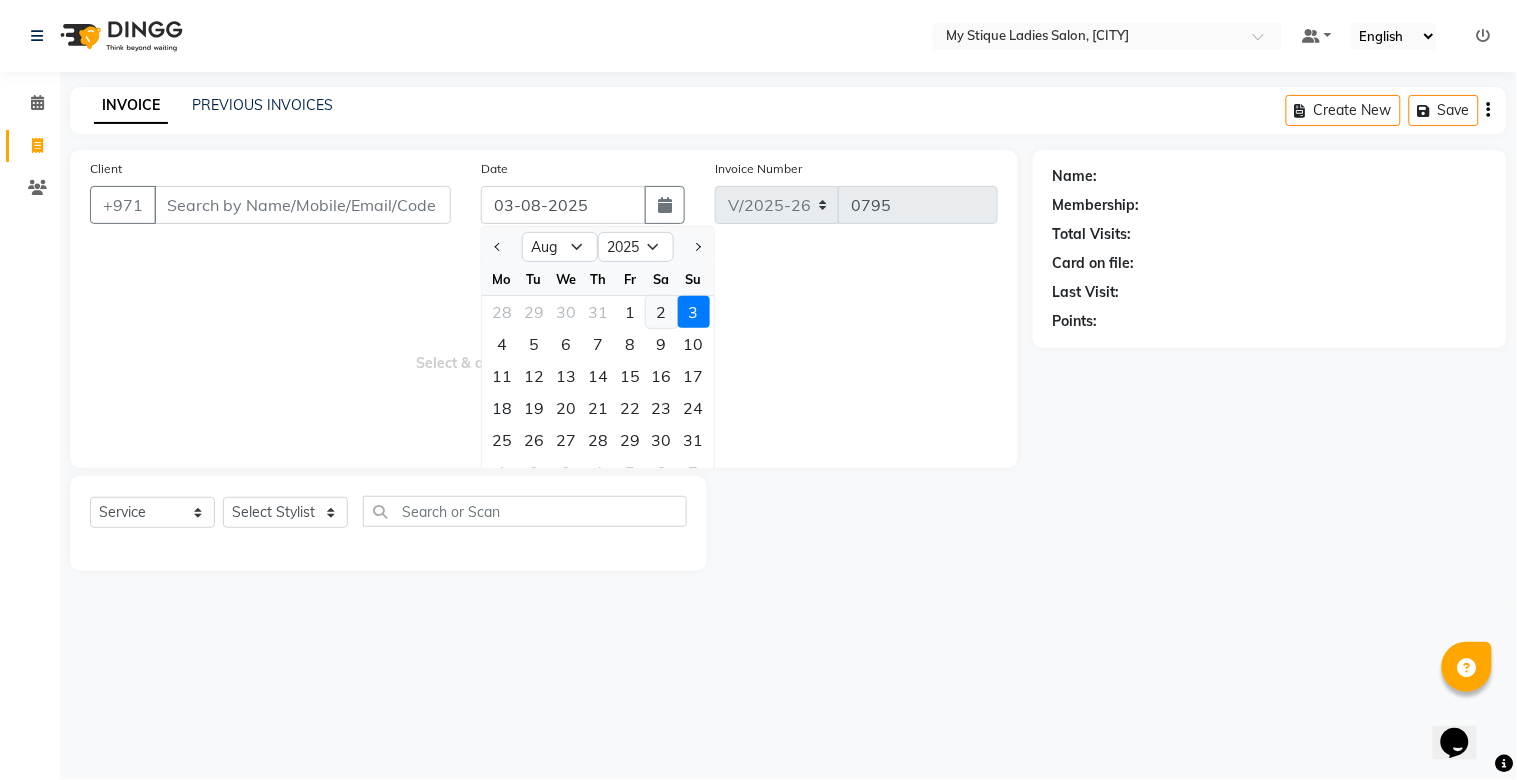 click on "2" 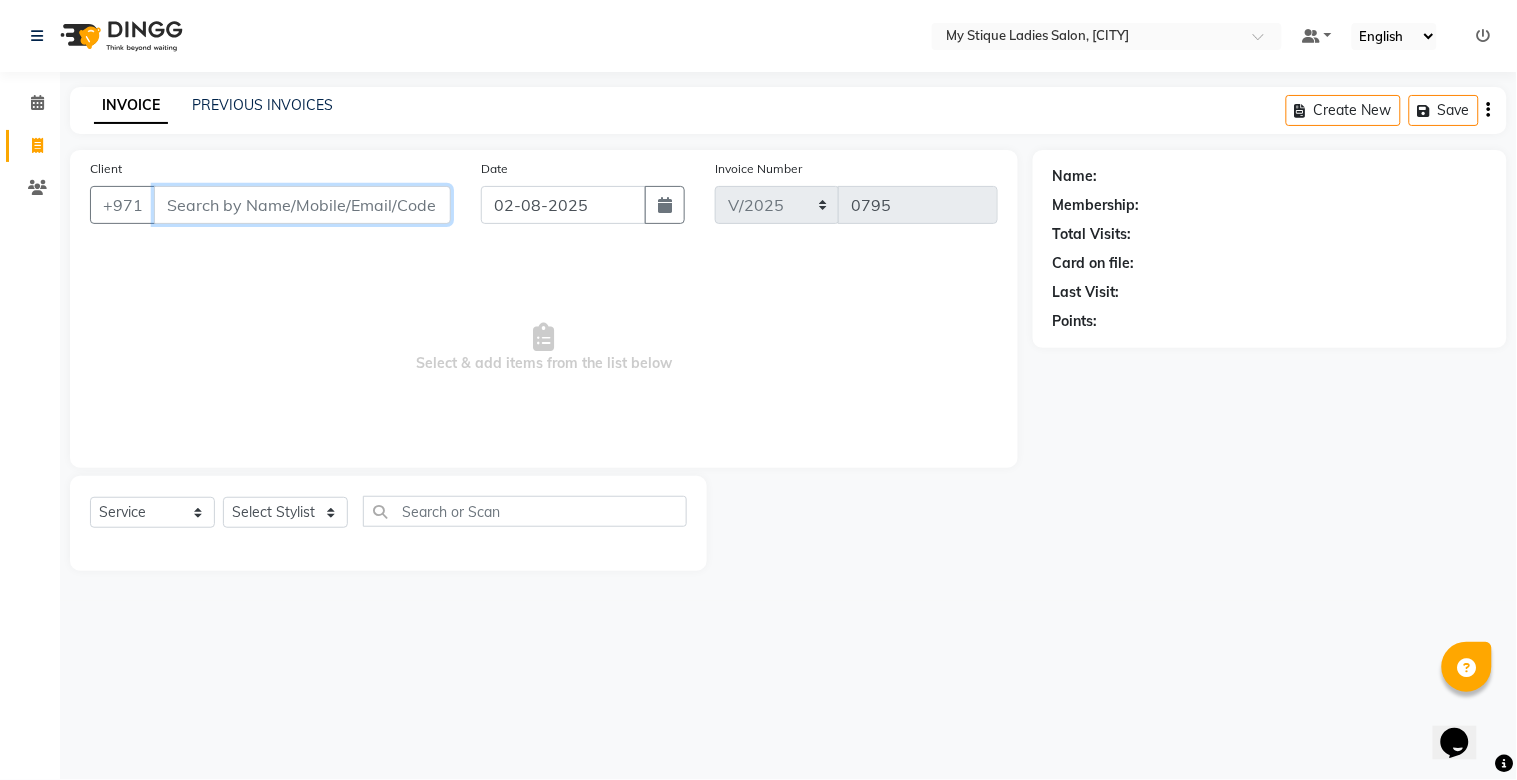 click on "Client" at bounding box center (302, 205) 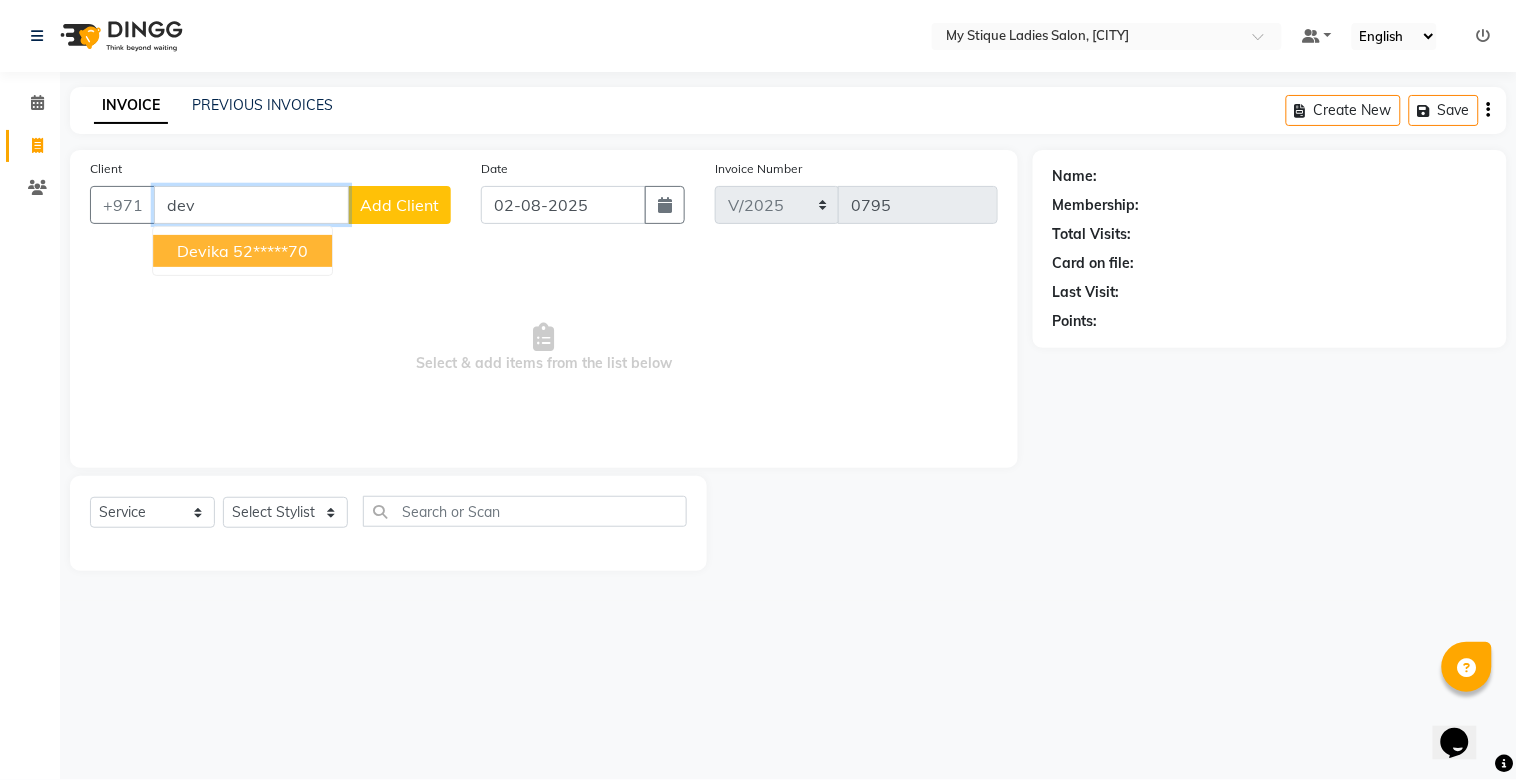 click on "Devika" at bounding box center [203, 251] 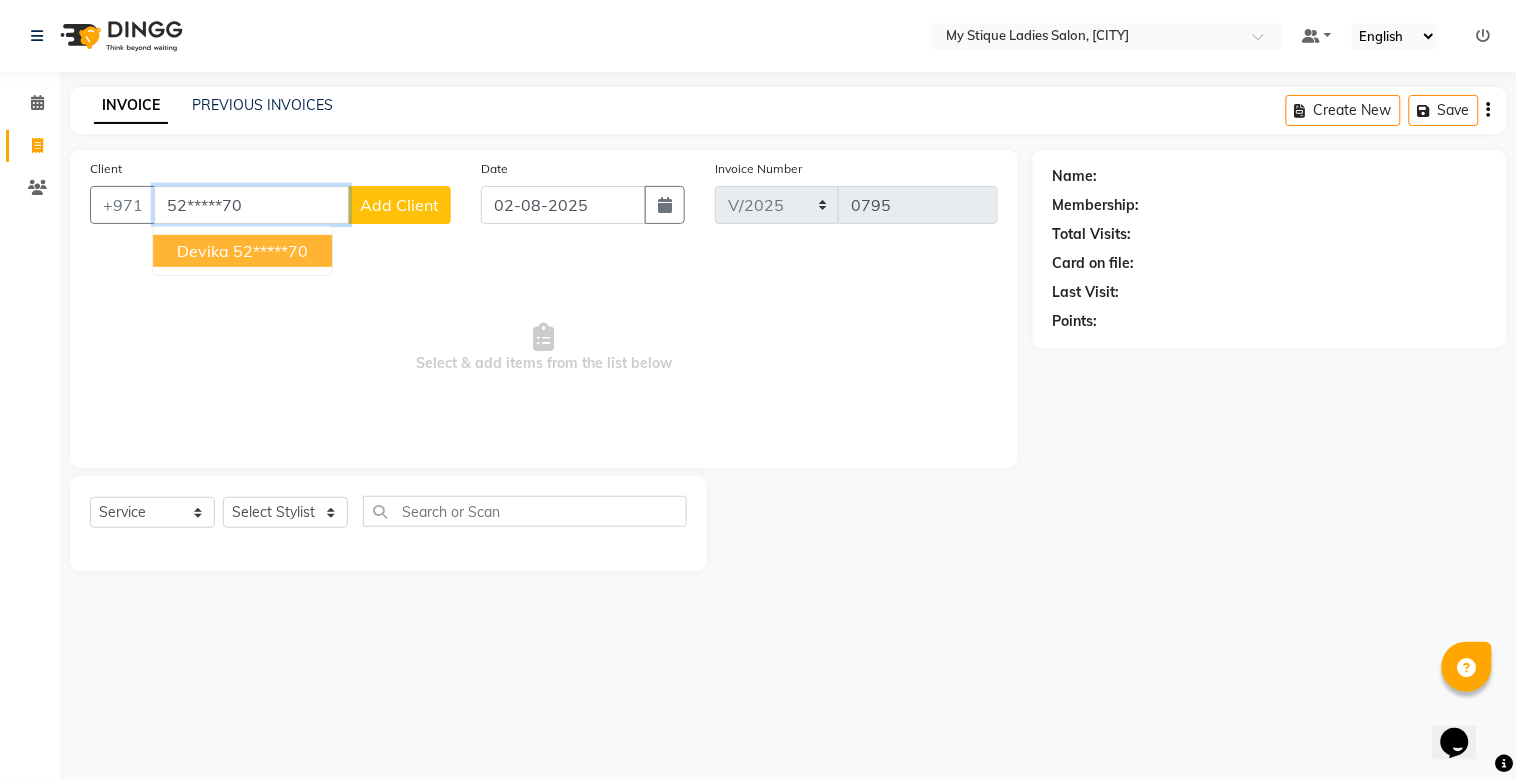 type on "52*****70" 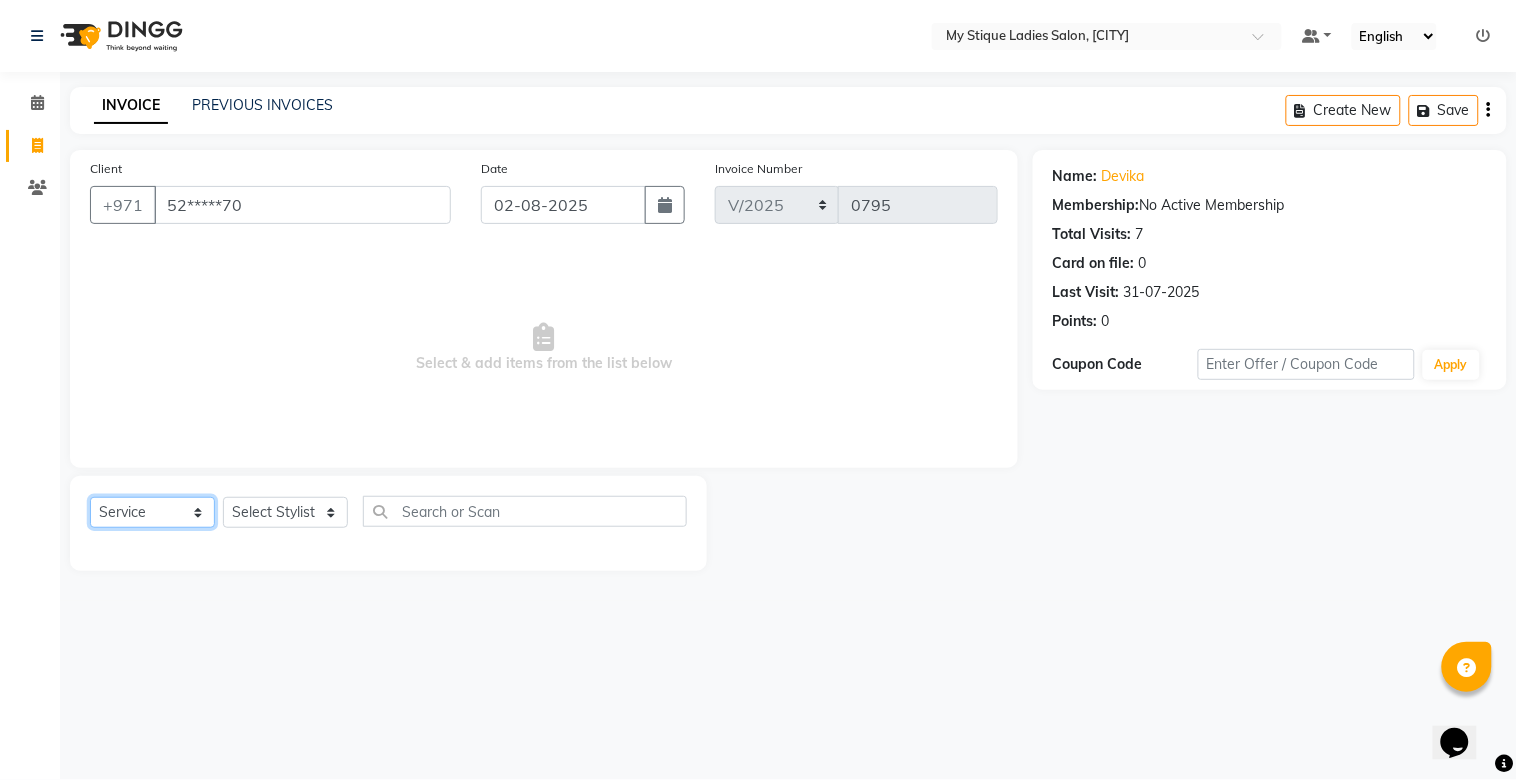 click on "Select  Service  Product  Membership  Package Voucher Prepaid Gift Card" 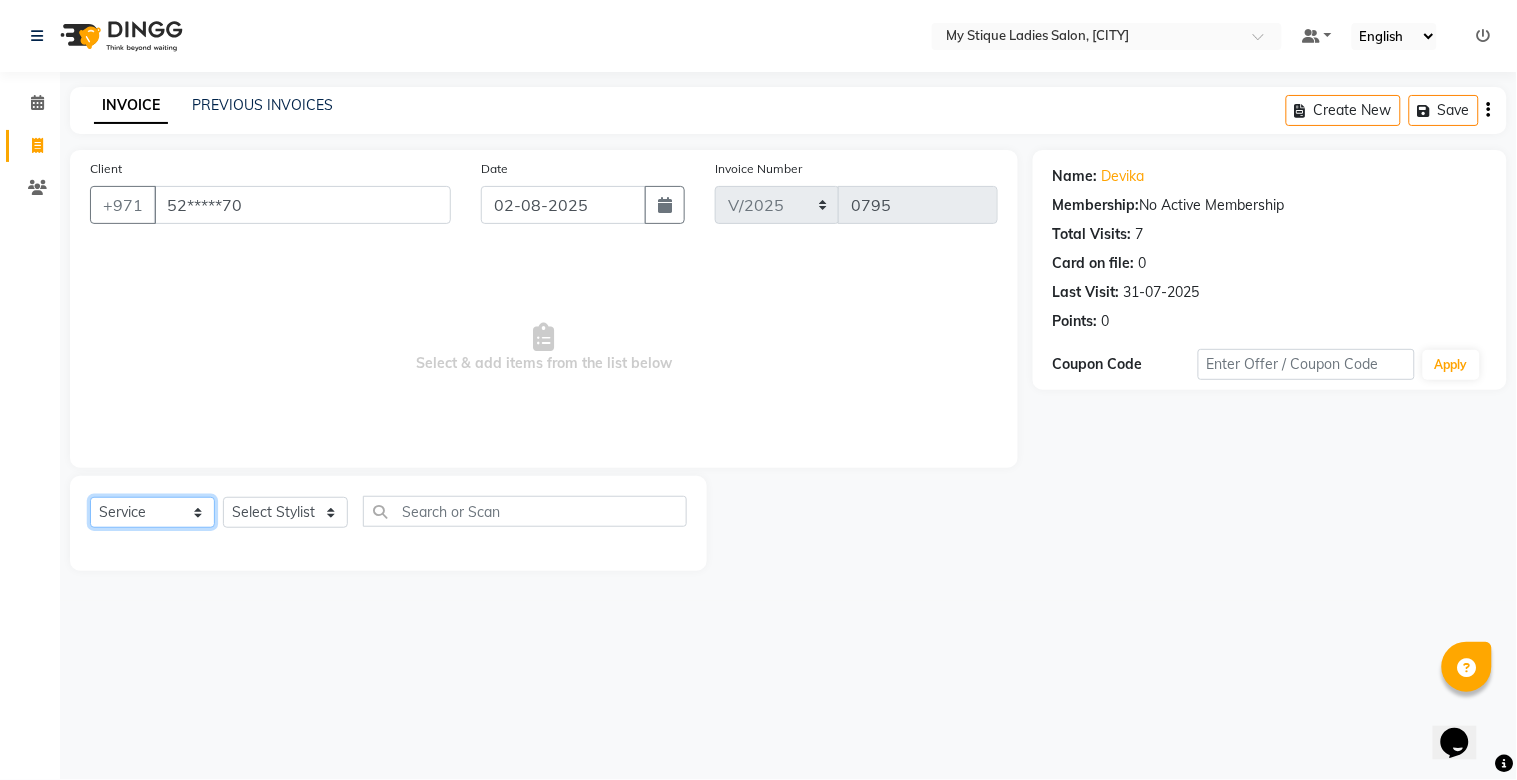 click on "Select  Service  Product  Membership  Package Voucher Prepaid Gift Card" 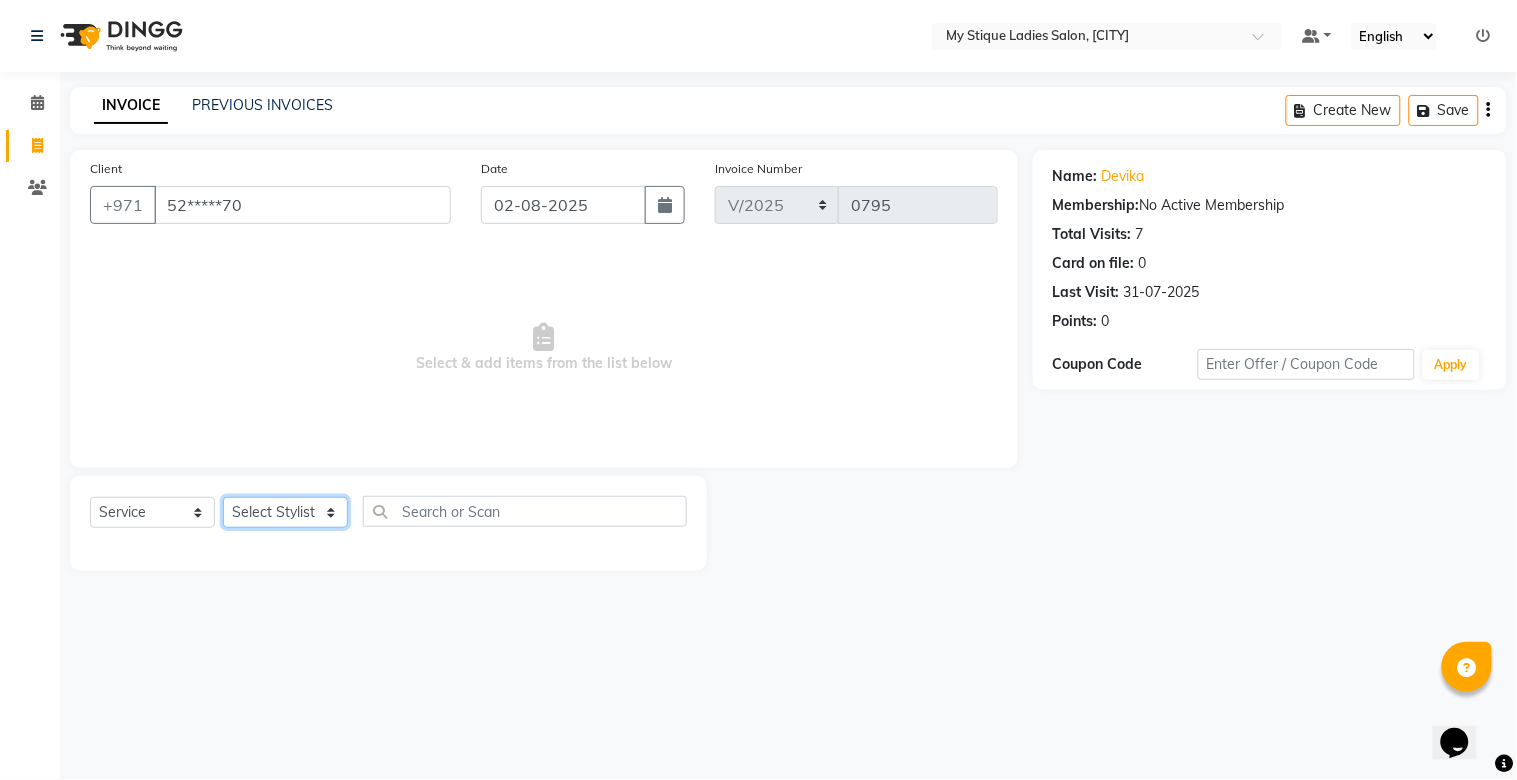 click on "Select Stylist [FIRST] [FIRST] [FIRST] [FIRST] [FIRST] [FIRST]" 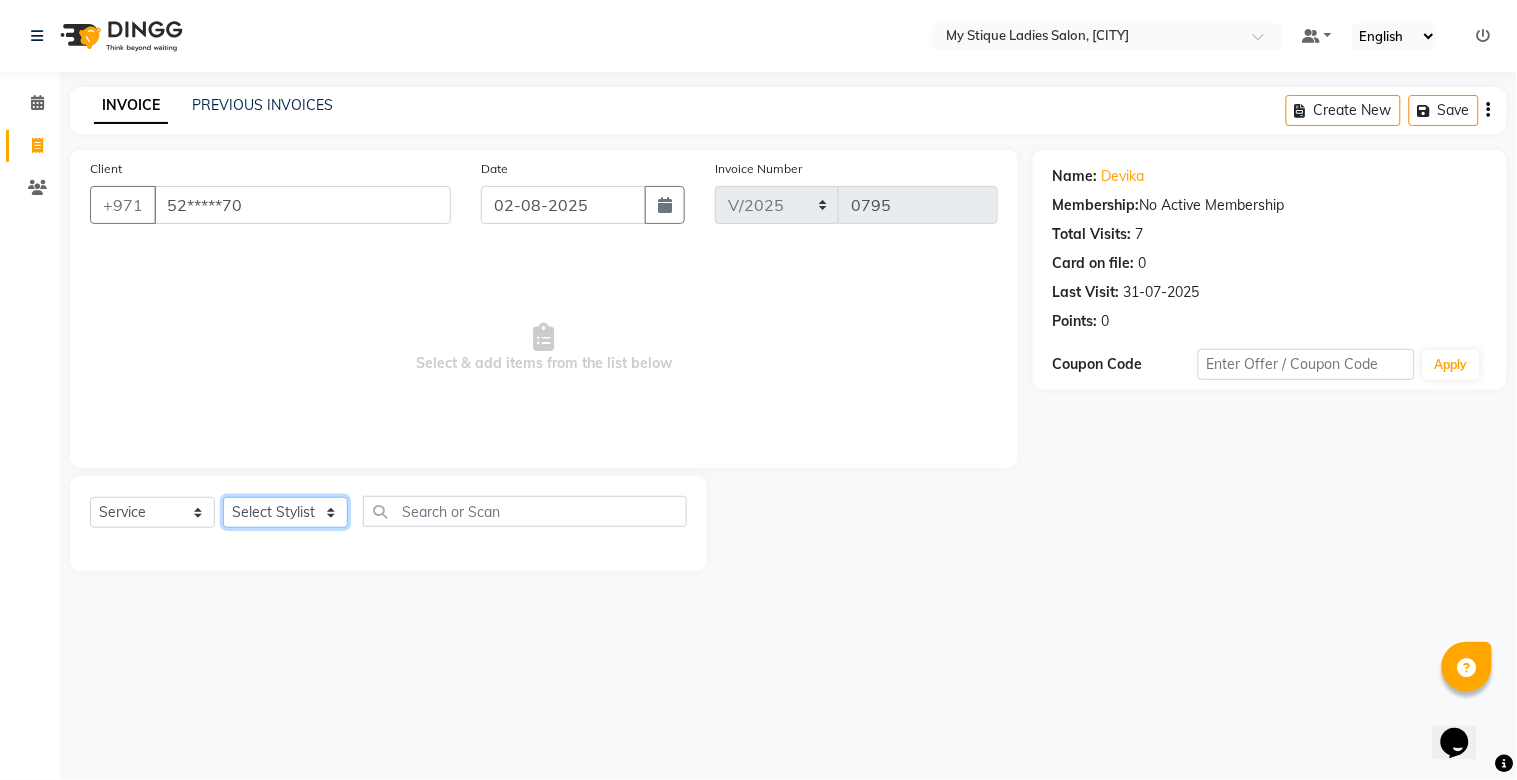 select on "83492" 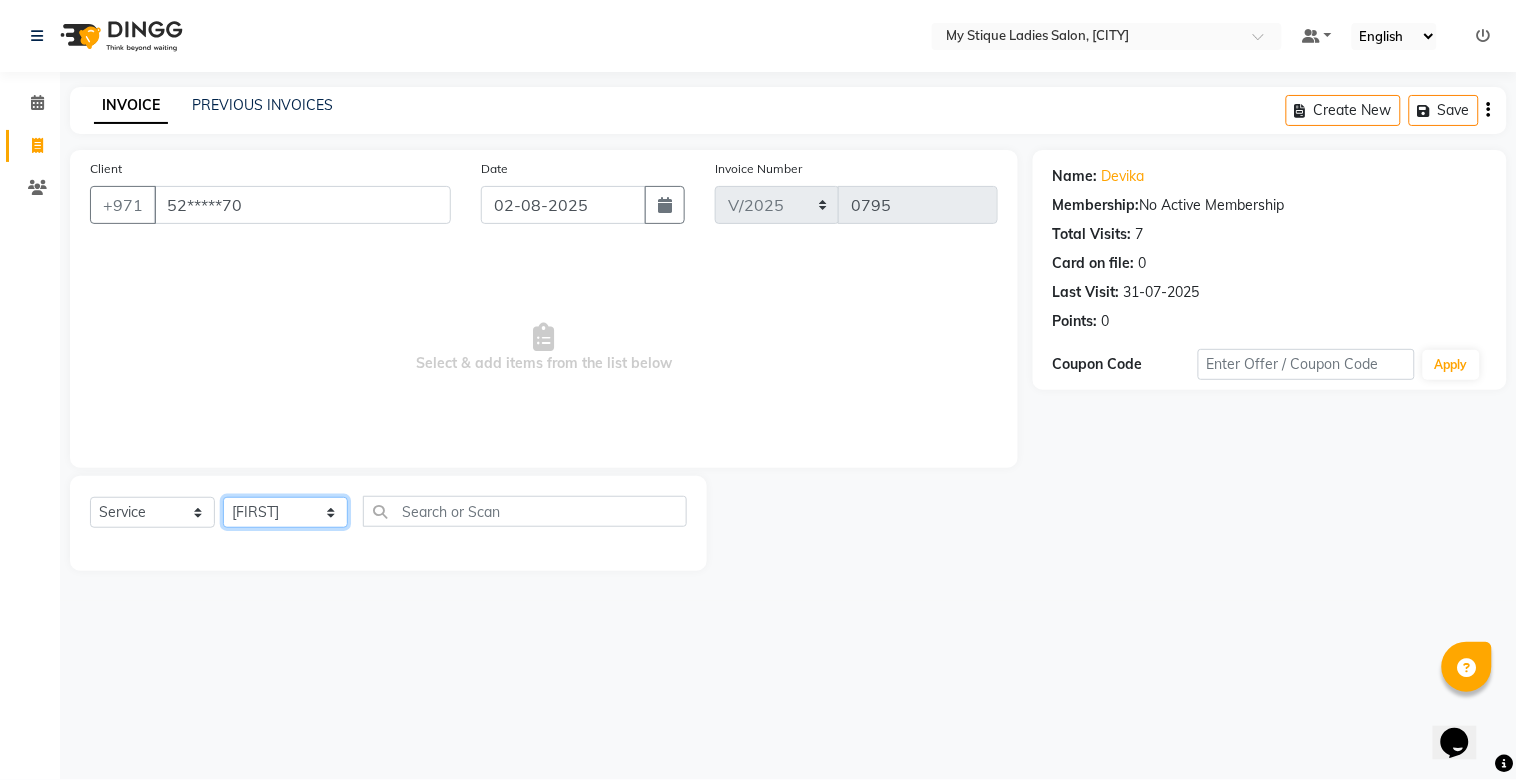 click on "Select Stylist [FIRST] [FIRST] [FIRST] [FIRST] [FIRST] [FIRST]" 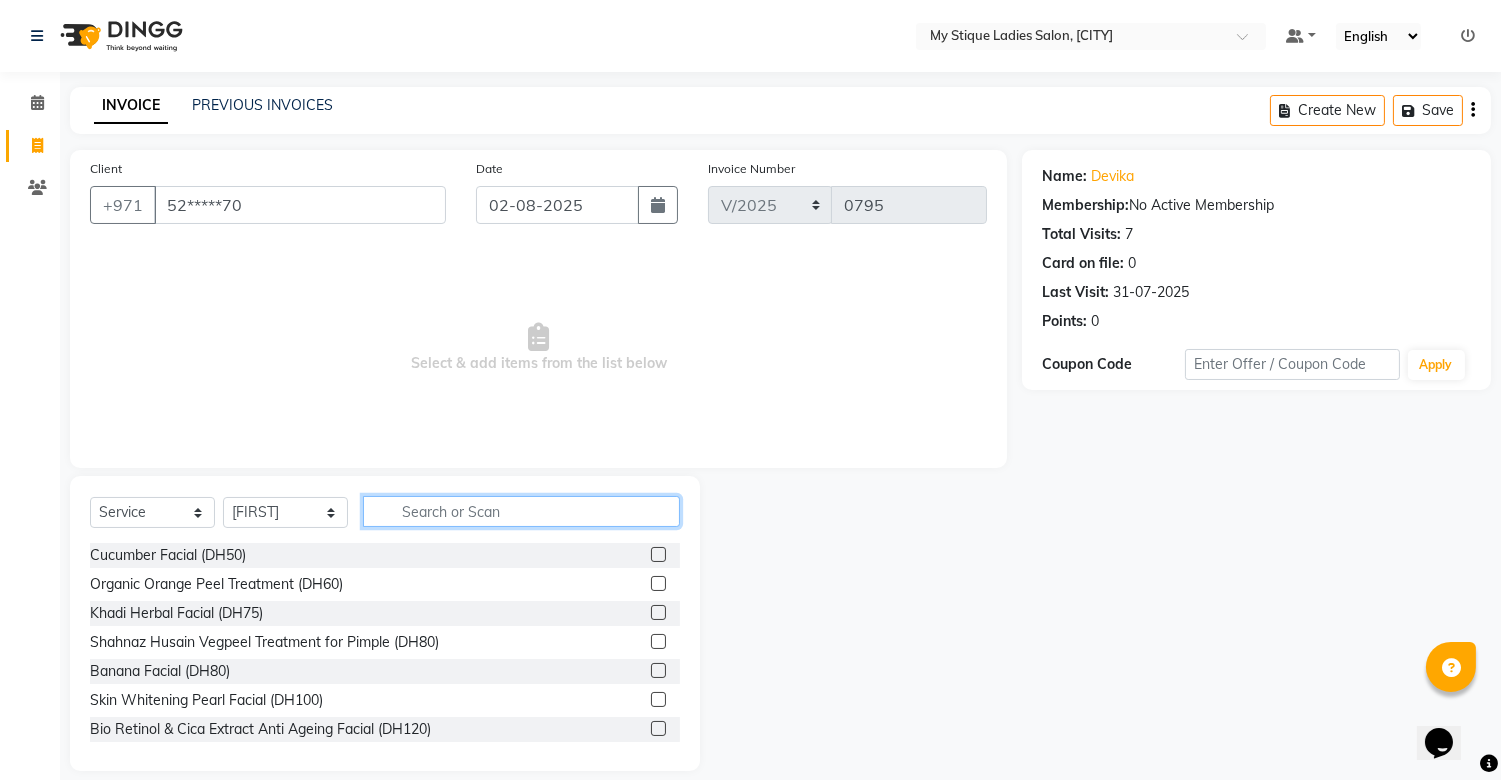 click 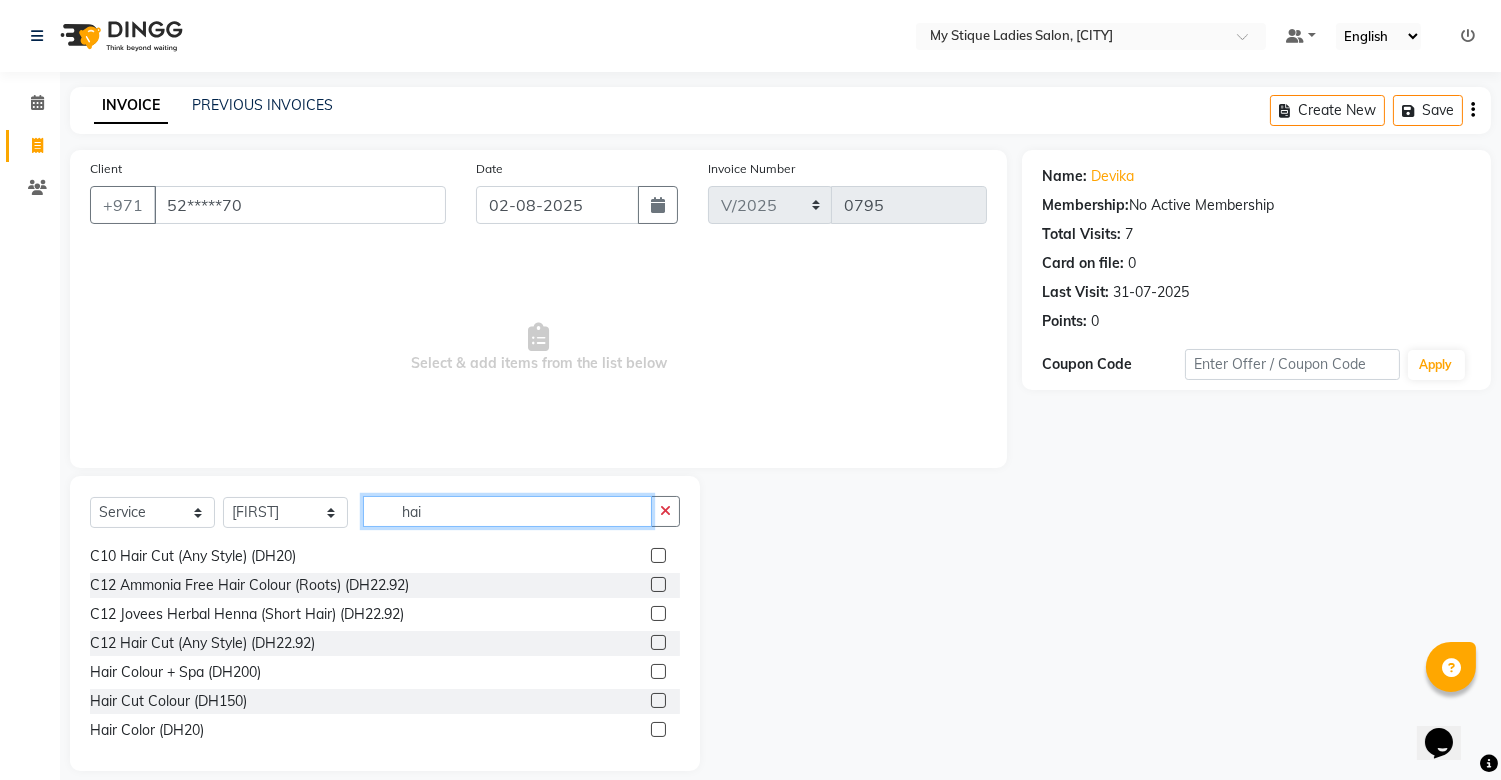 scroll, scrollTop: 668, scrollLeft: 0, axis: vertical 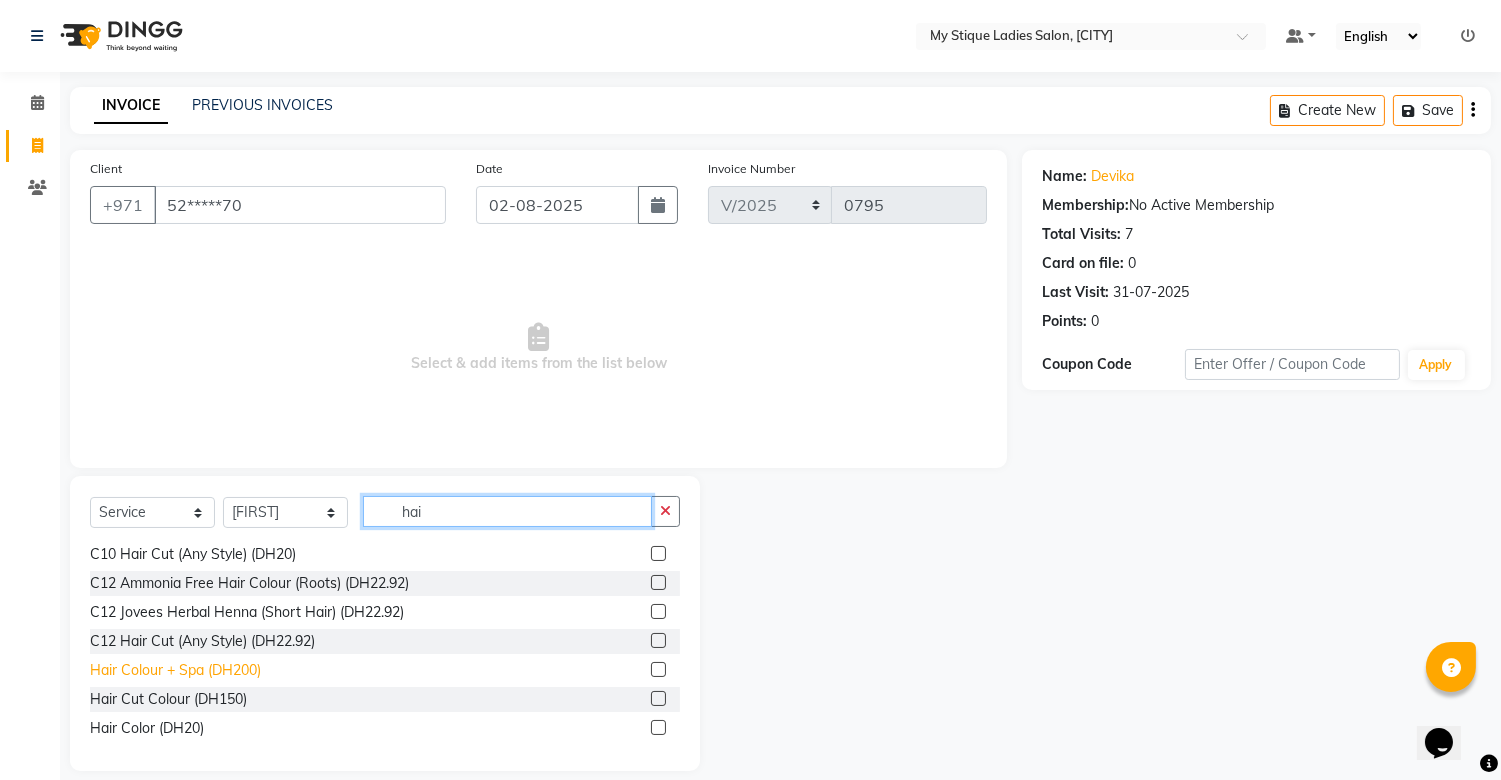 type on "hai" 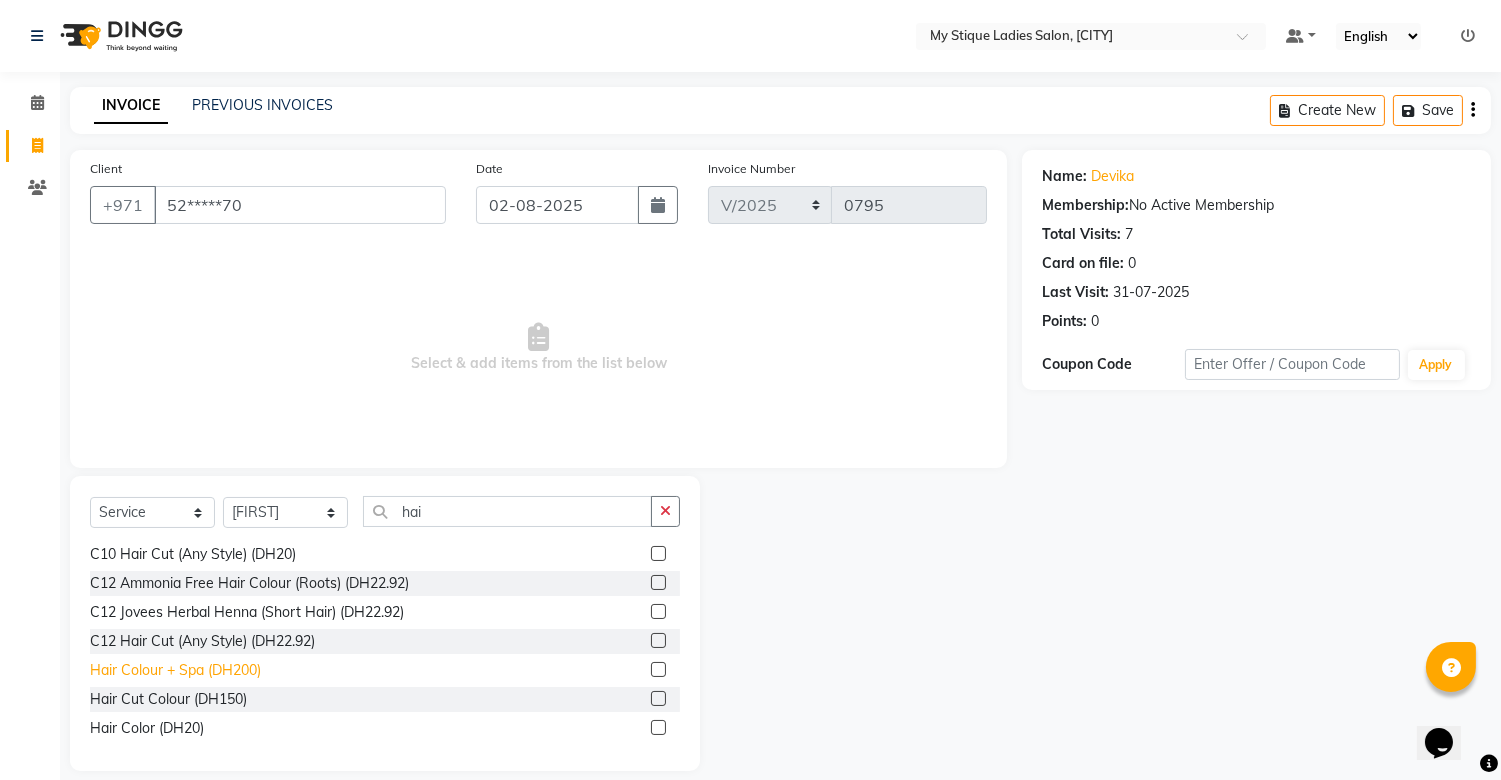 click on "Hair Colour + Spa (DH200)" 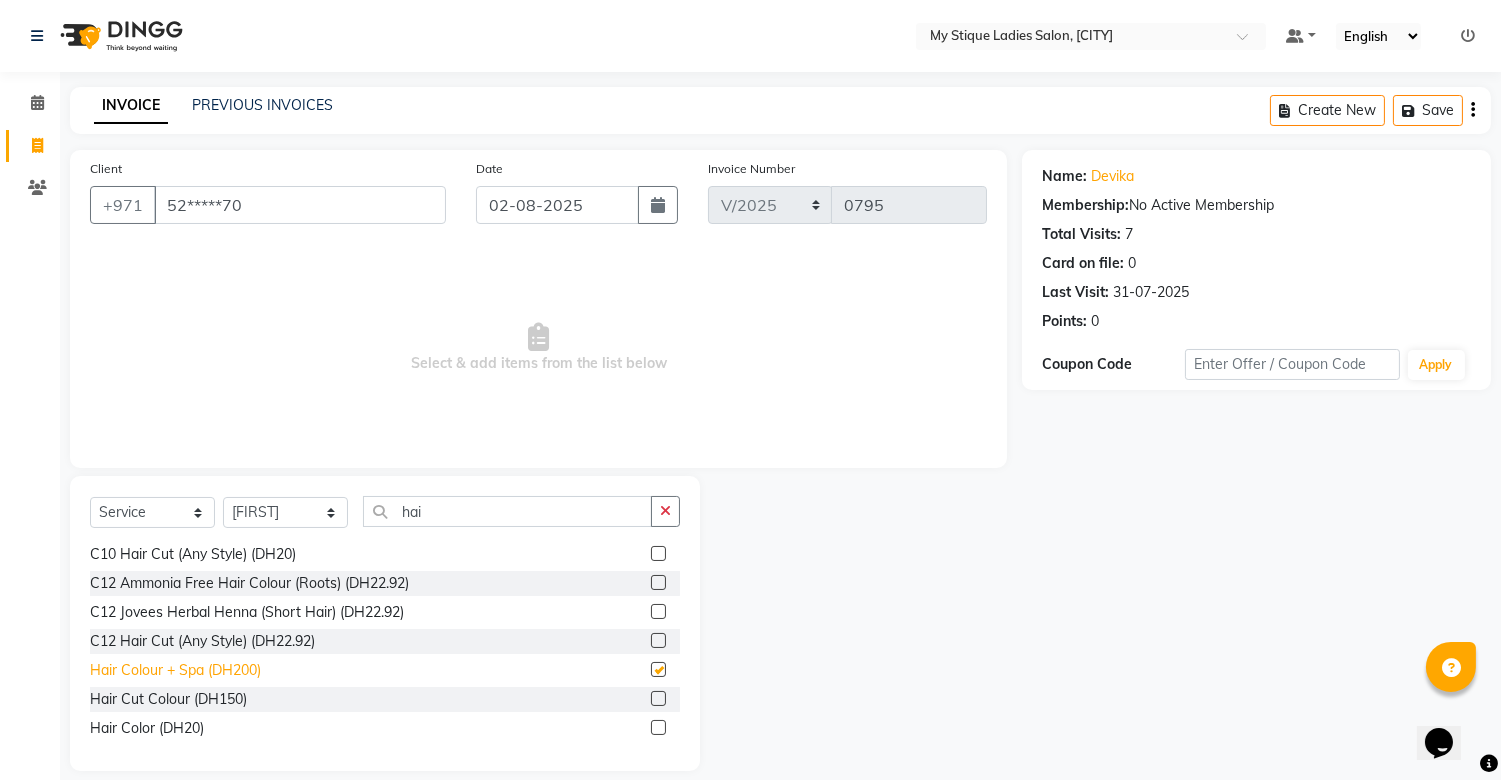 checkbox on "false" 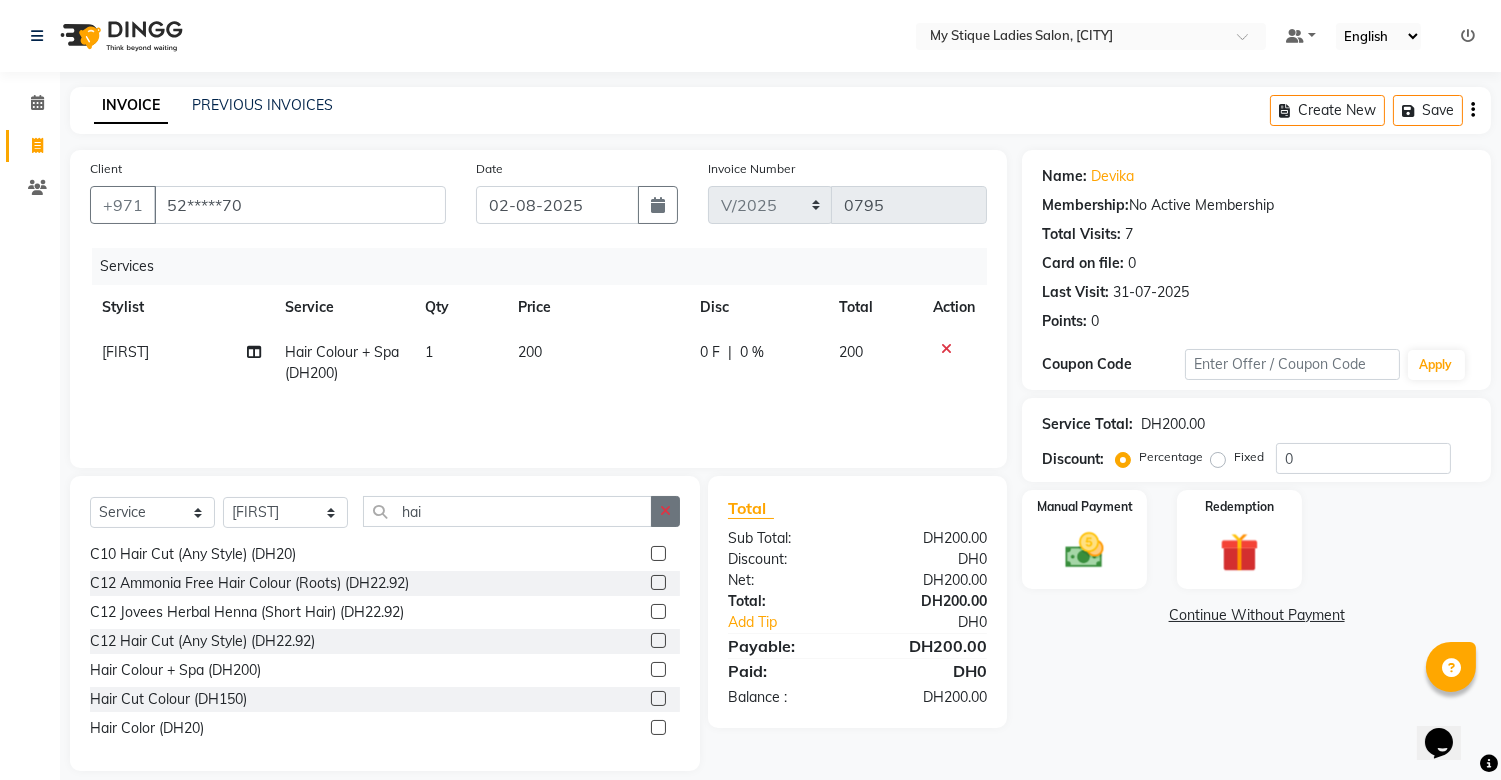 click 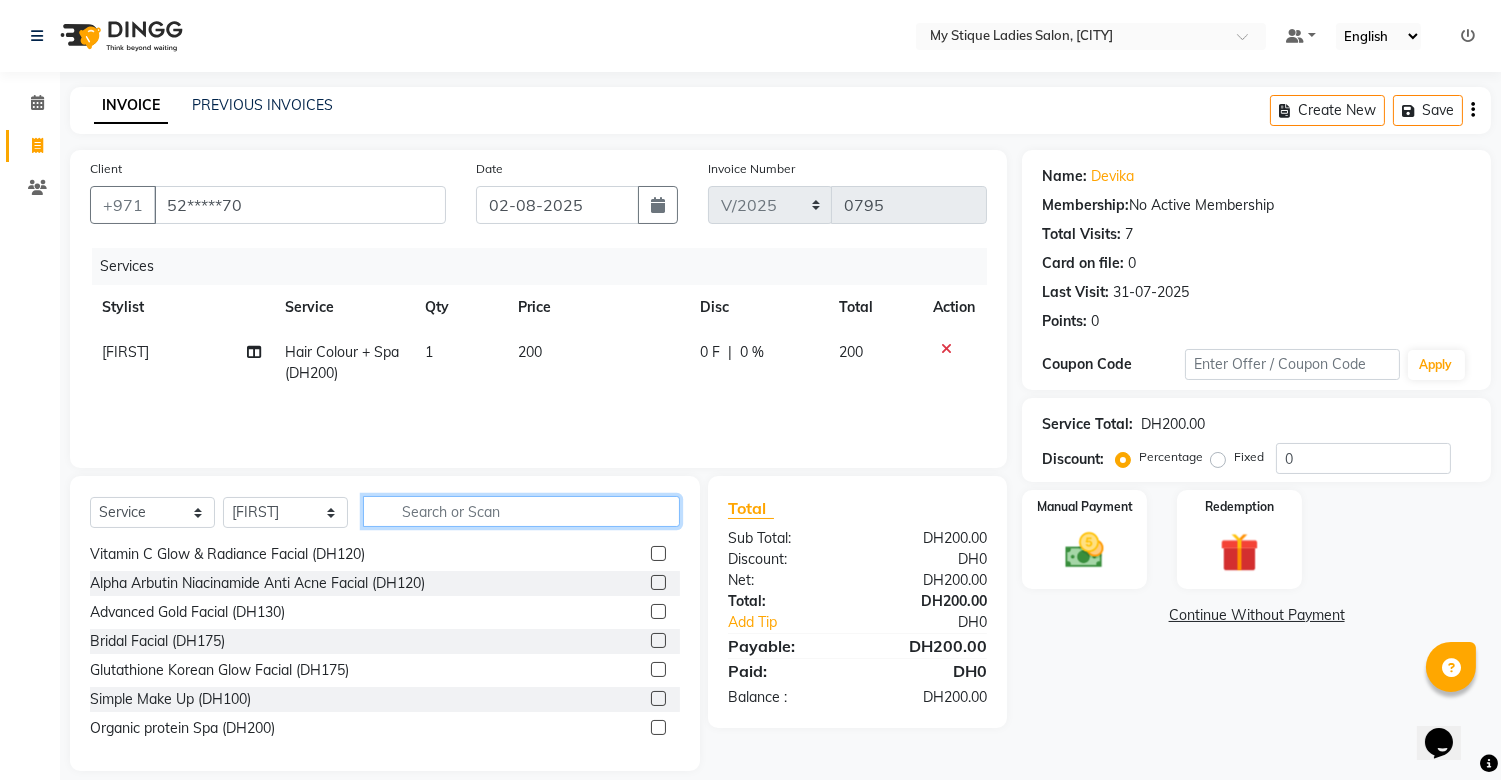 click 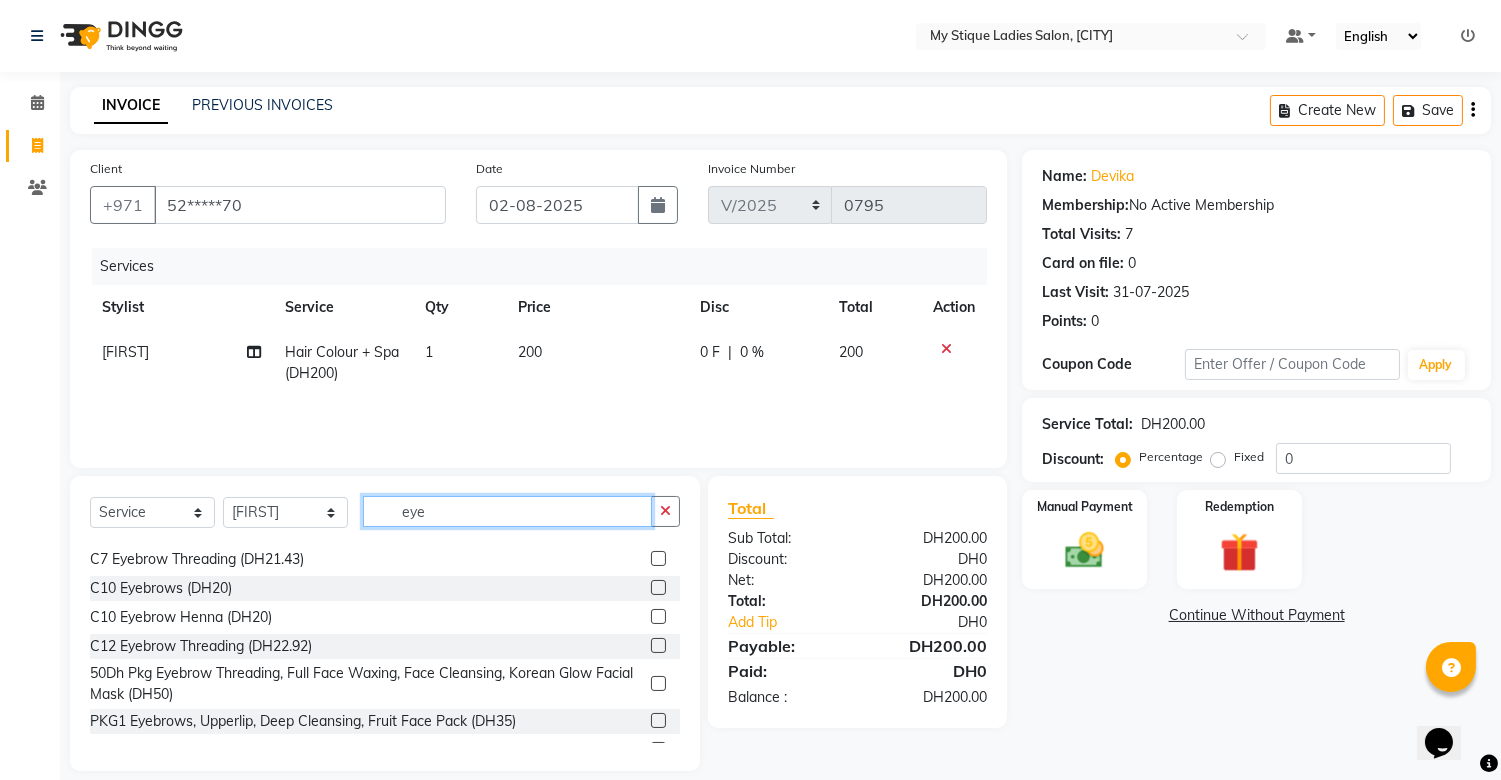 scroll, scrollTop: 0, scrollLeft: 0, axis: both 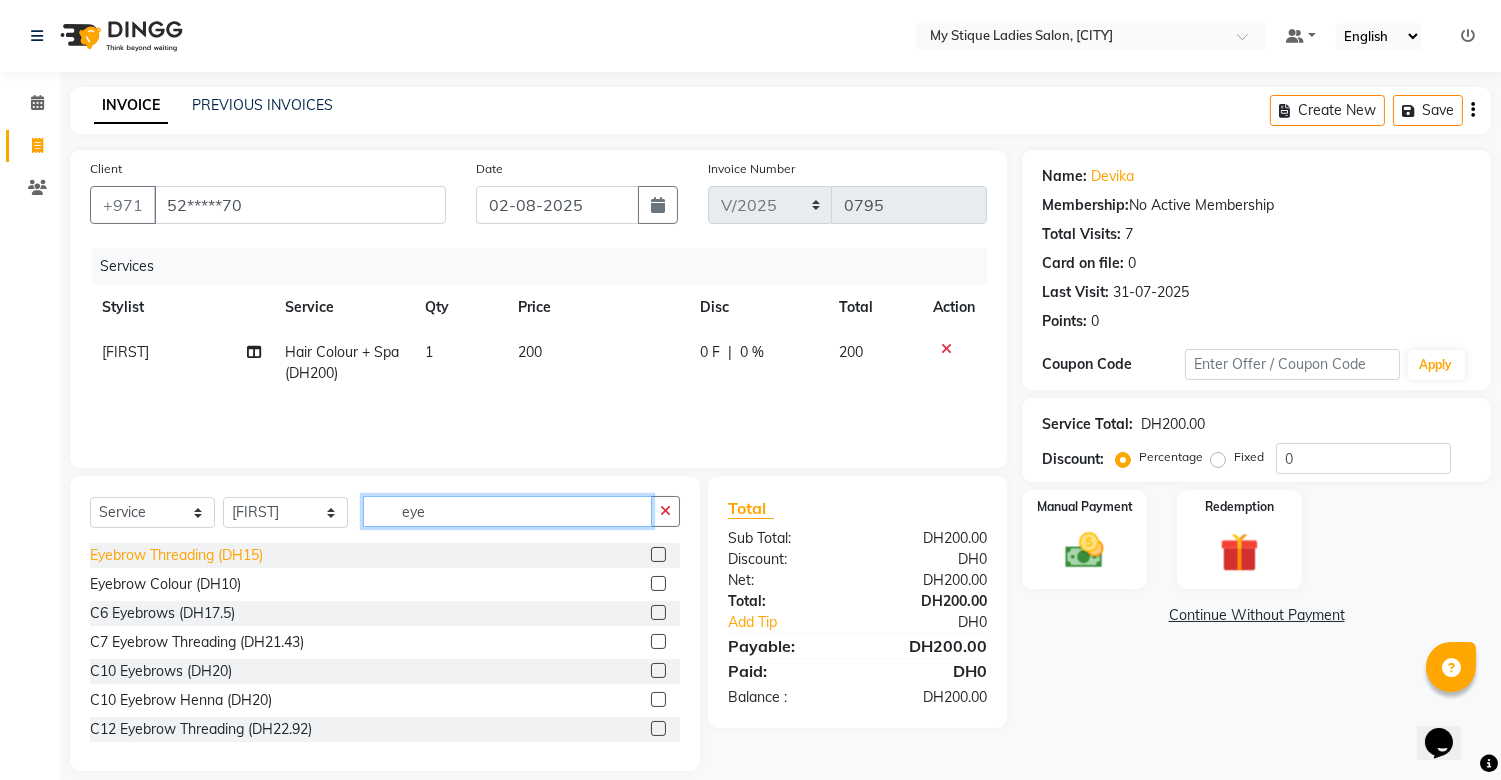 type on "eye" 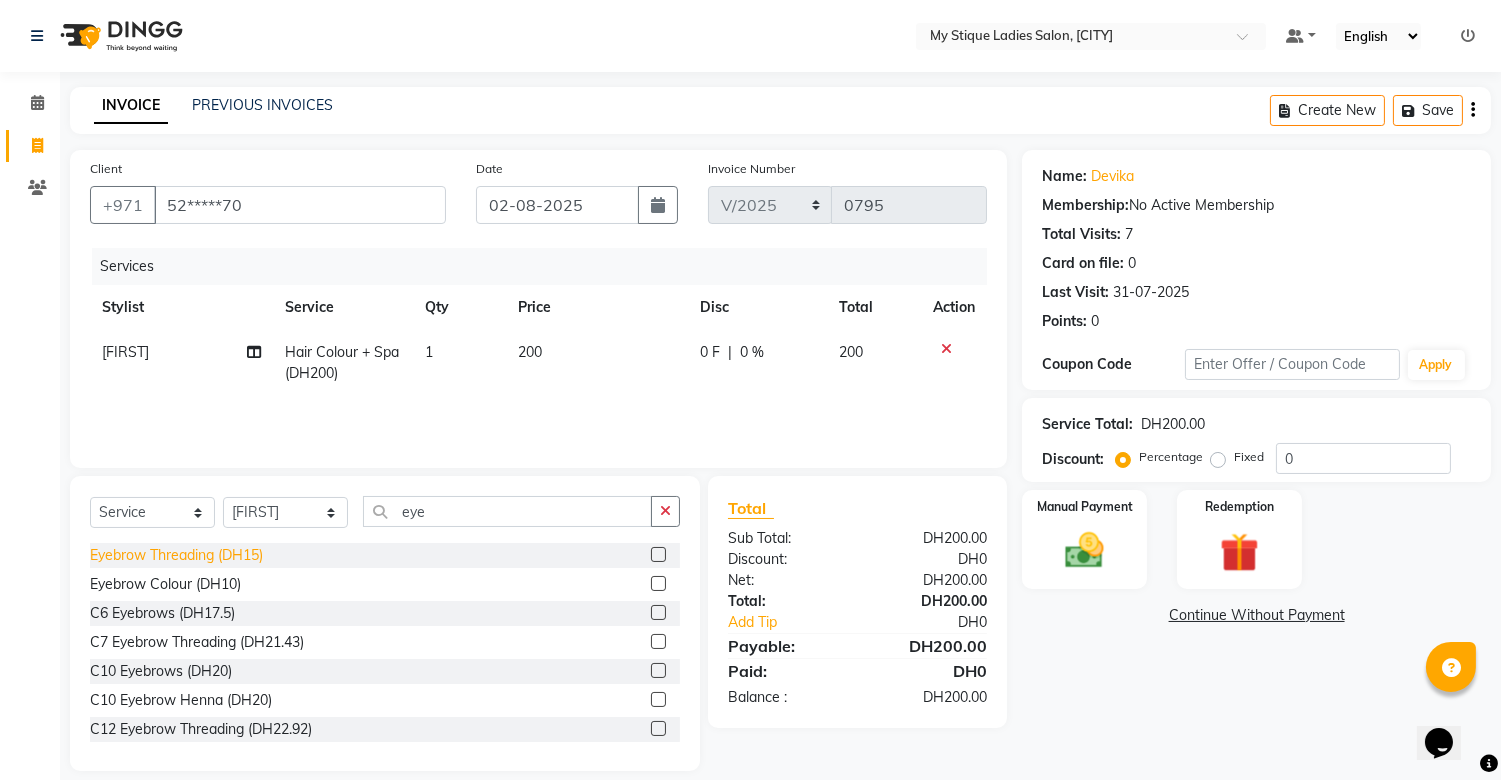 click on "Eyebrow Threading (DH15)" 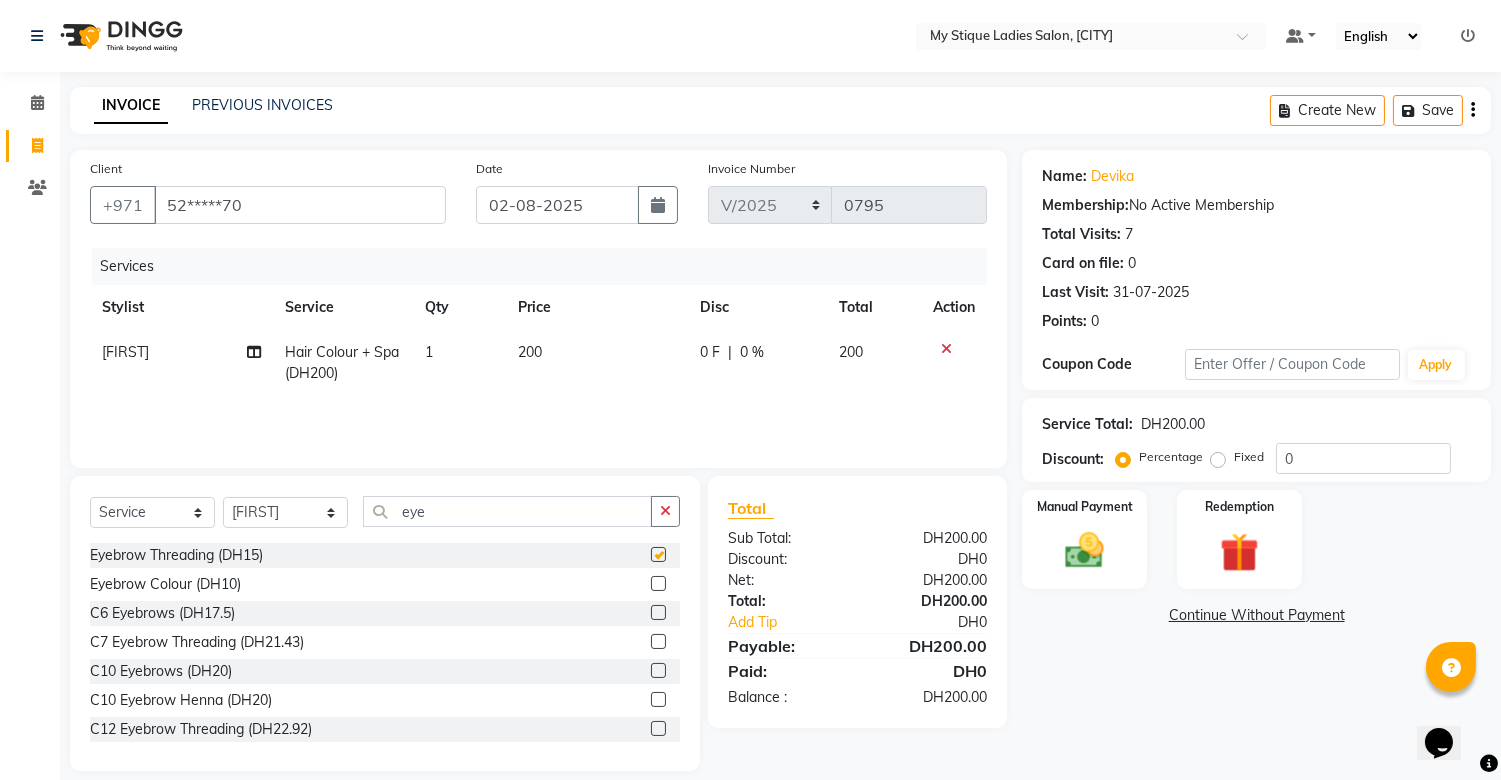 checkbox on "false" 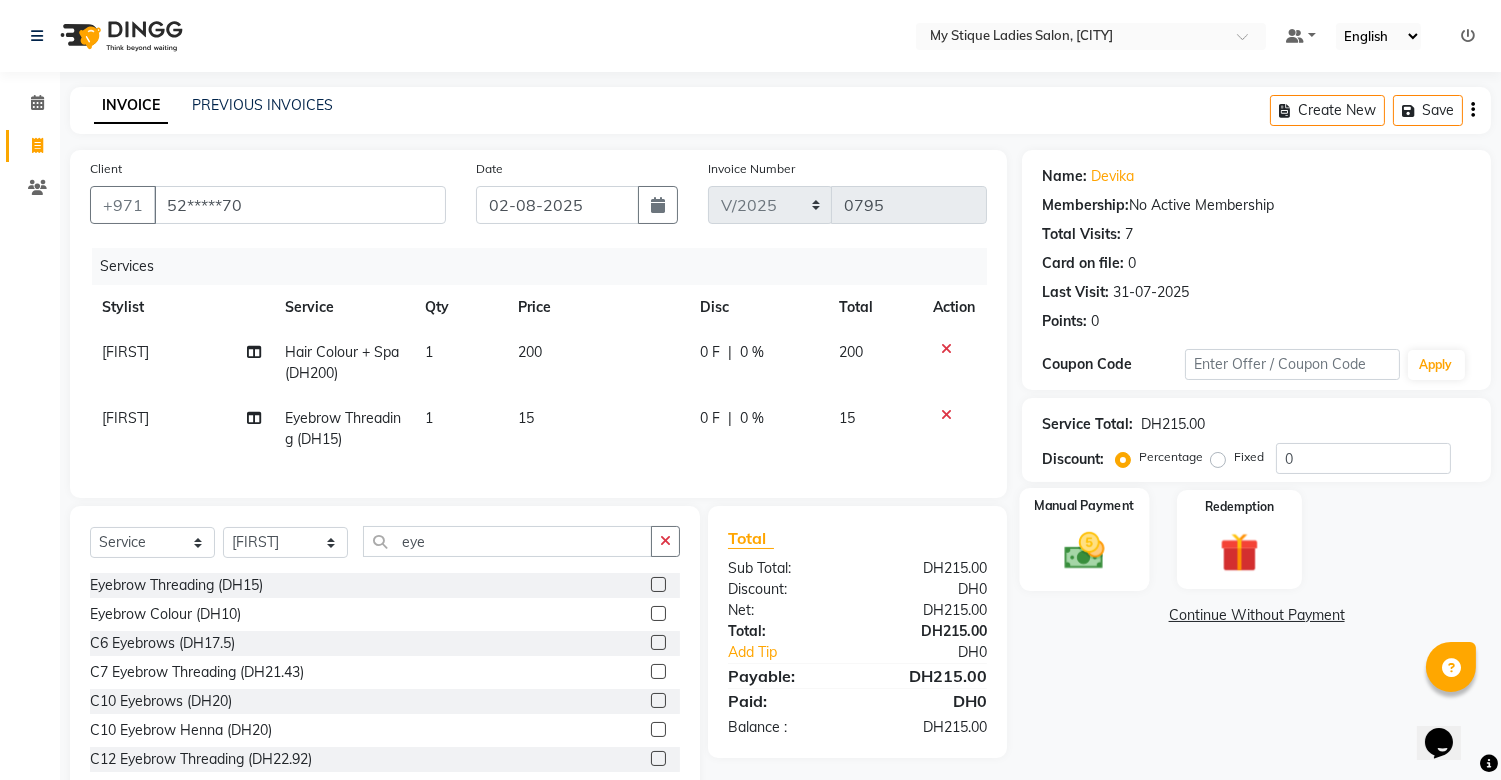 click on "Manual Payment" 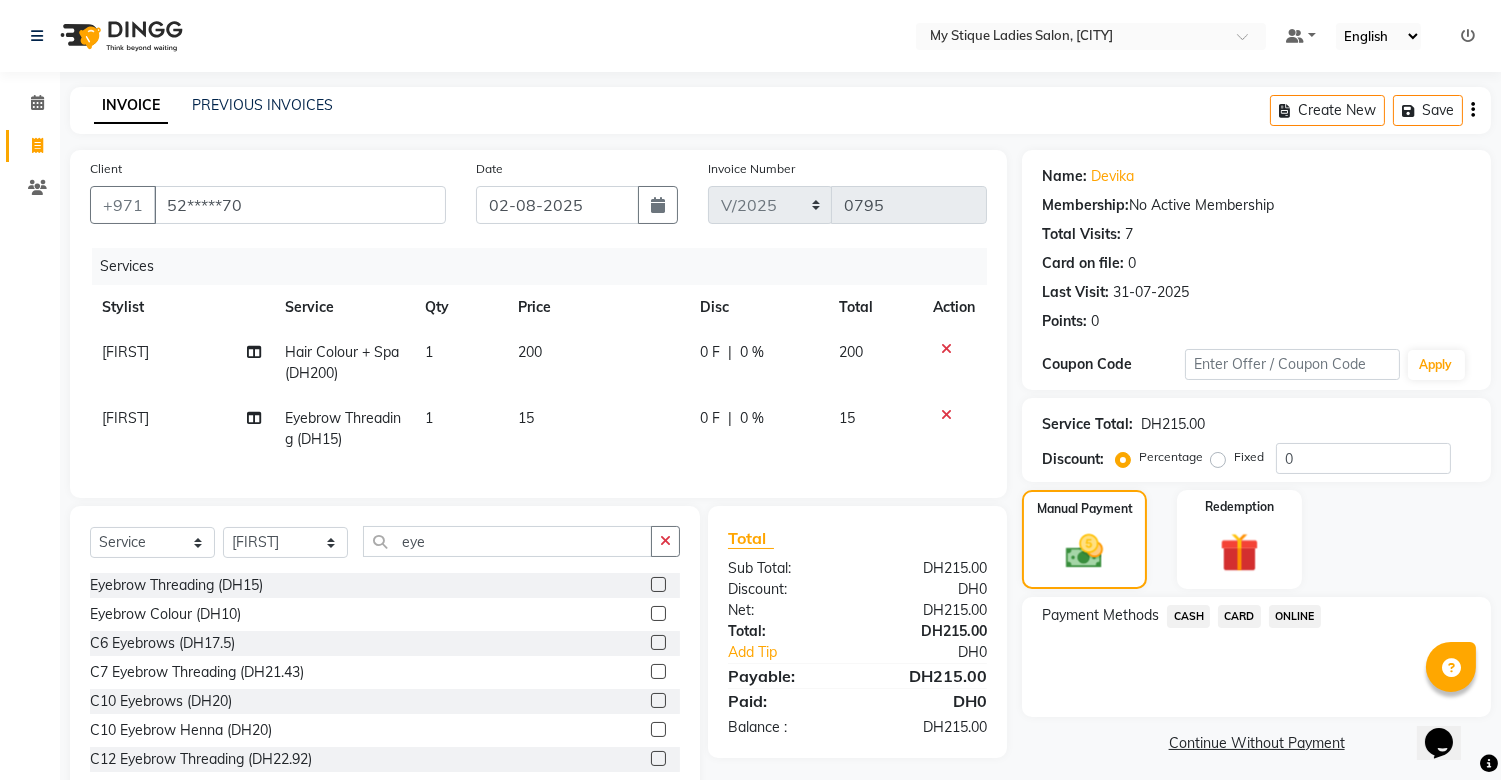 click on "CASH" 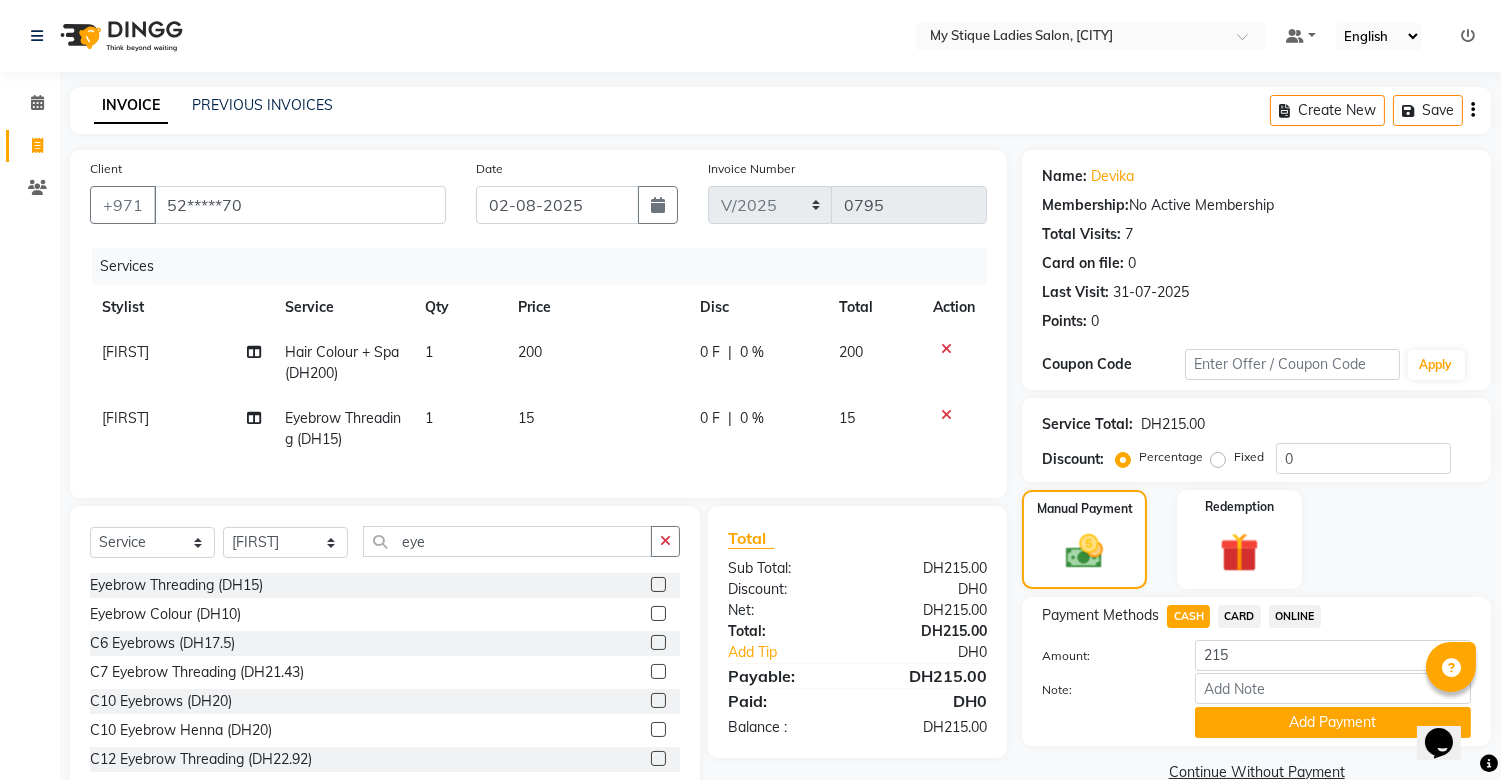 click on "Hair Colour + Spa (DH200)" 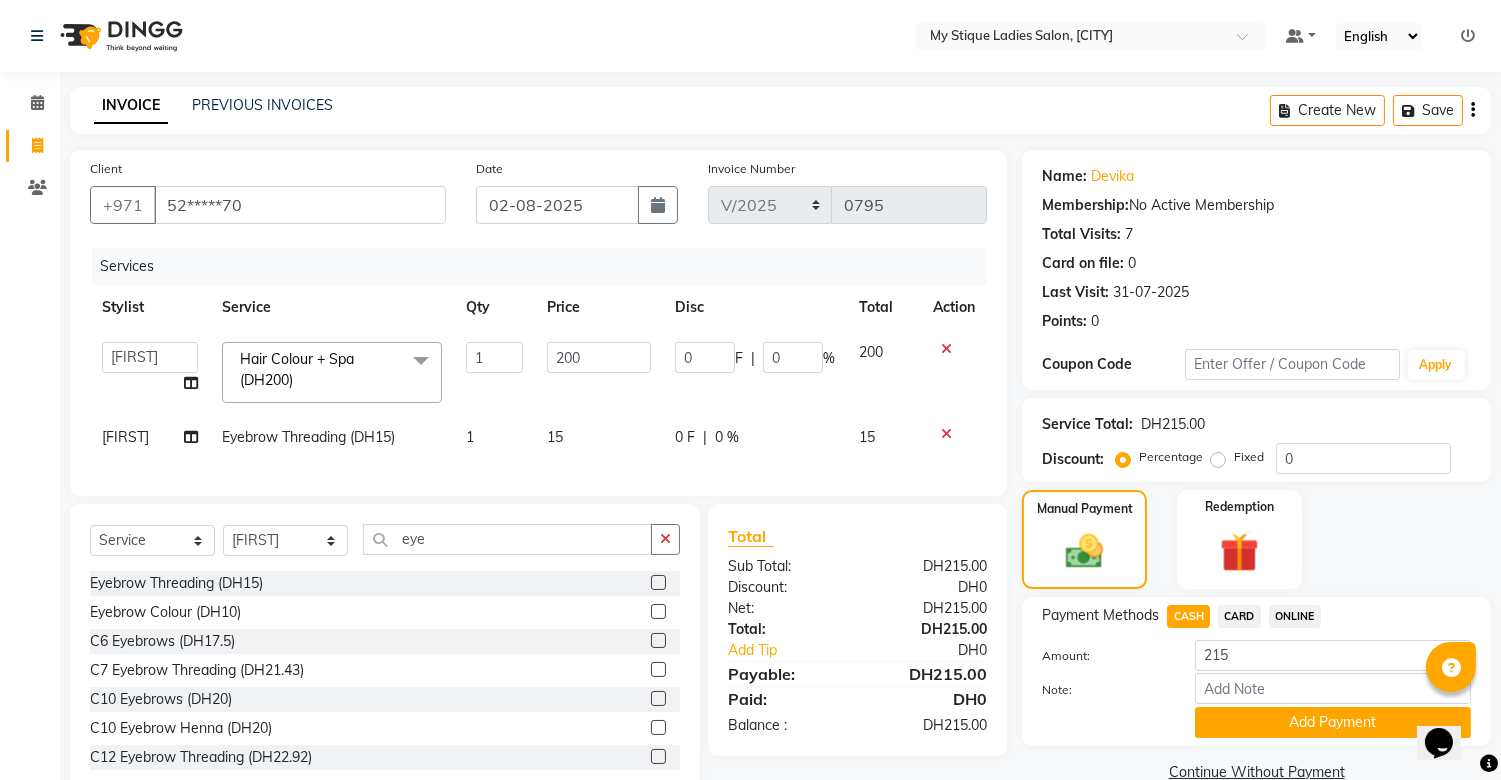 click 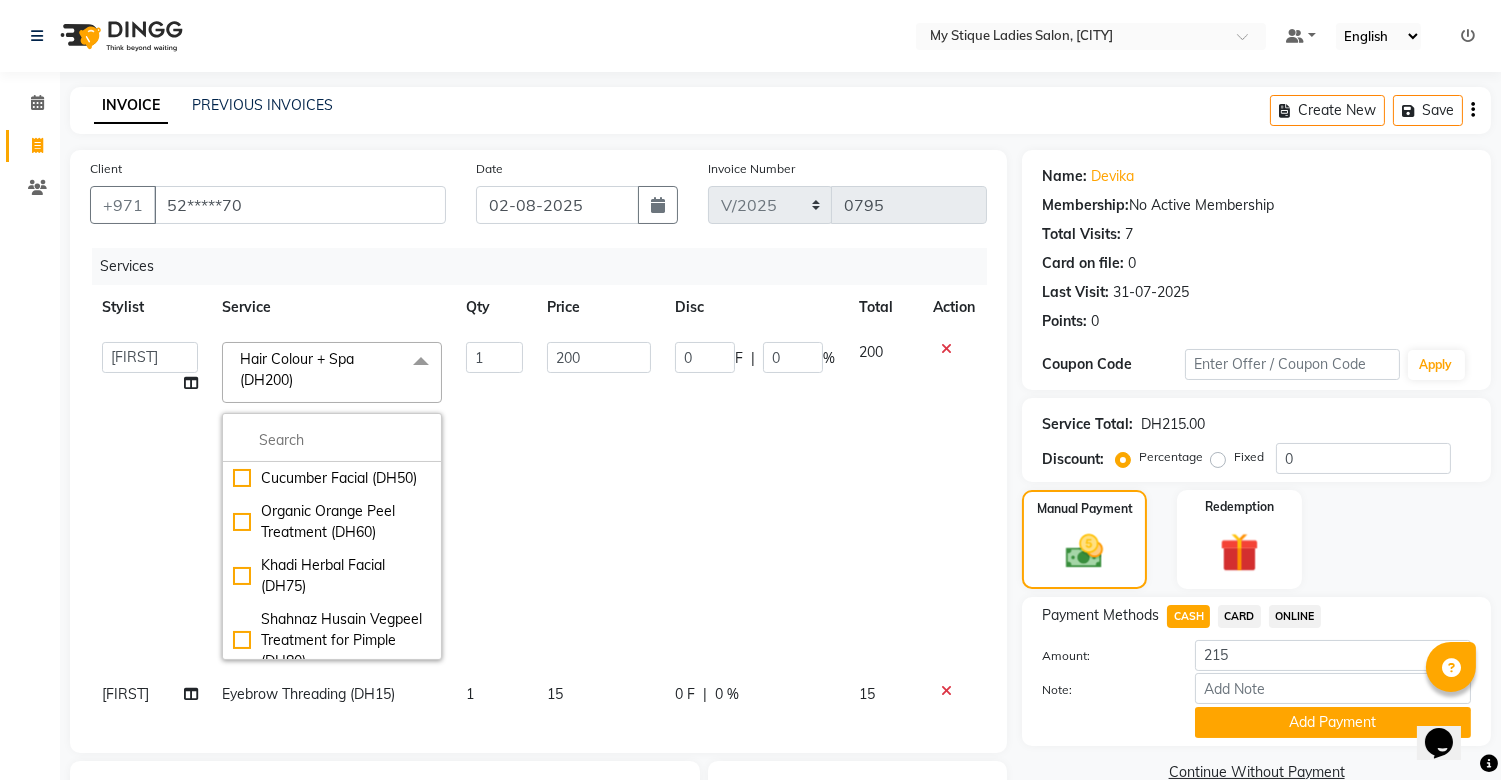 click on "Hair Colour + Spa (DH200)  x" 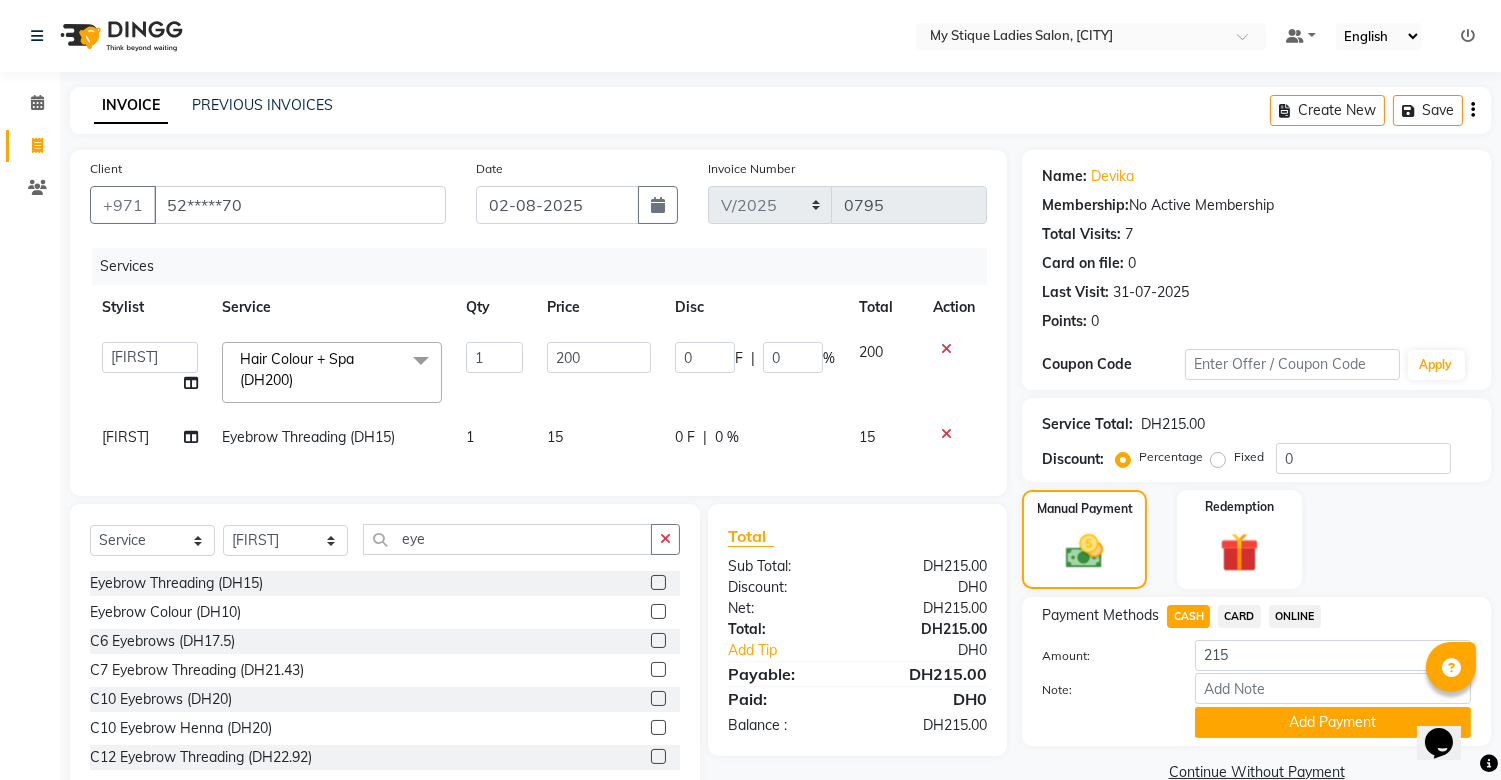 click on "Hair Colour + Spa (DH200)" 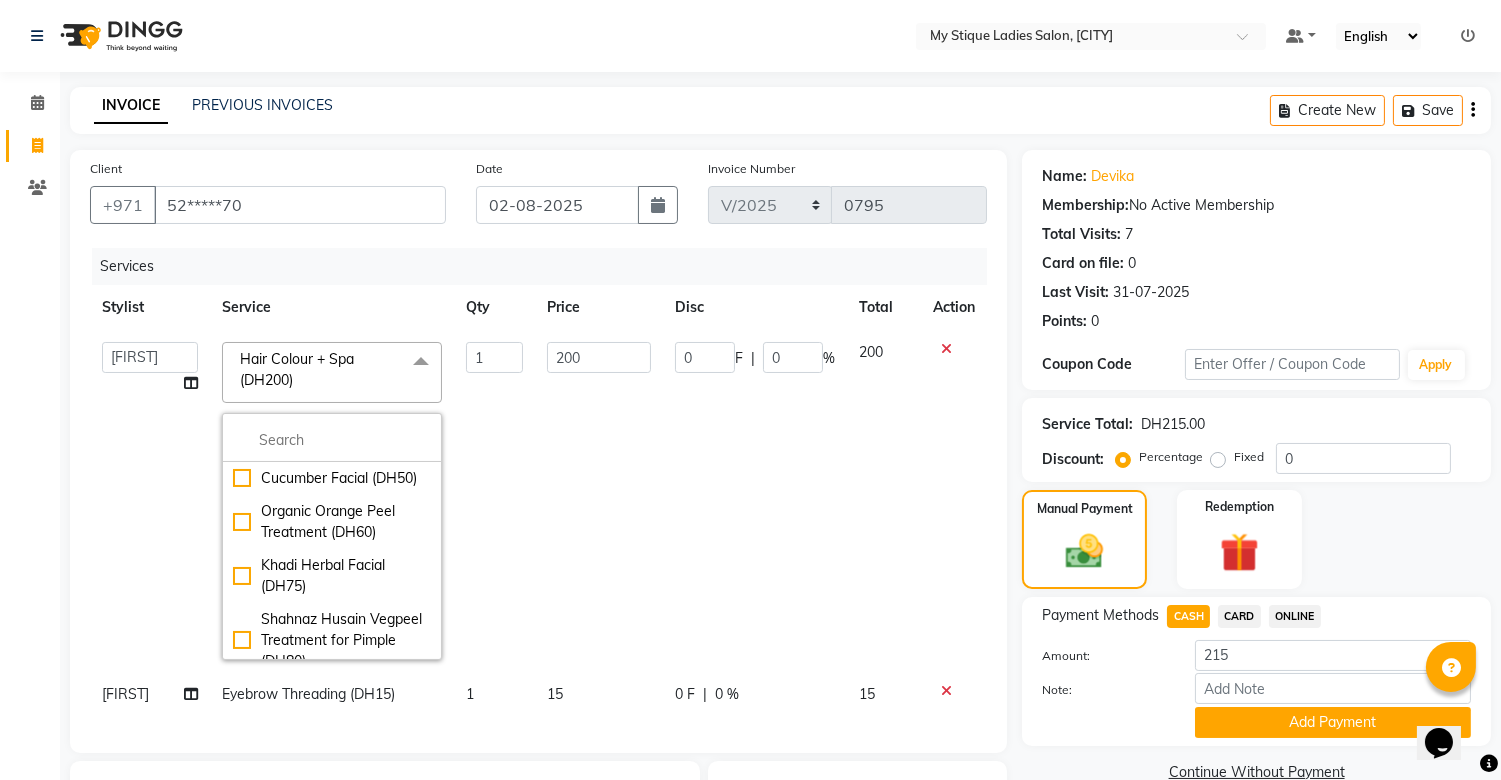 click on "CASH" 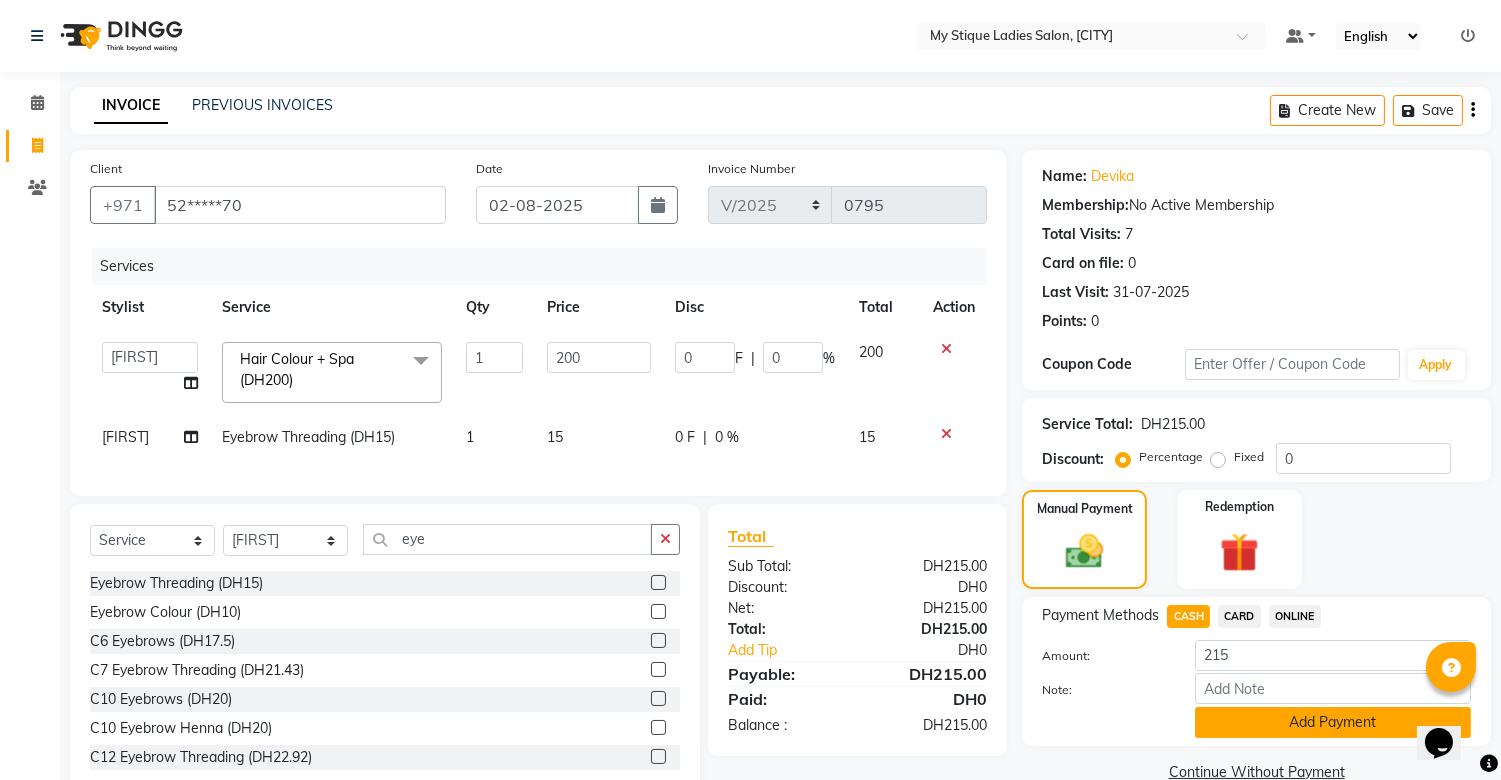 click on "Add Payment" 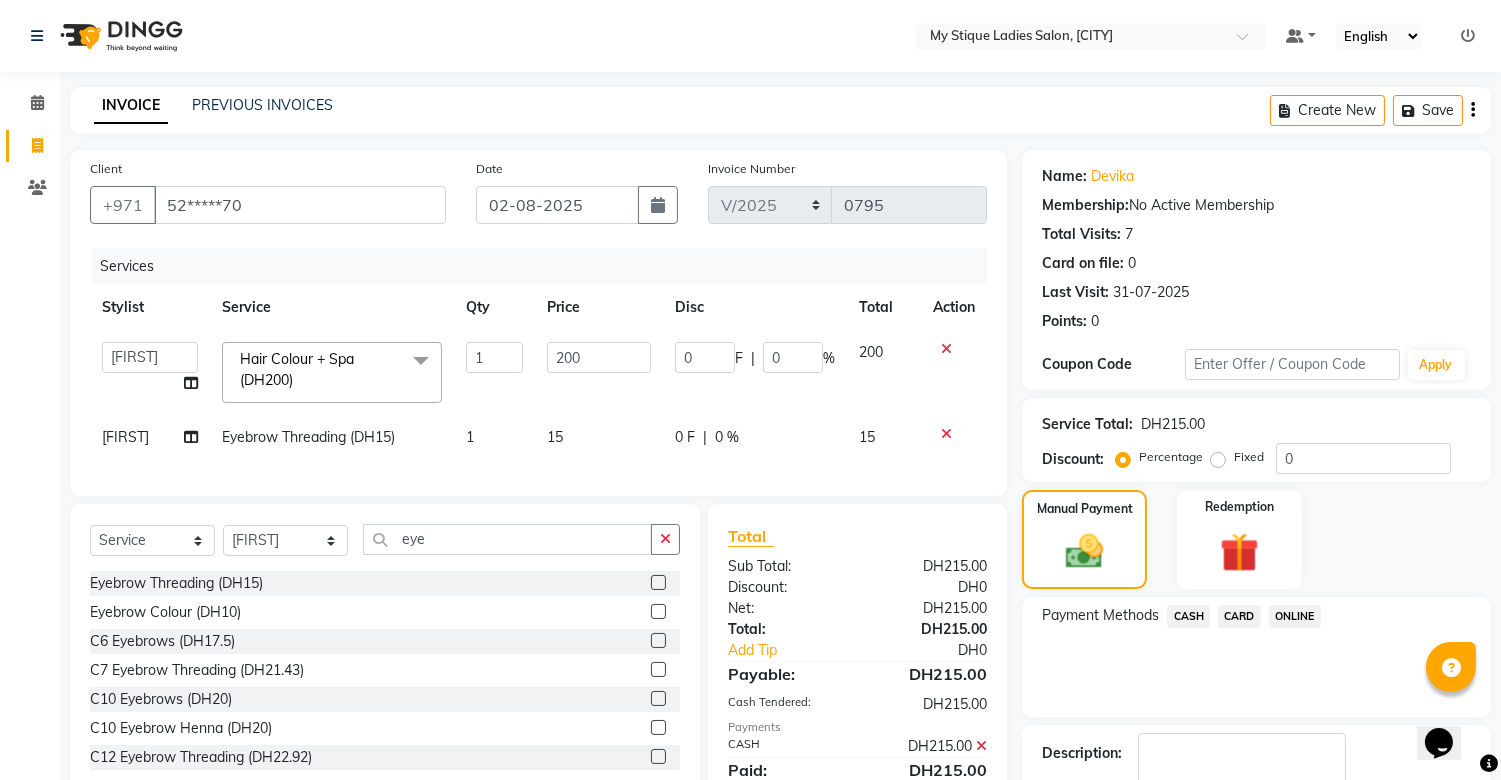 scroll, scrollTop: 120, scrollLeft: 0, axis: vertical 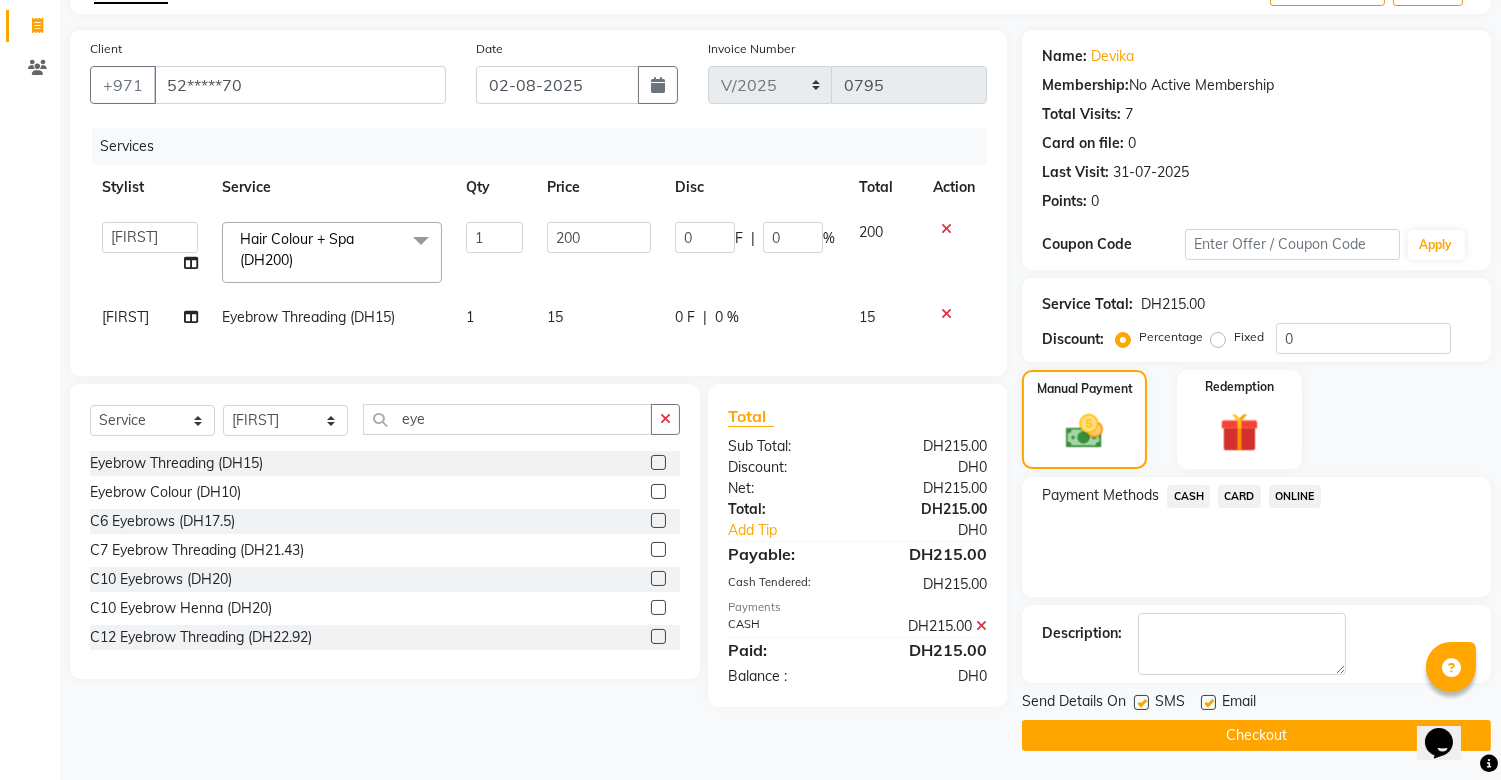 click on "Checkout" 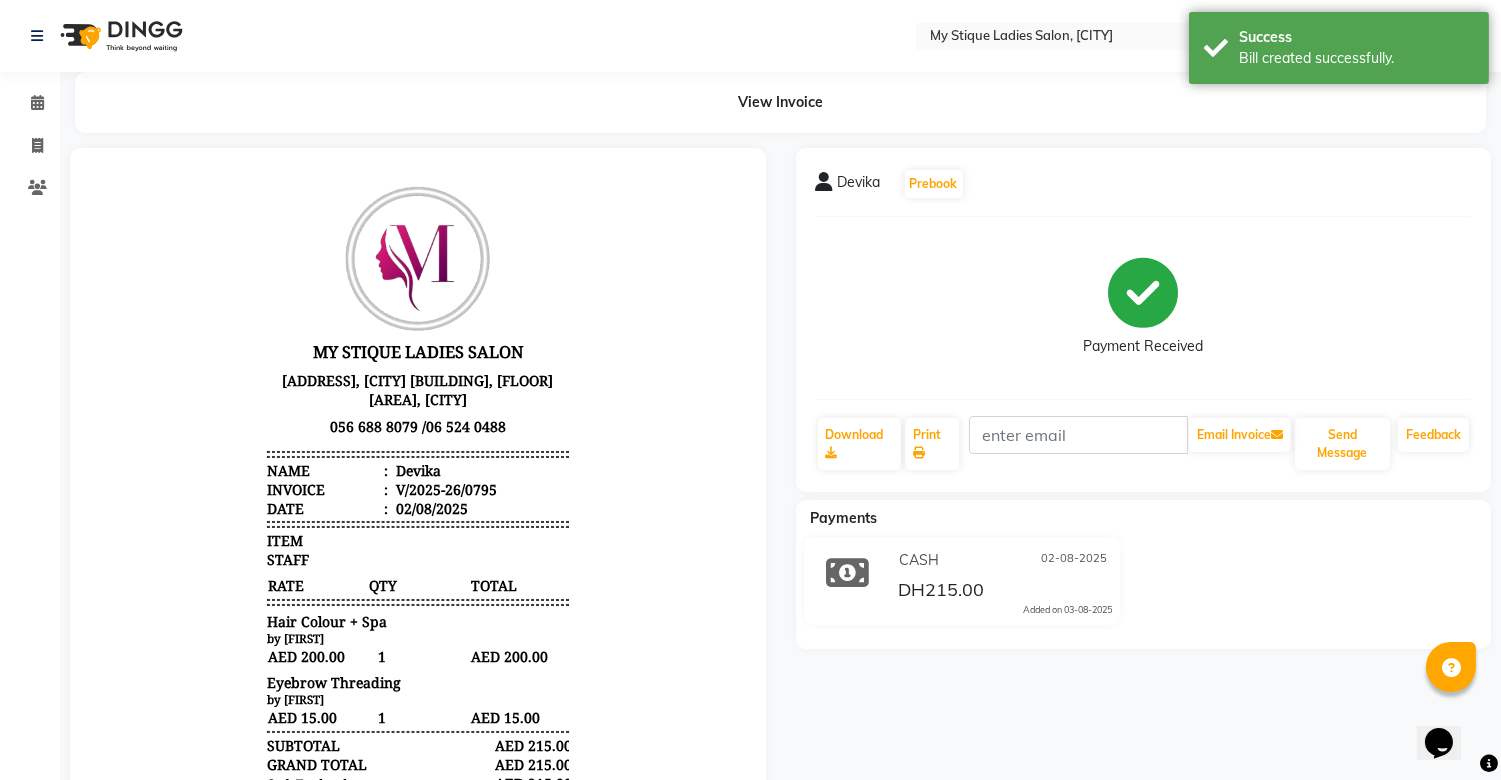 scroll, scrollTop: 0, scrollLeft: 0, axis: both 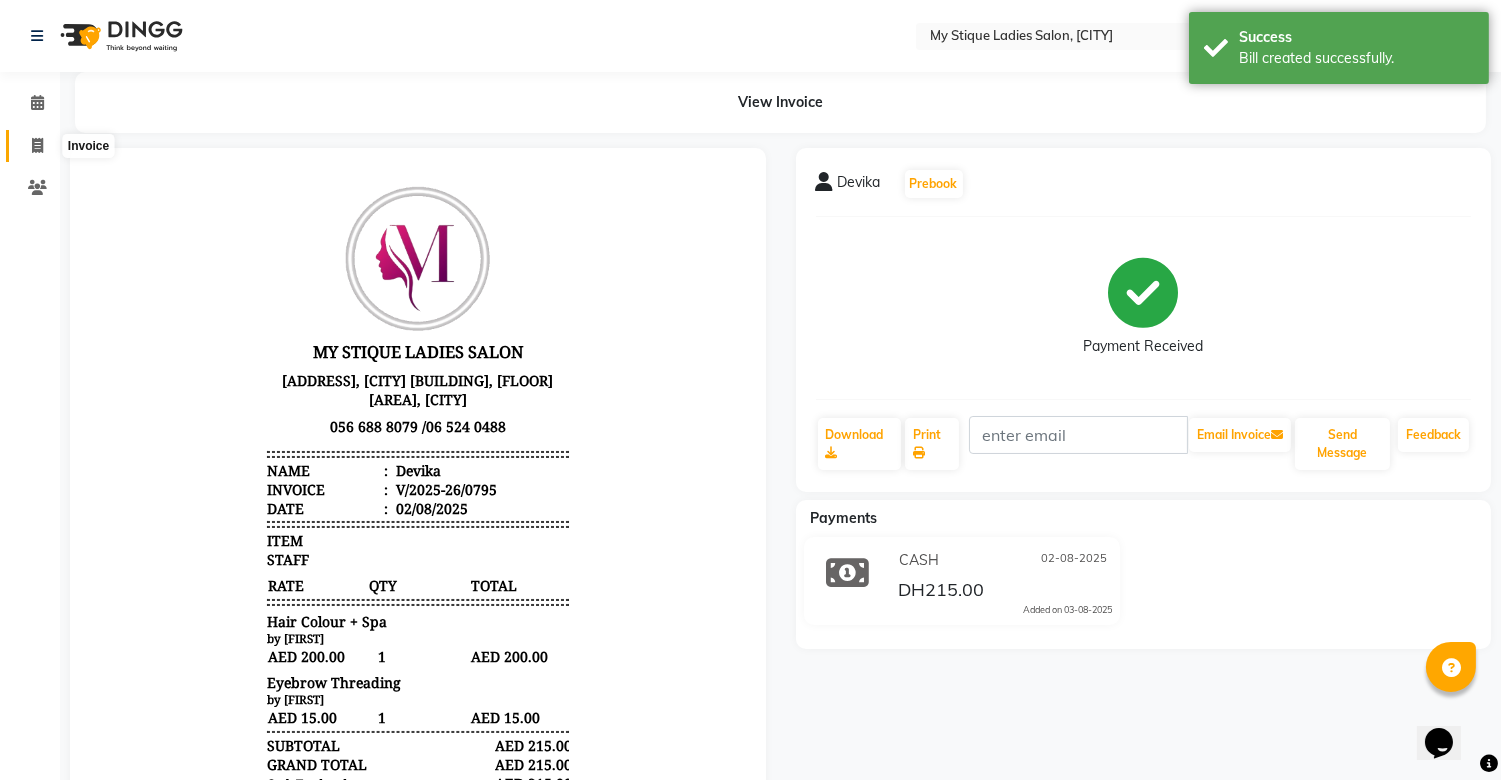 click 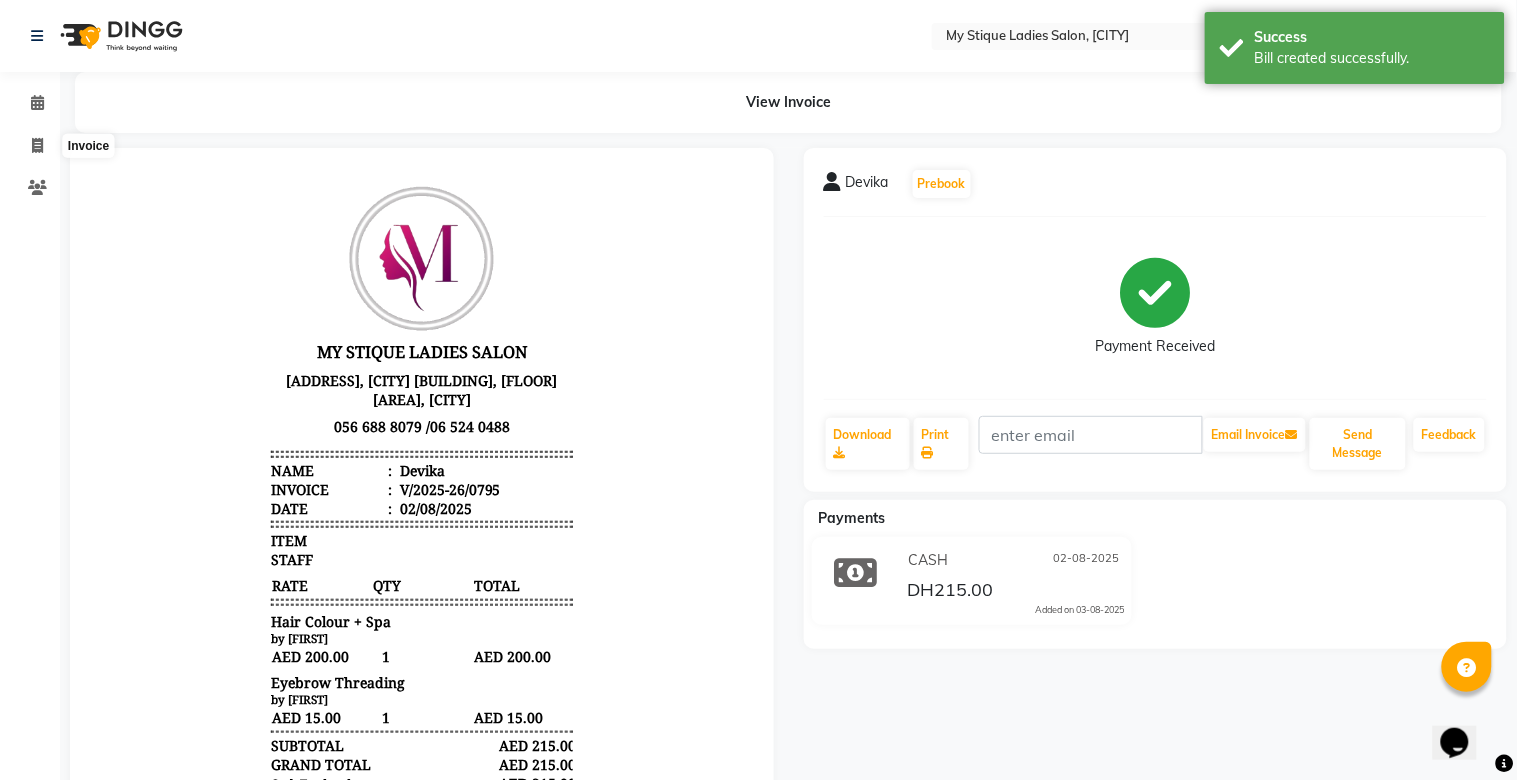 select on "7457" 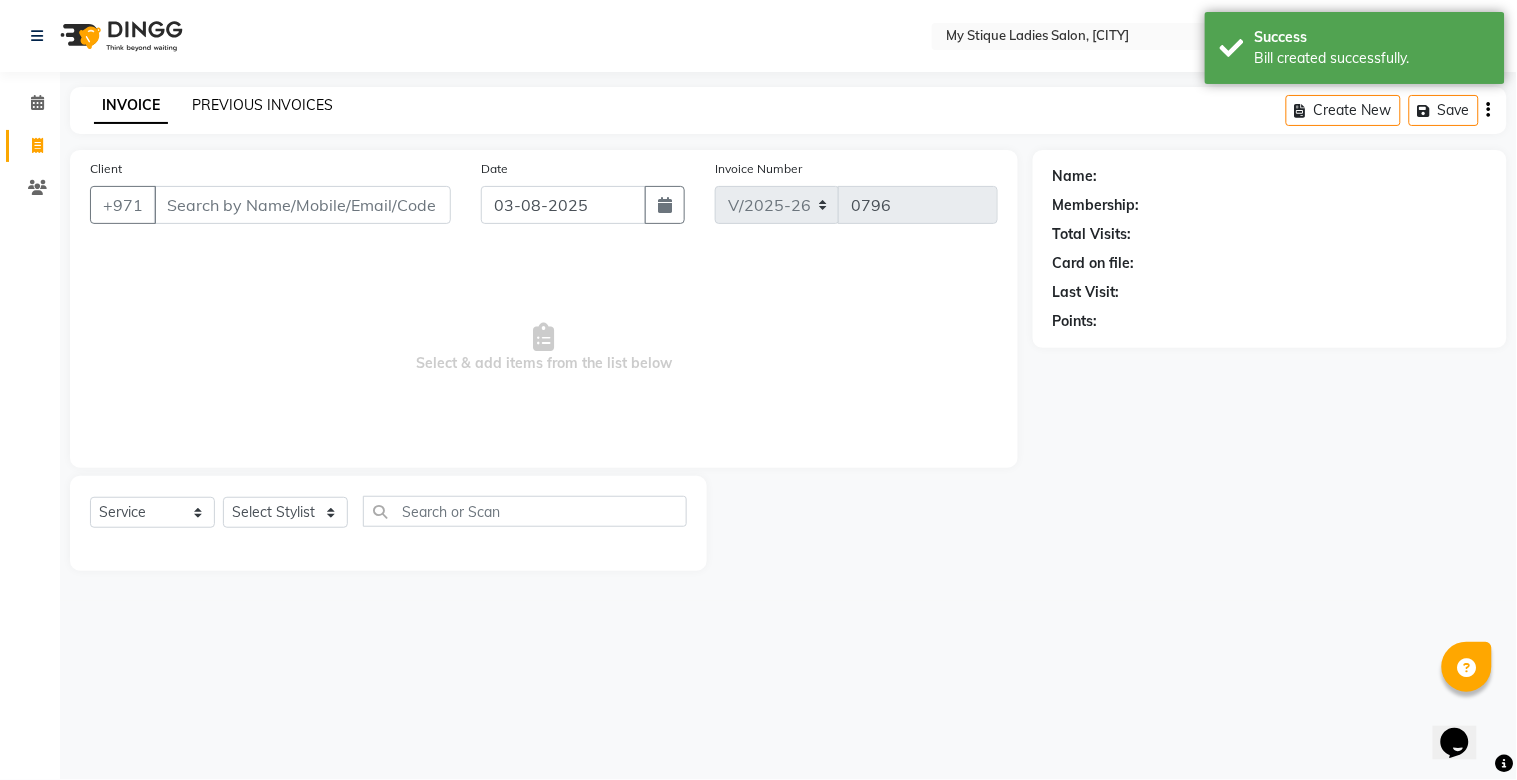 click on "PREVIOUS INVOICES" 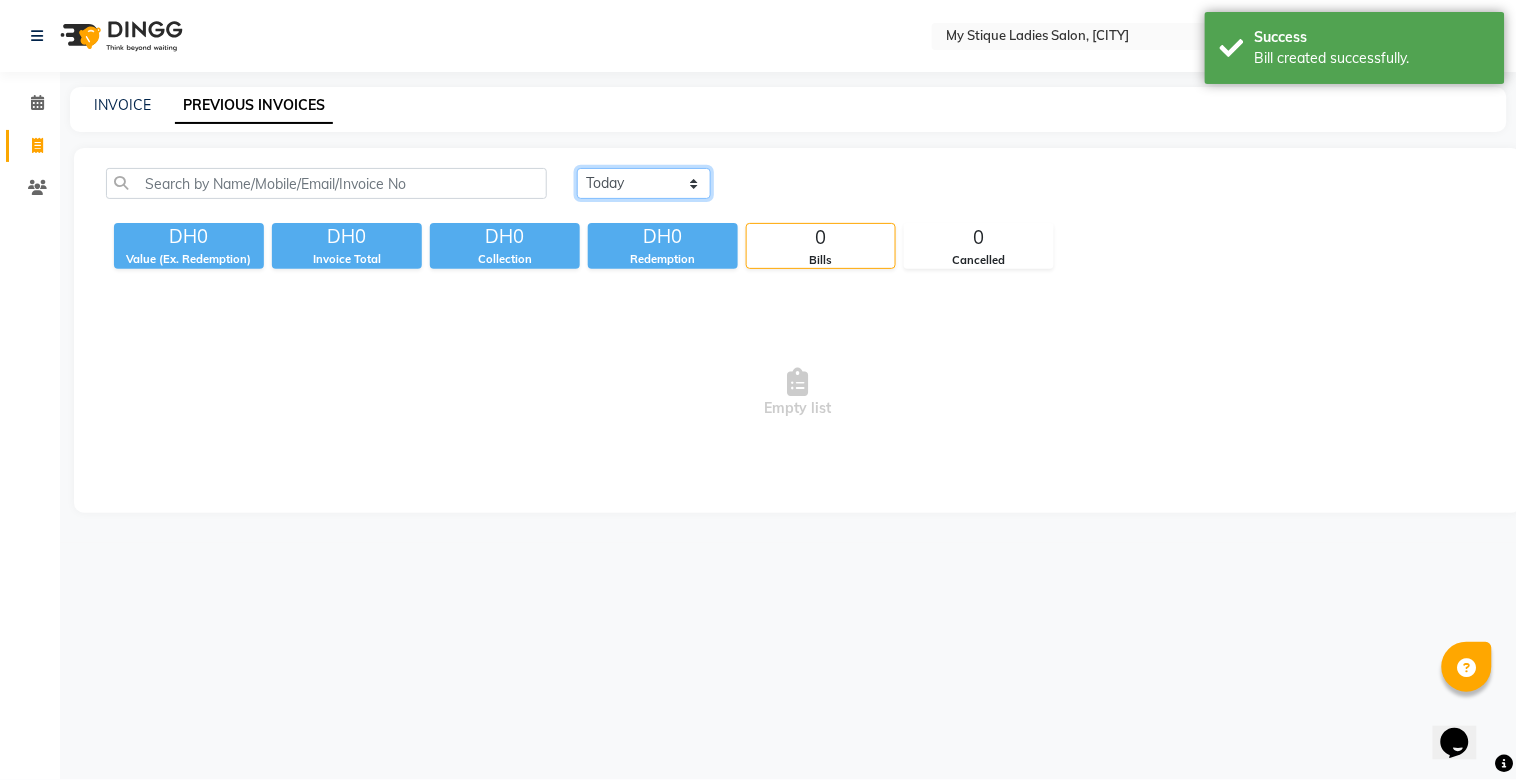 click on "Today Yesterday Custom Range" 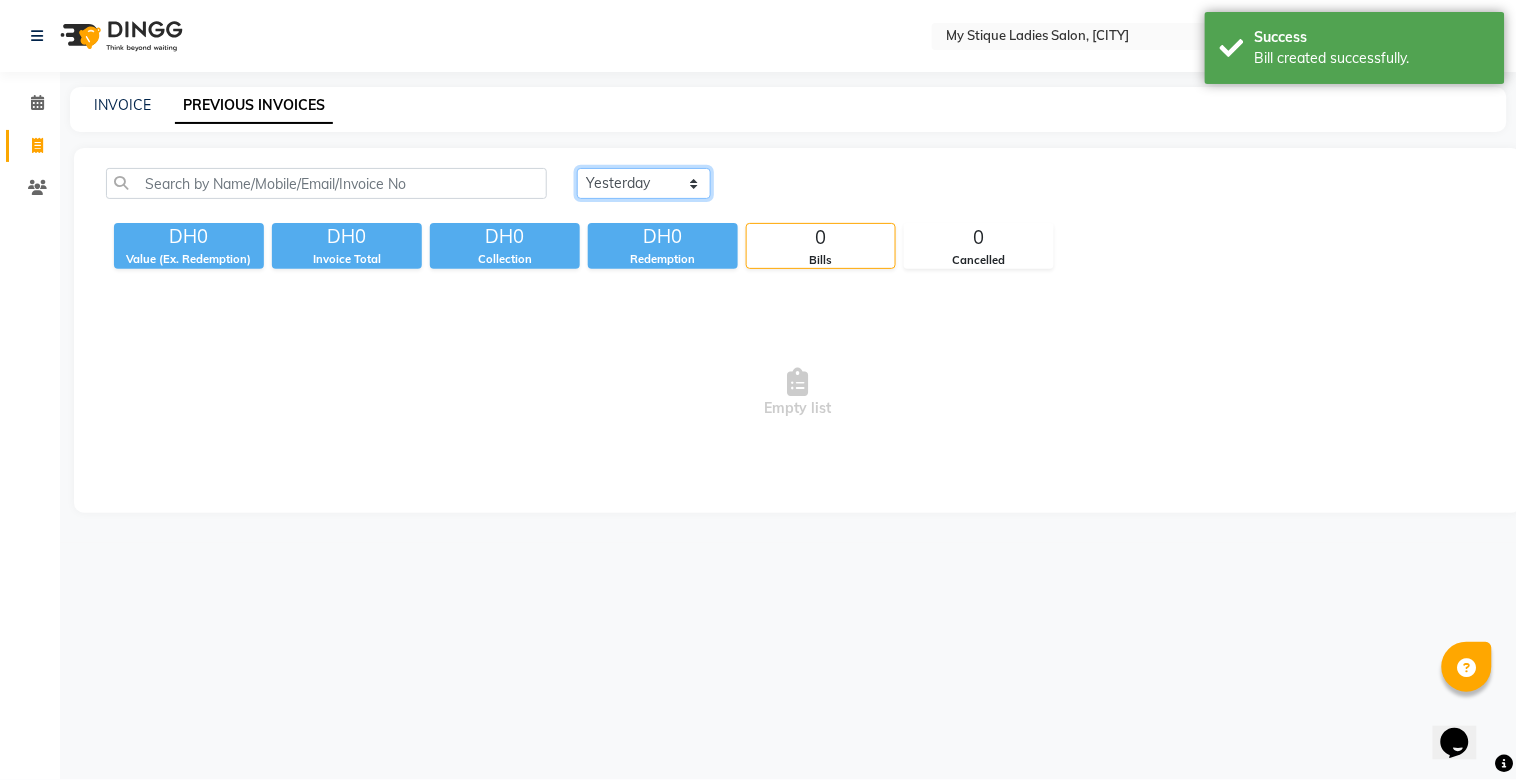 click on "Today Yesterday Custom Range" 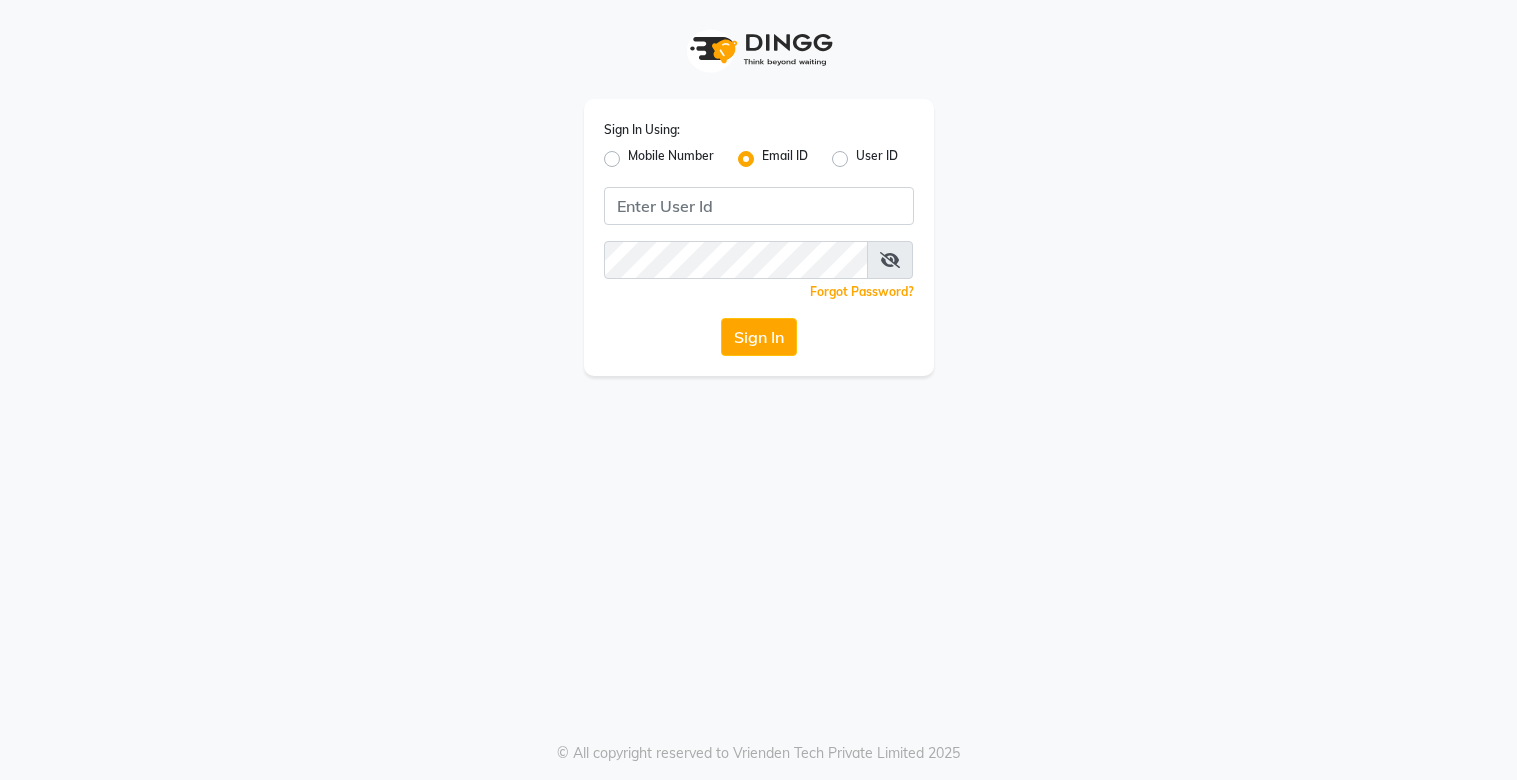 scroll, scrollTop: 0, scrollLeft: 0, axis: both 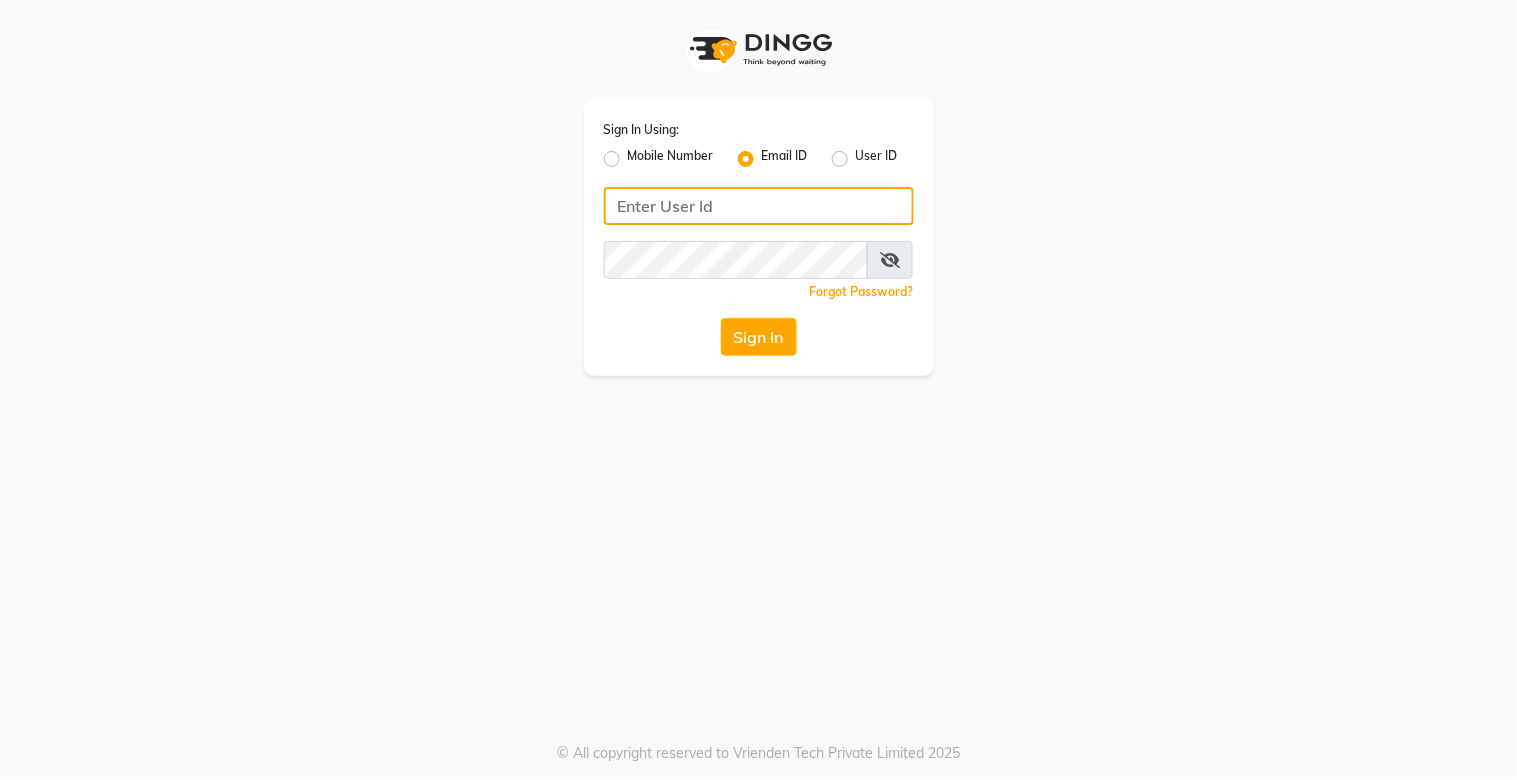 click 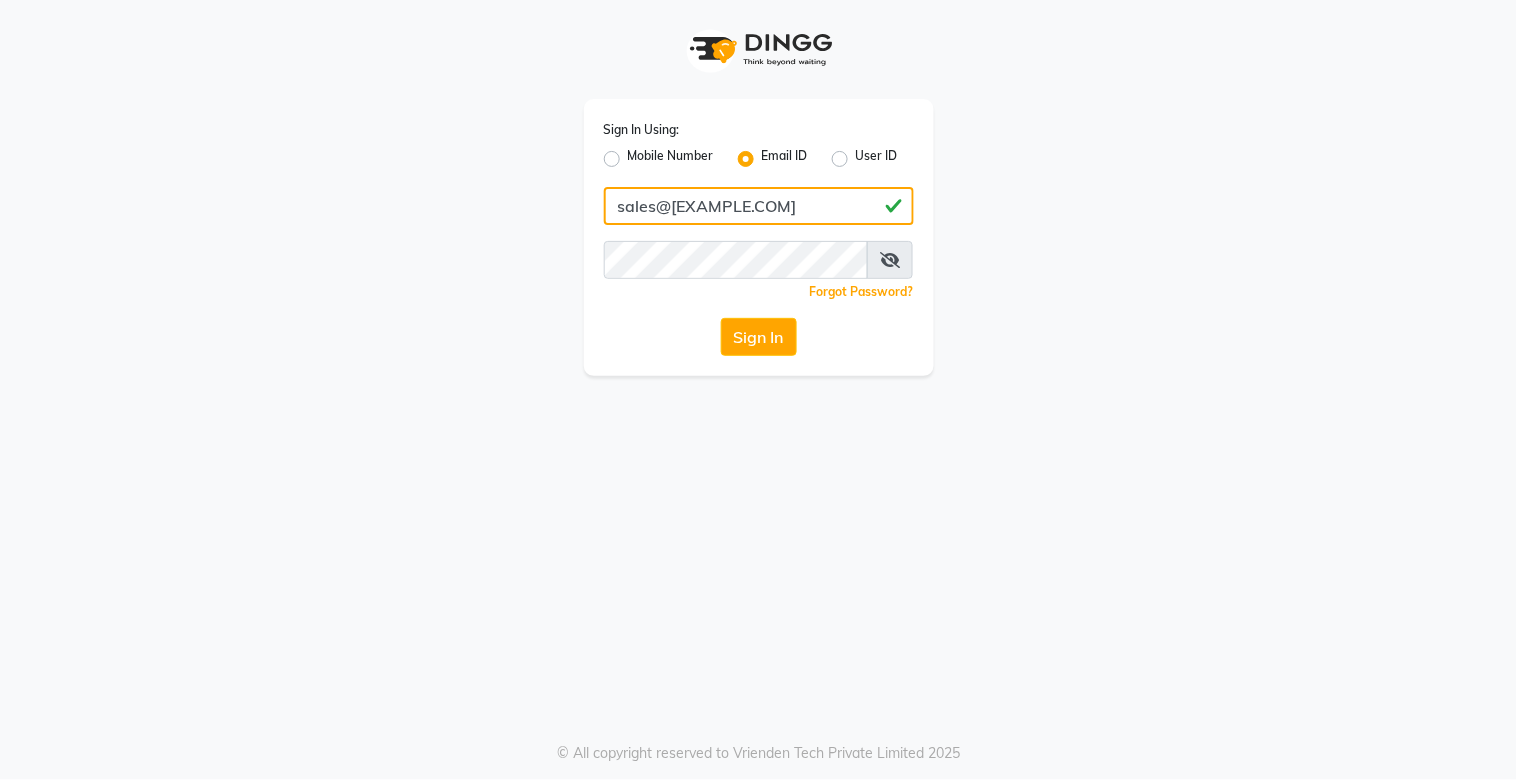 type on "sales@[DOMAIN]" 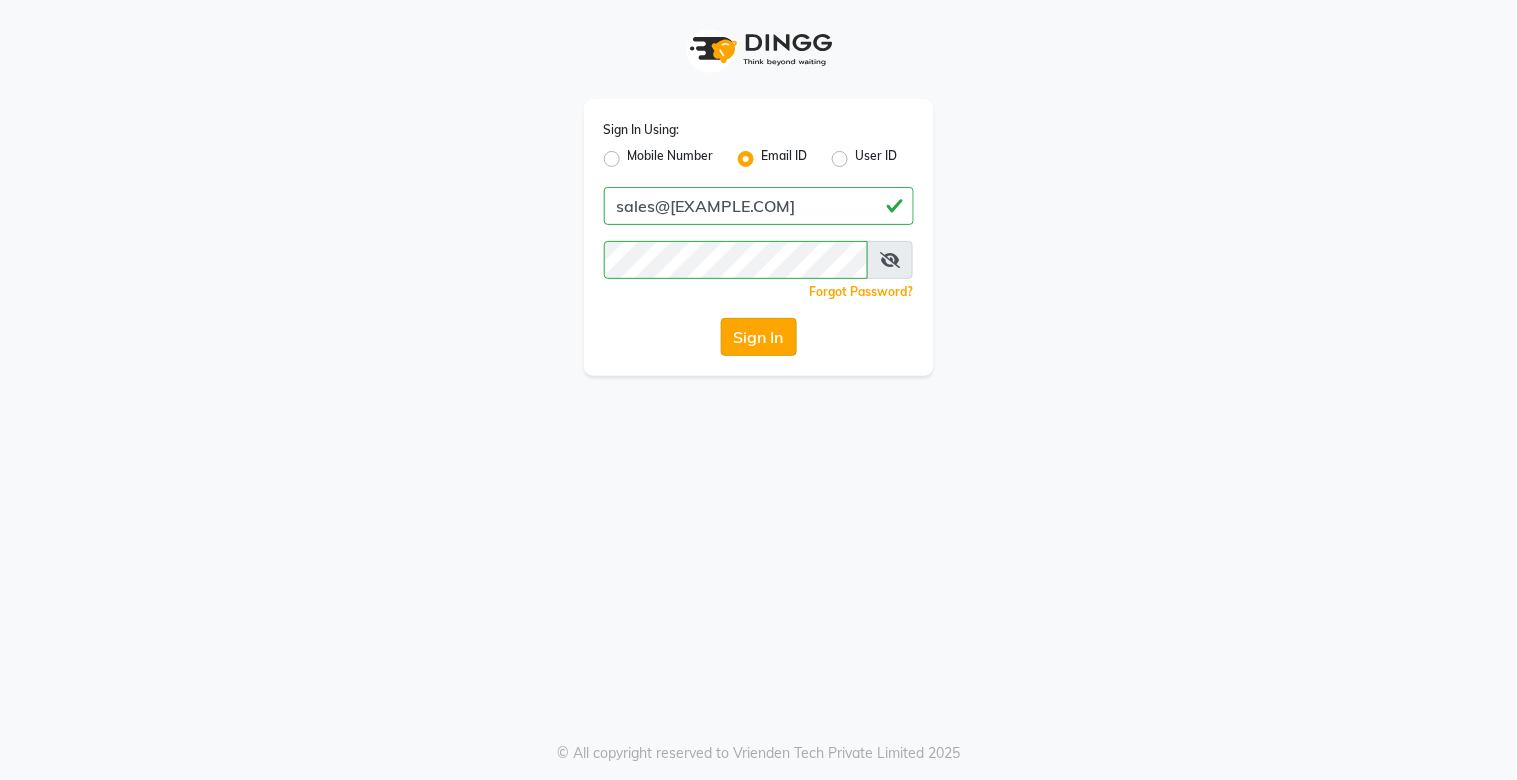 click on "Sign In" 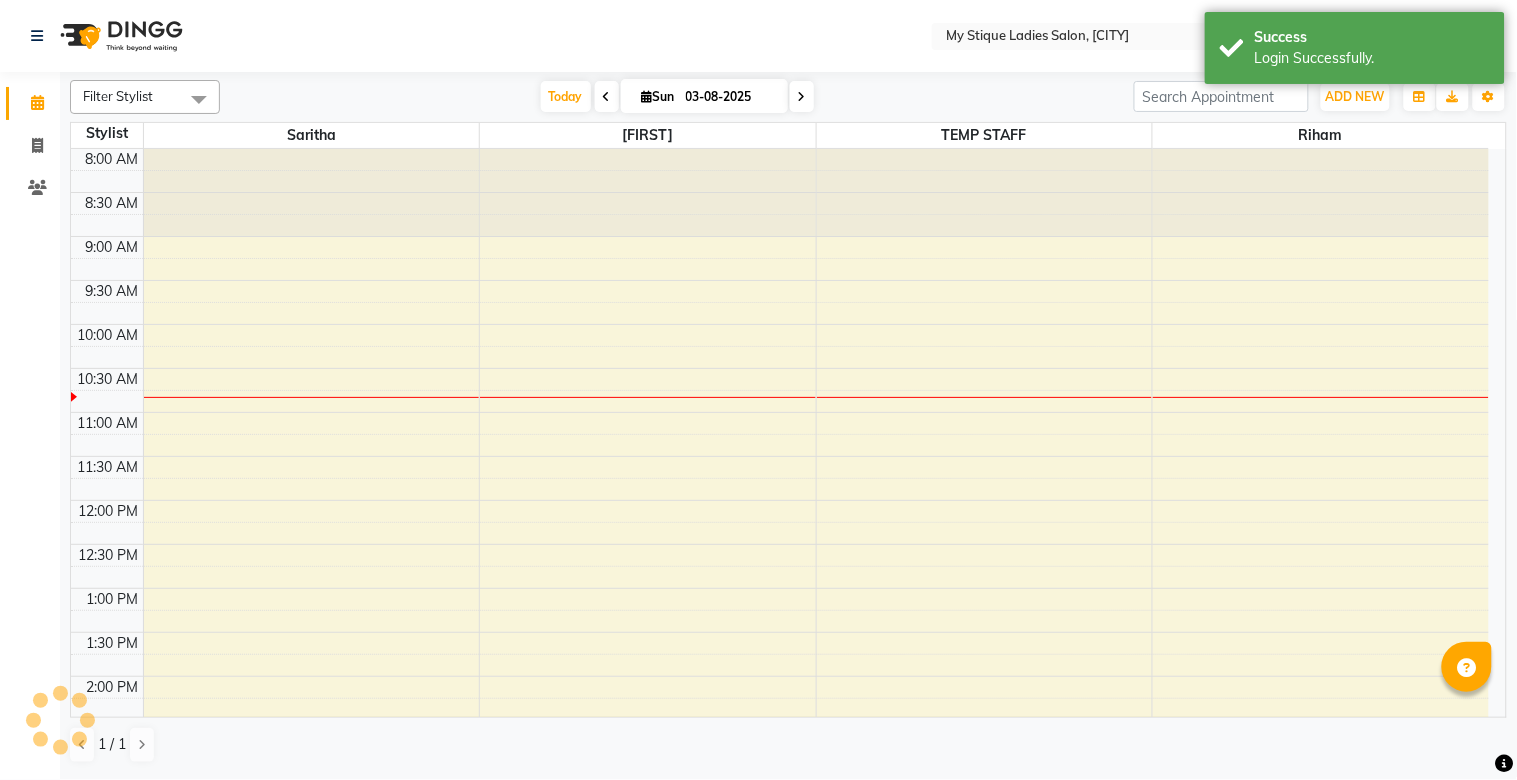 scroll, scrollTop: 0, scrollLeft: 0, axis: both 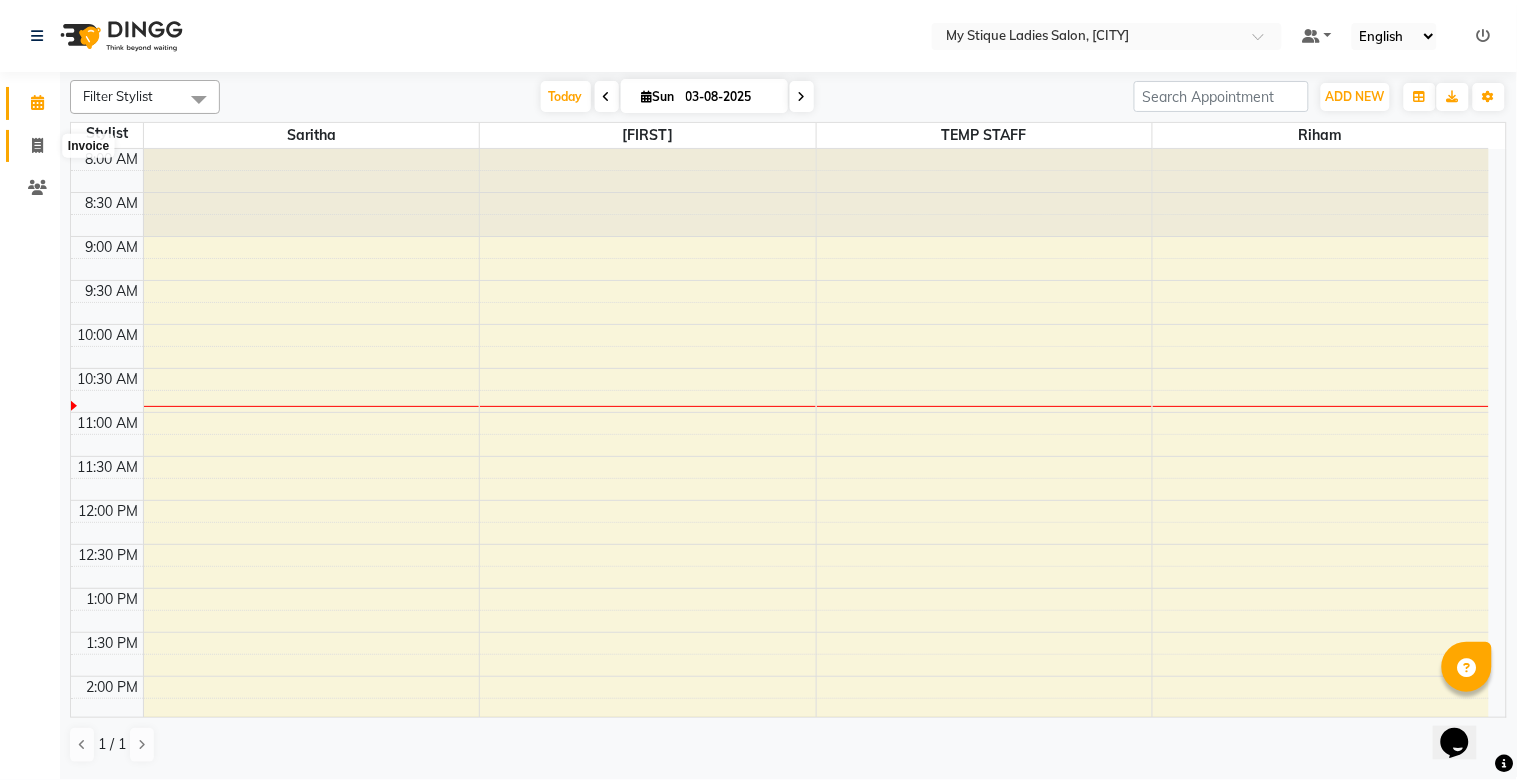 click 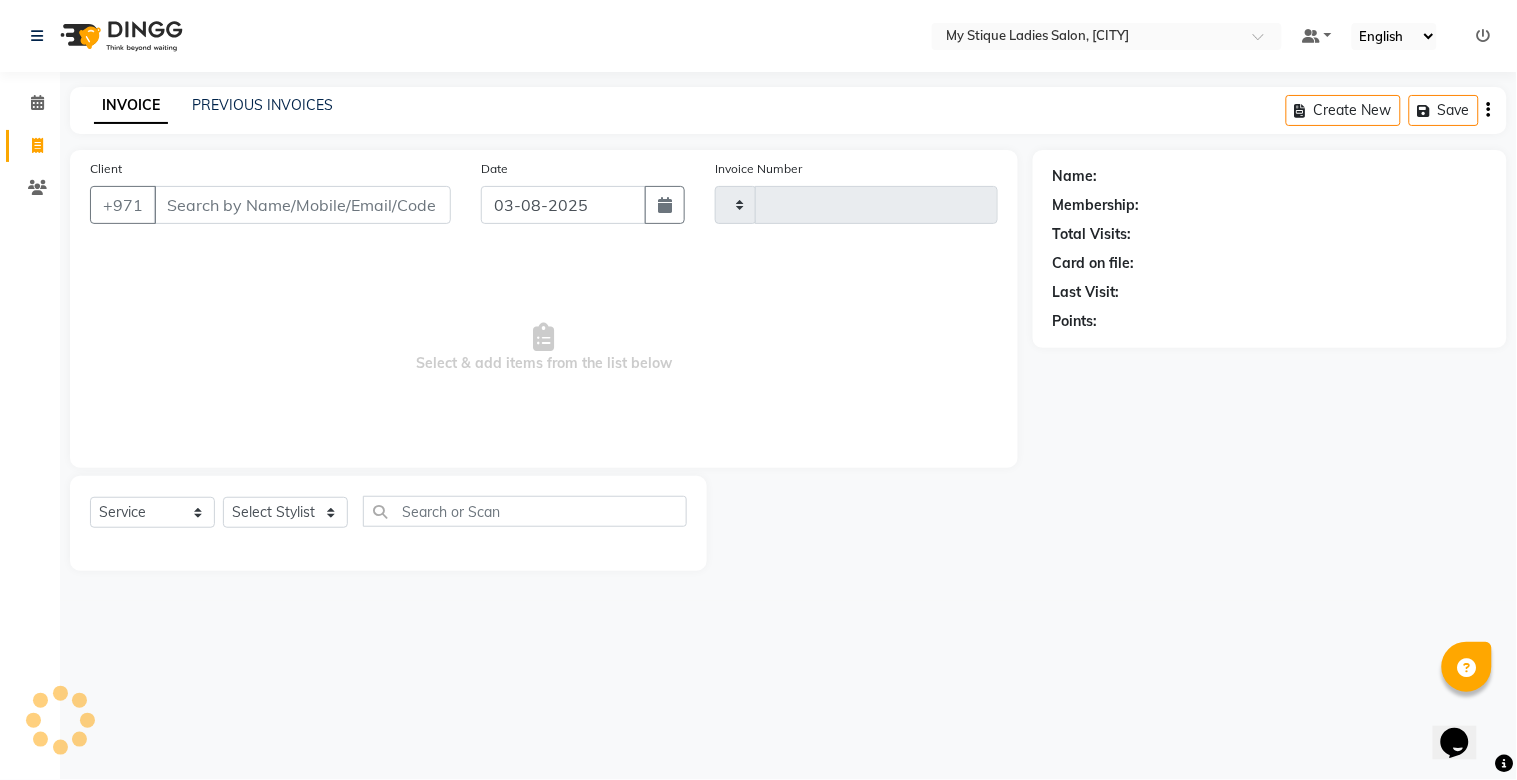 type on "0796" 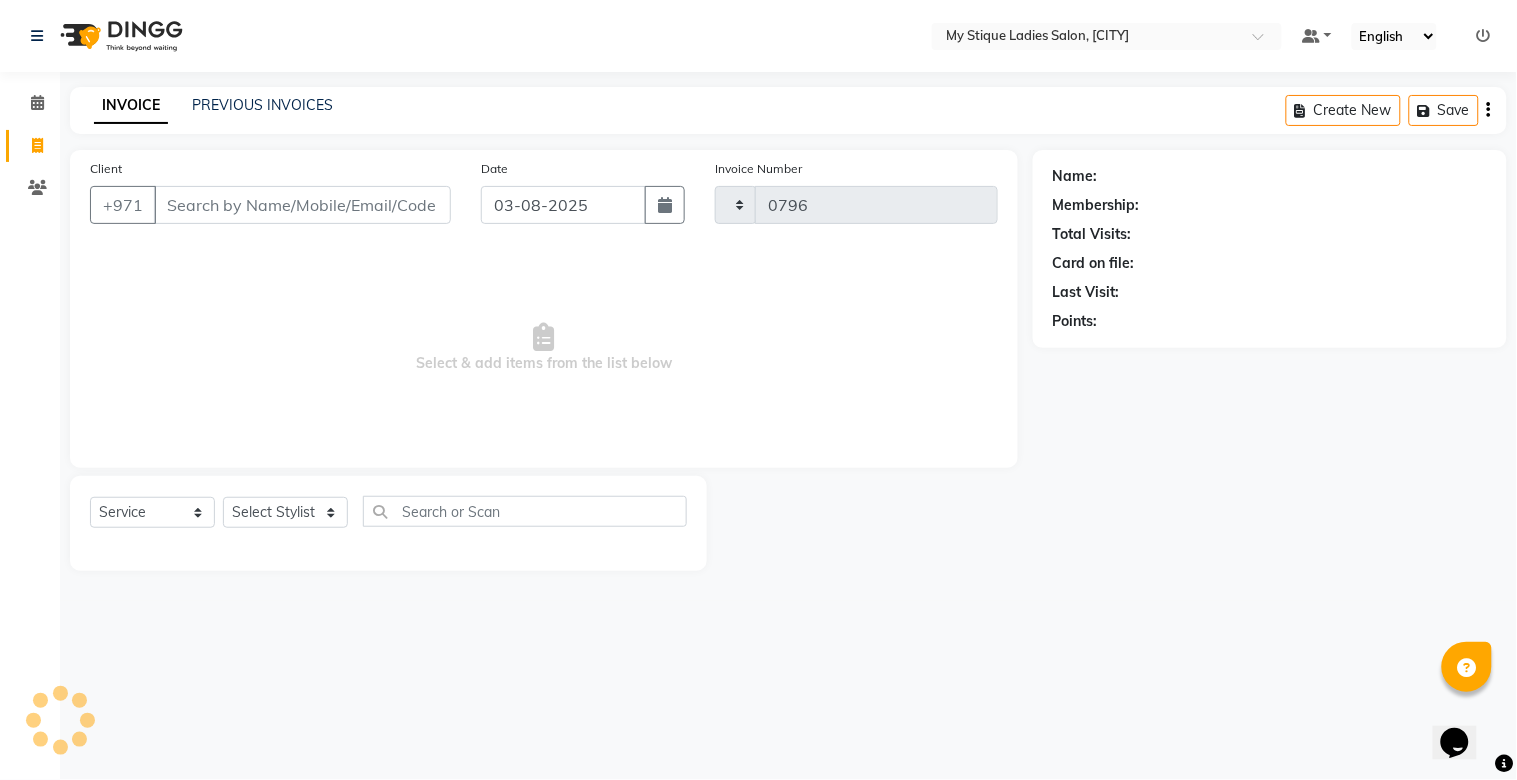 select on "7457" 